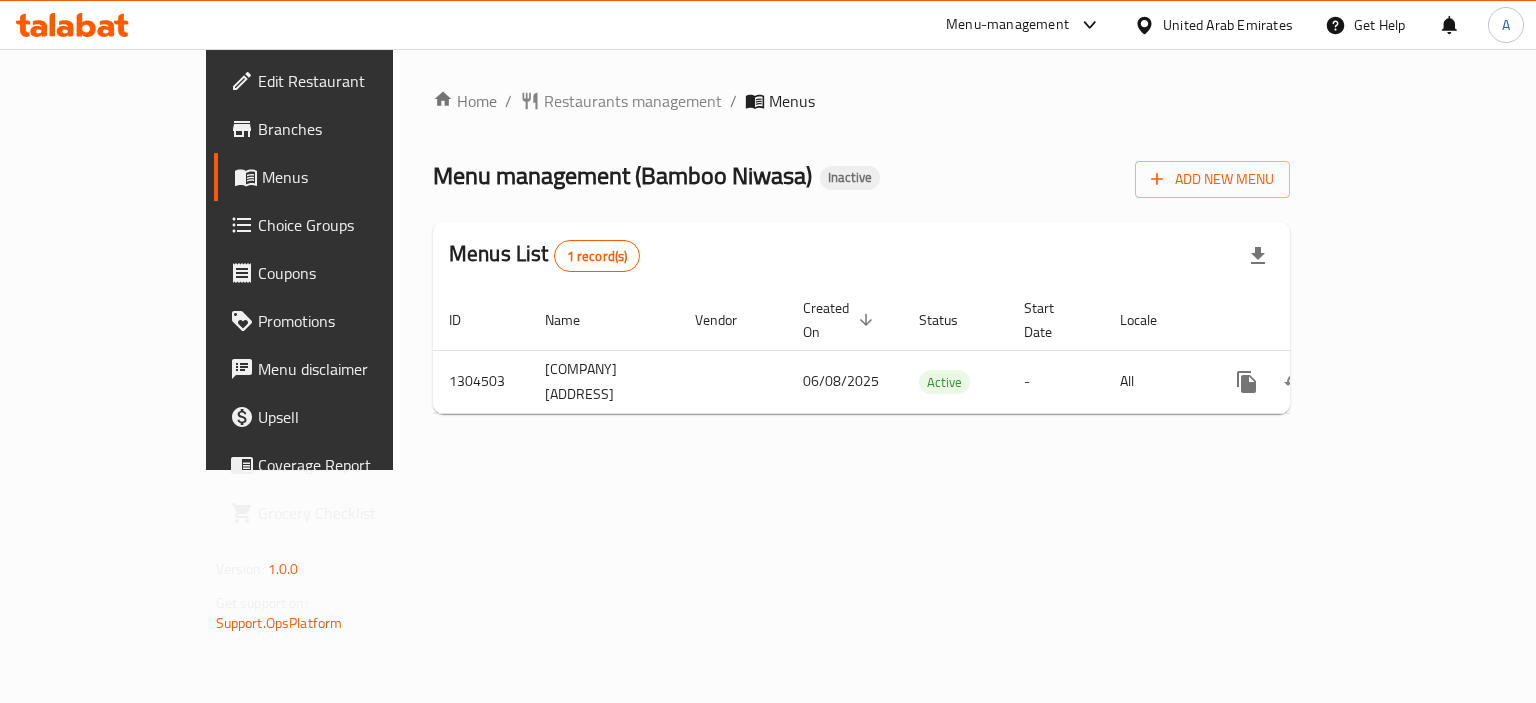 scroll, scrollTop: 0, scrollLeft: 0, axis: both 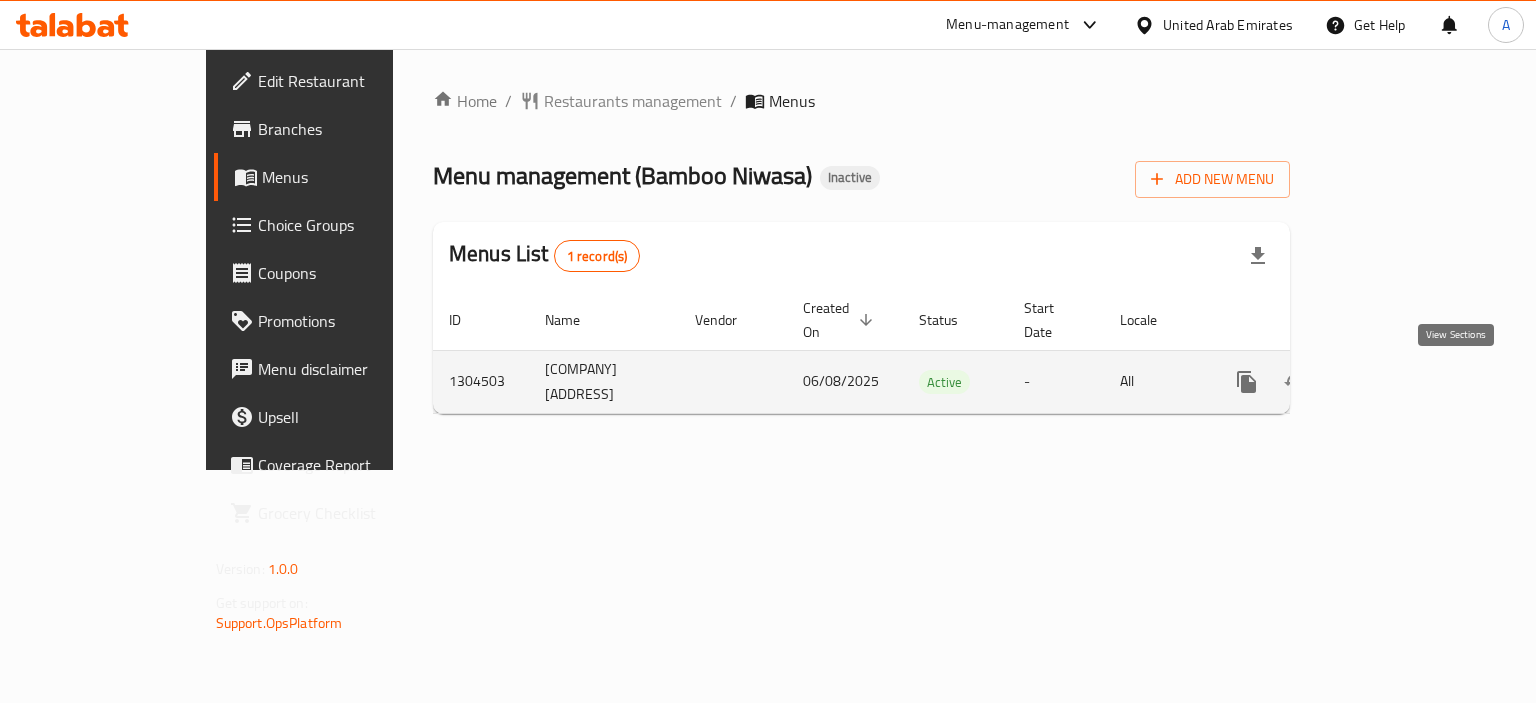 click at bounding box center [1391, 382] 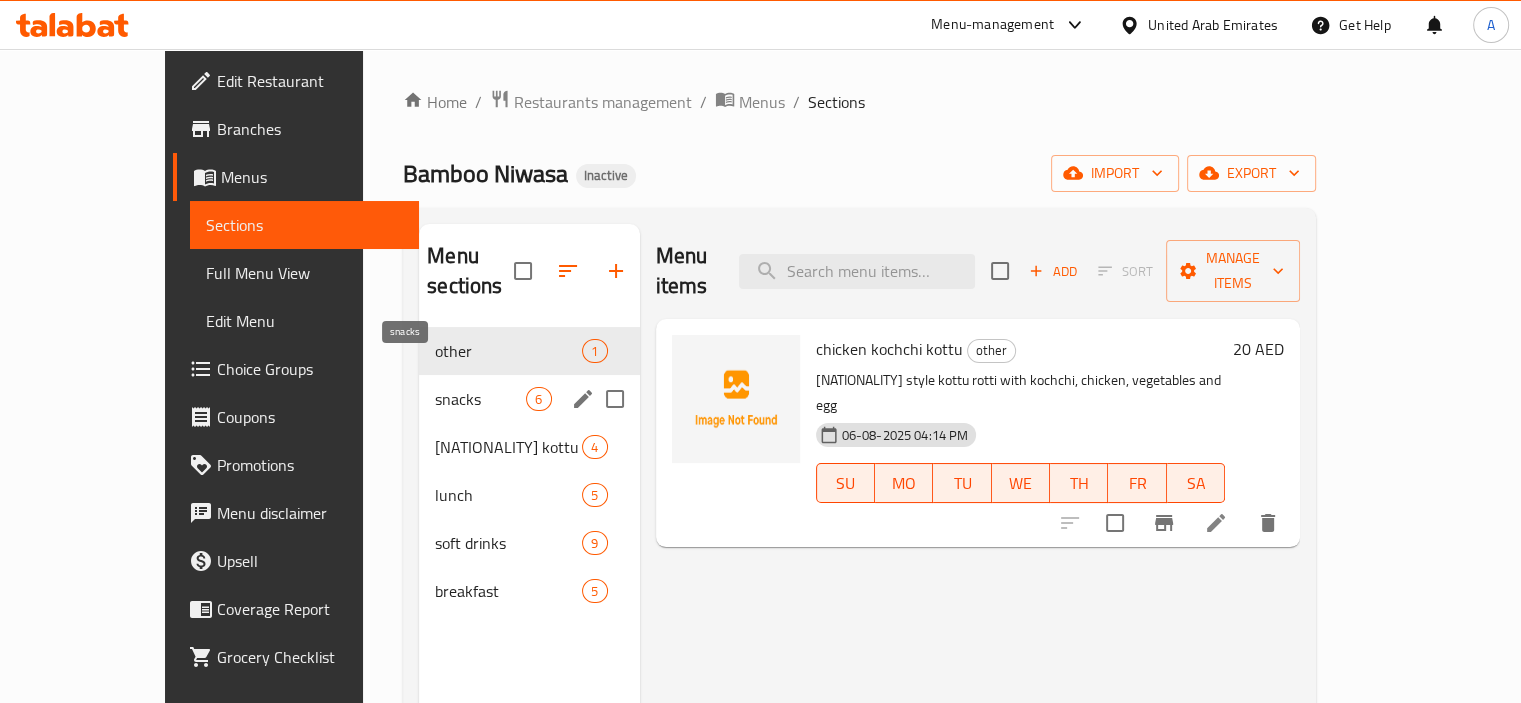 click on "snacks" at bounding box center (480, 399) 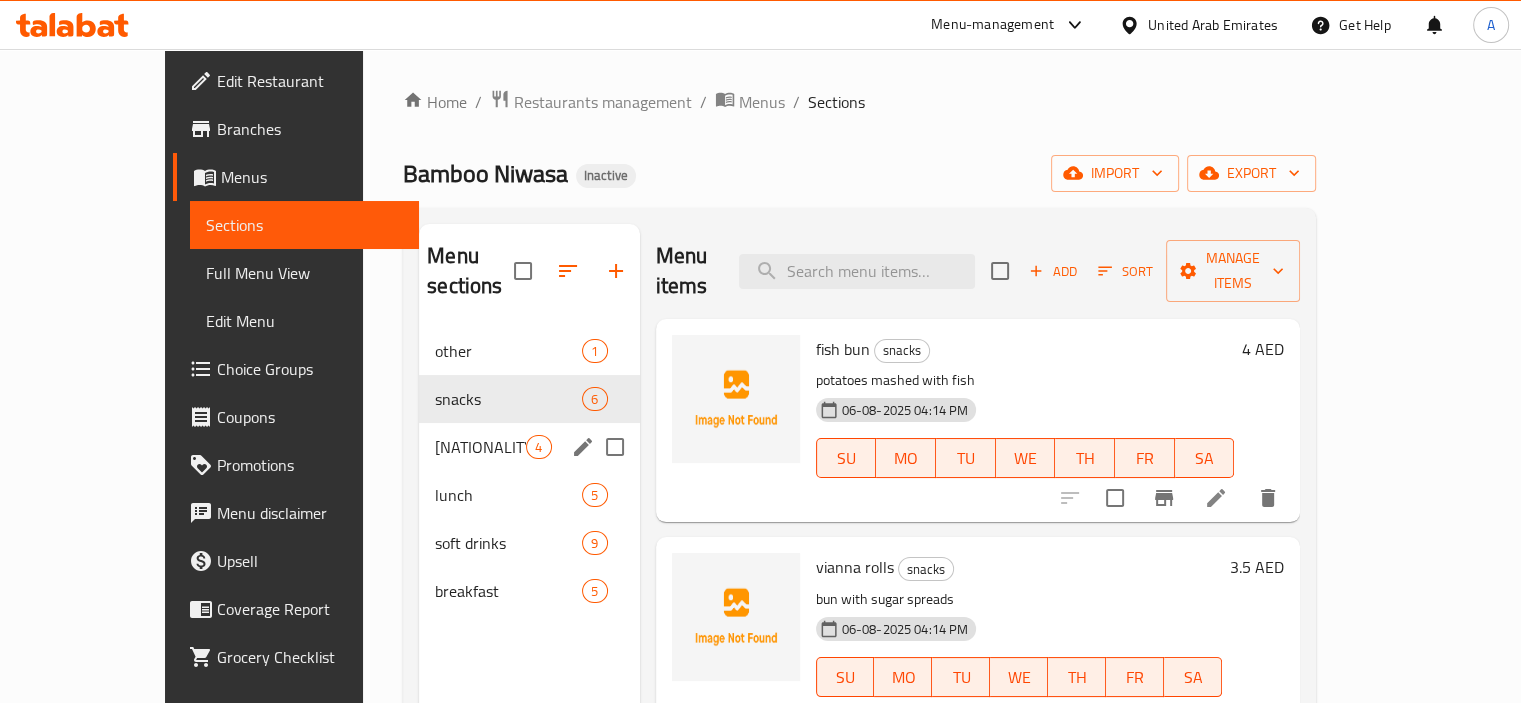 click on "sri lankan kottu 4" at bounding box center [529, 447] 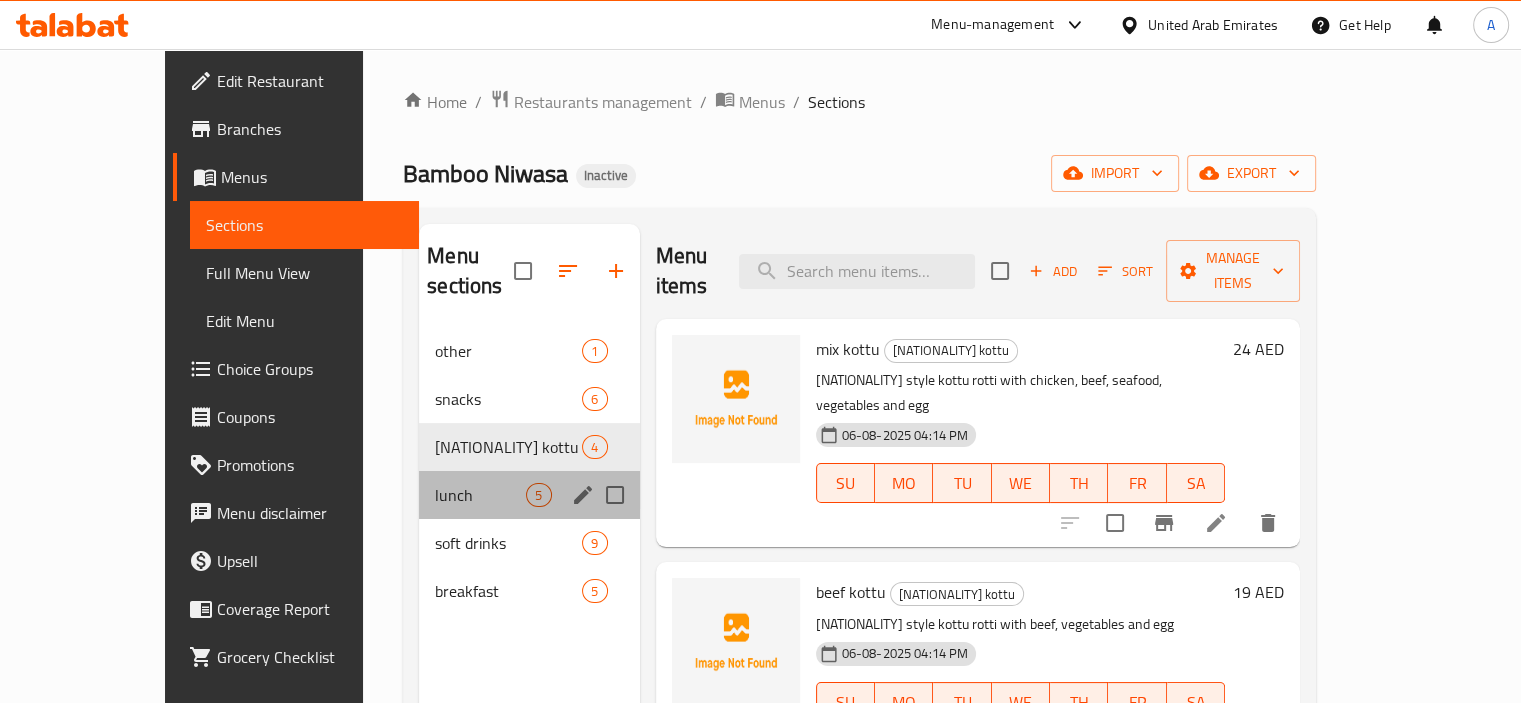 click on "lunch 5" at bounding box center [529, 495] 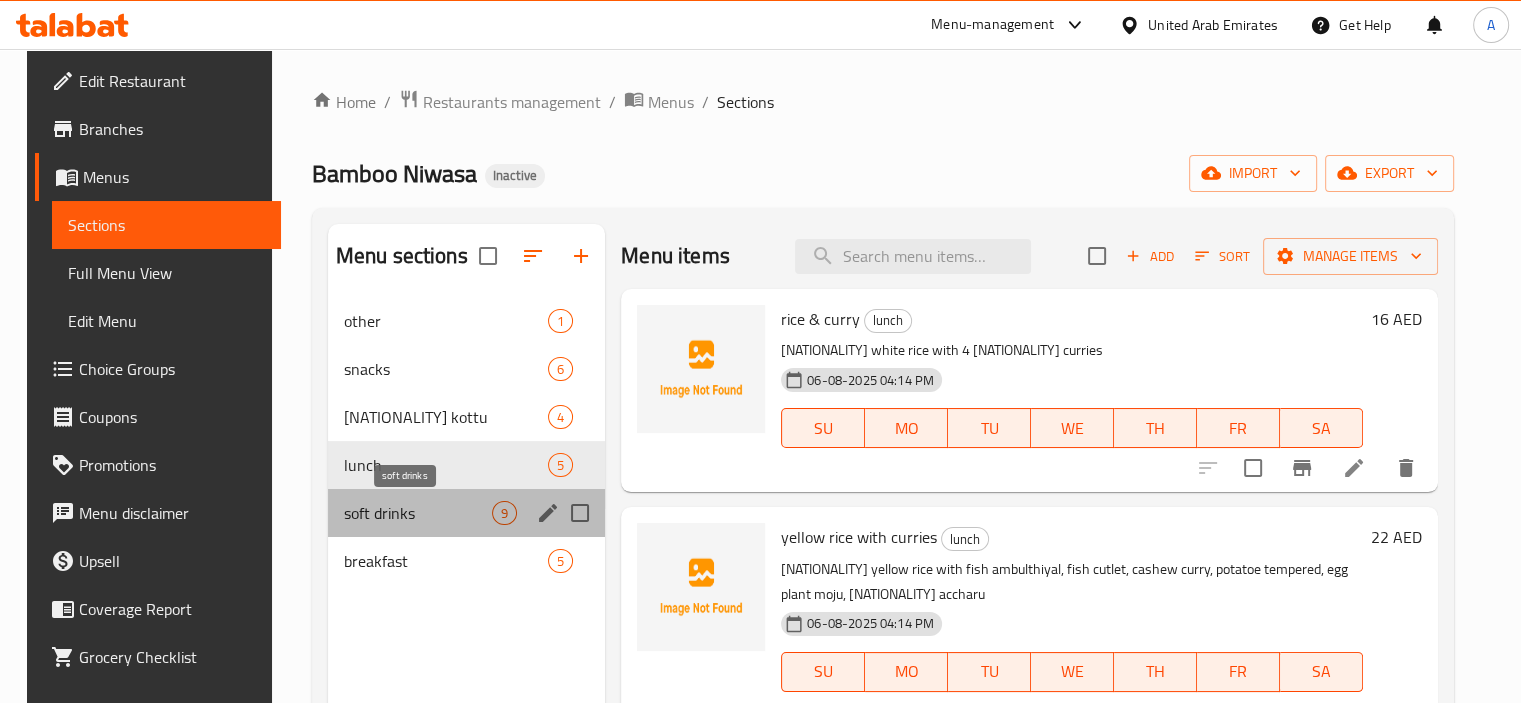 click on "soft drinks" at bounding box center (418, 513) 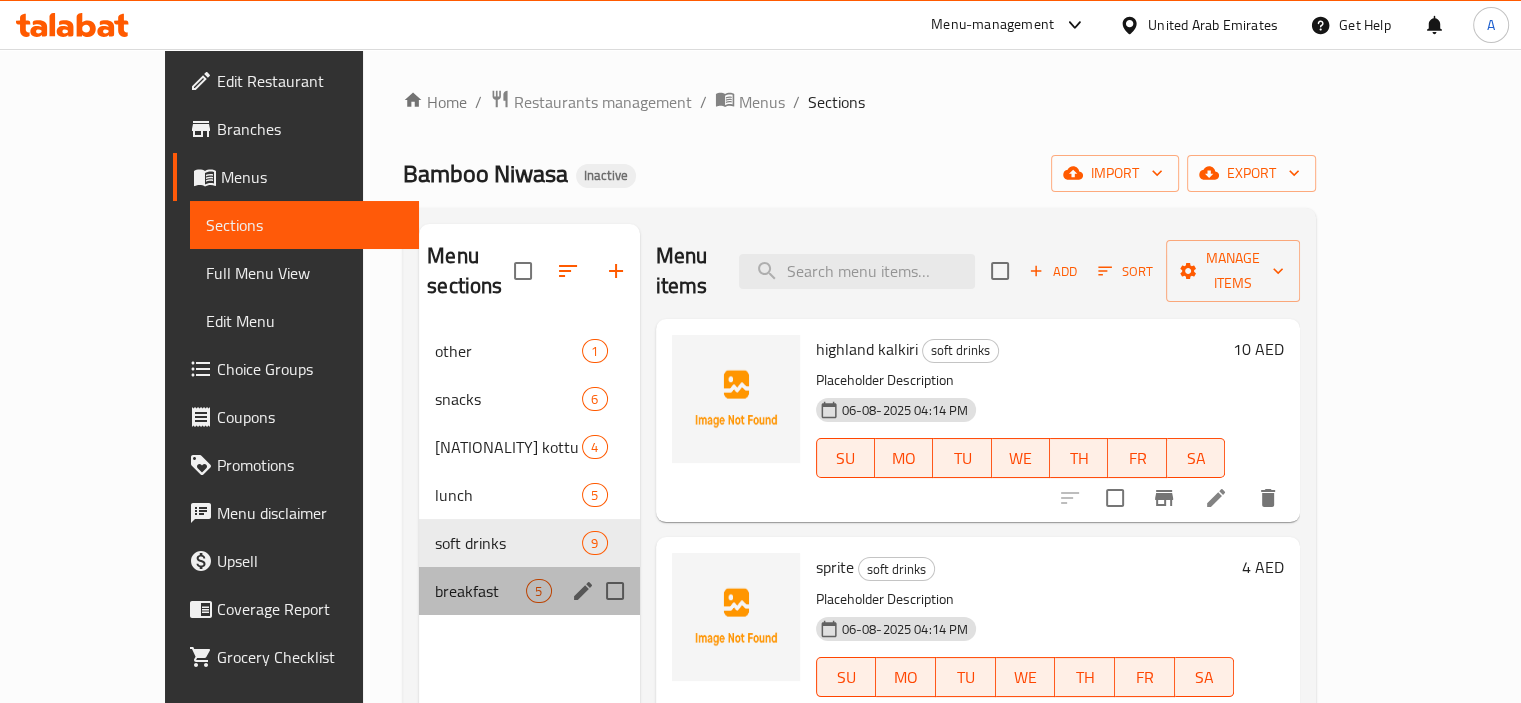 click on "breakfast 5" at bounding box center (529, 591) 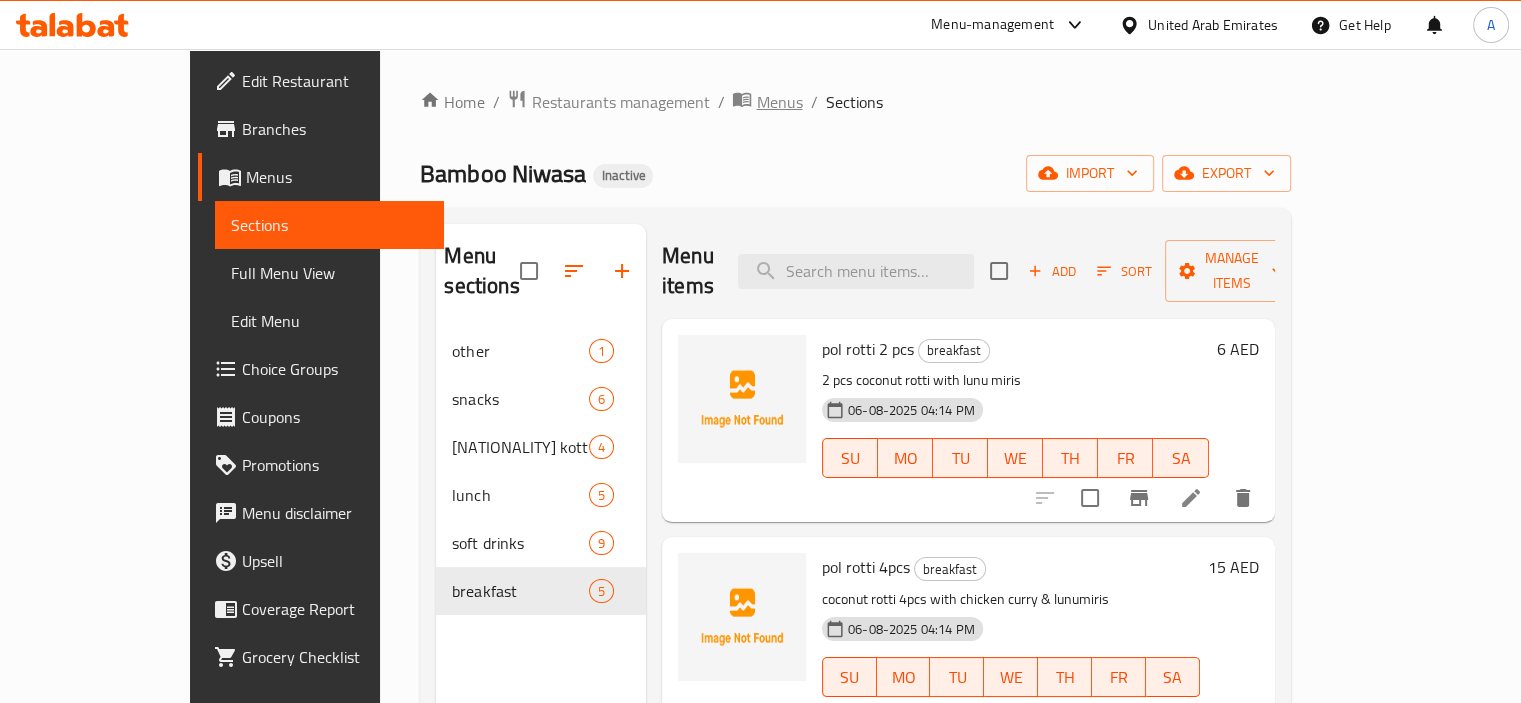 click on "Menus" at bounding box center [779, 102] 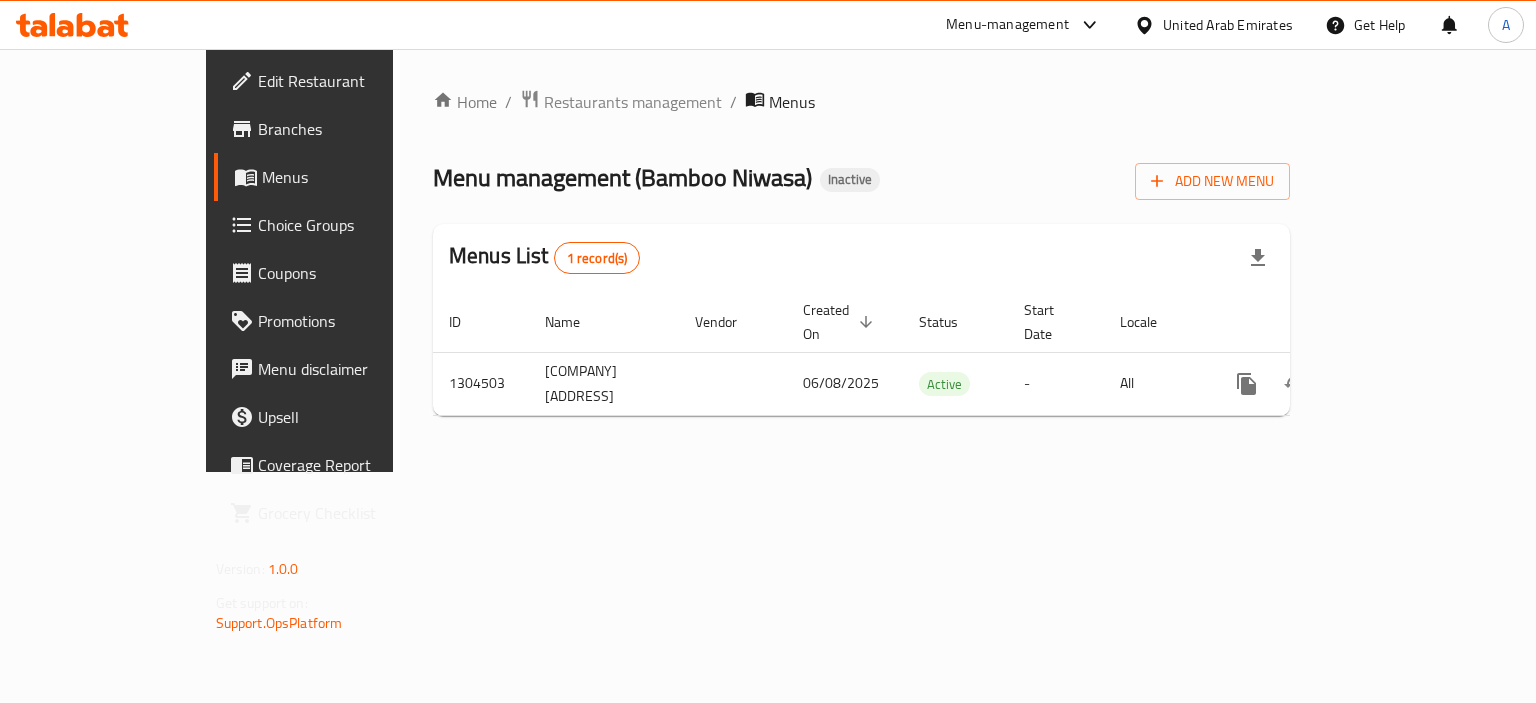 click on "Branches" at bounding box center [352, 129] 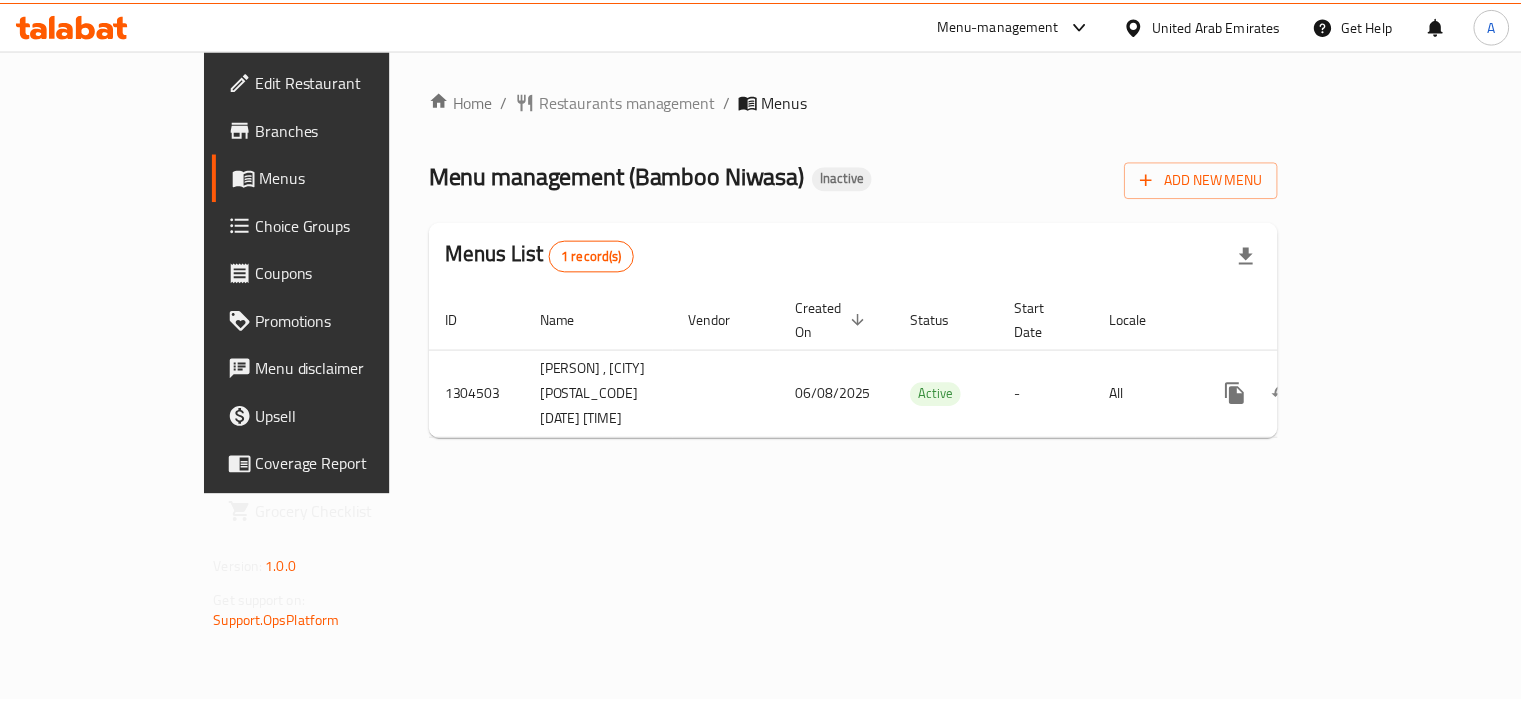 scroll, scrollTop: 0, scrollLeft: 0, axis: both 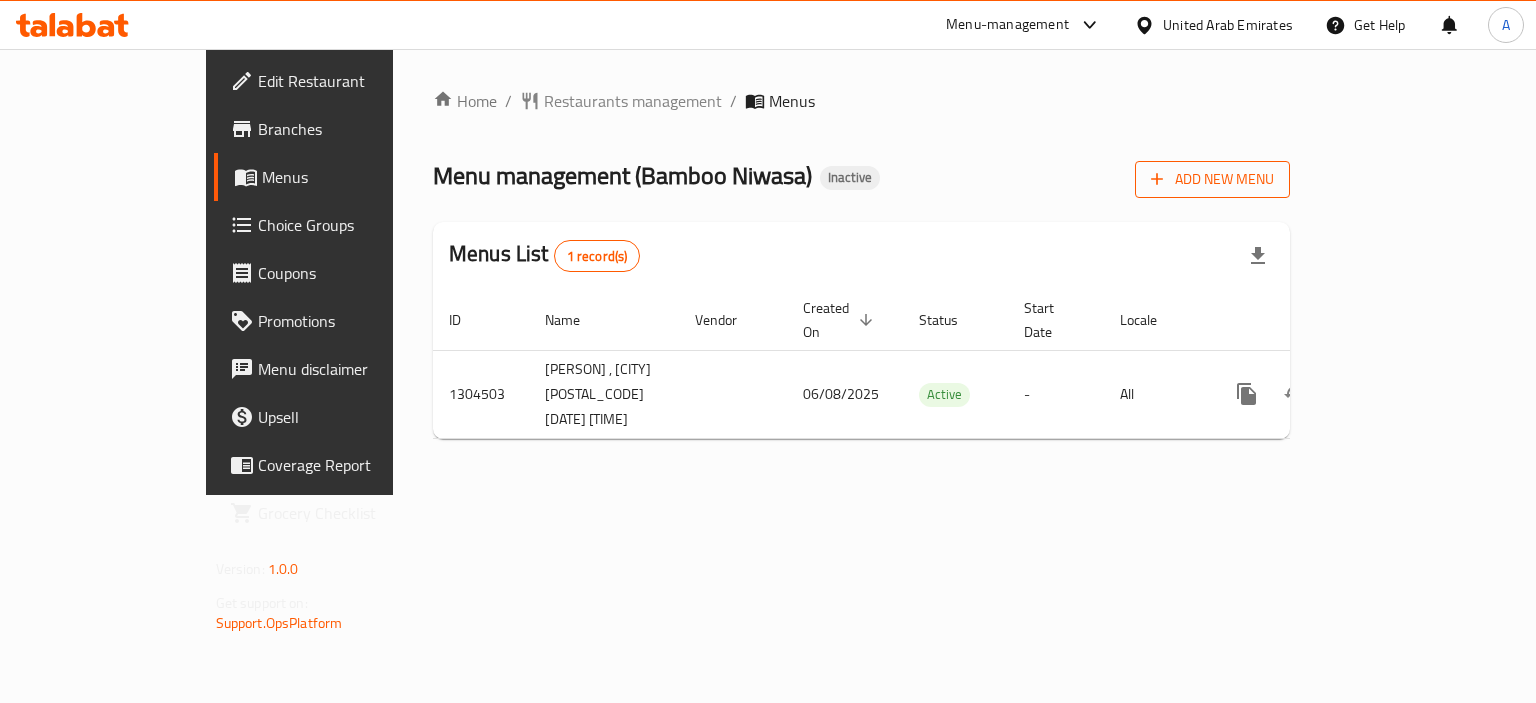 click on "Add New Menu" at bounding box center (1212, 179) 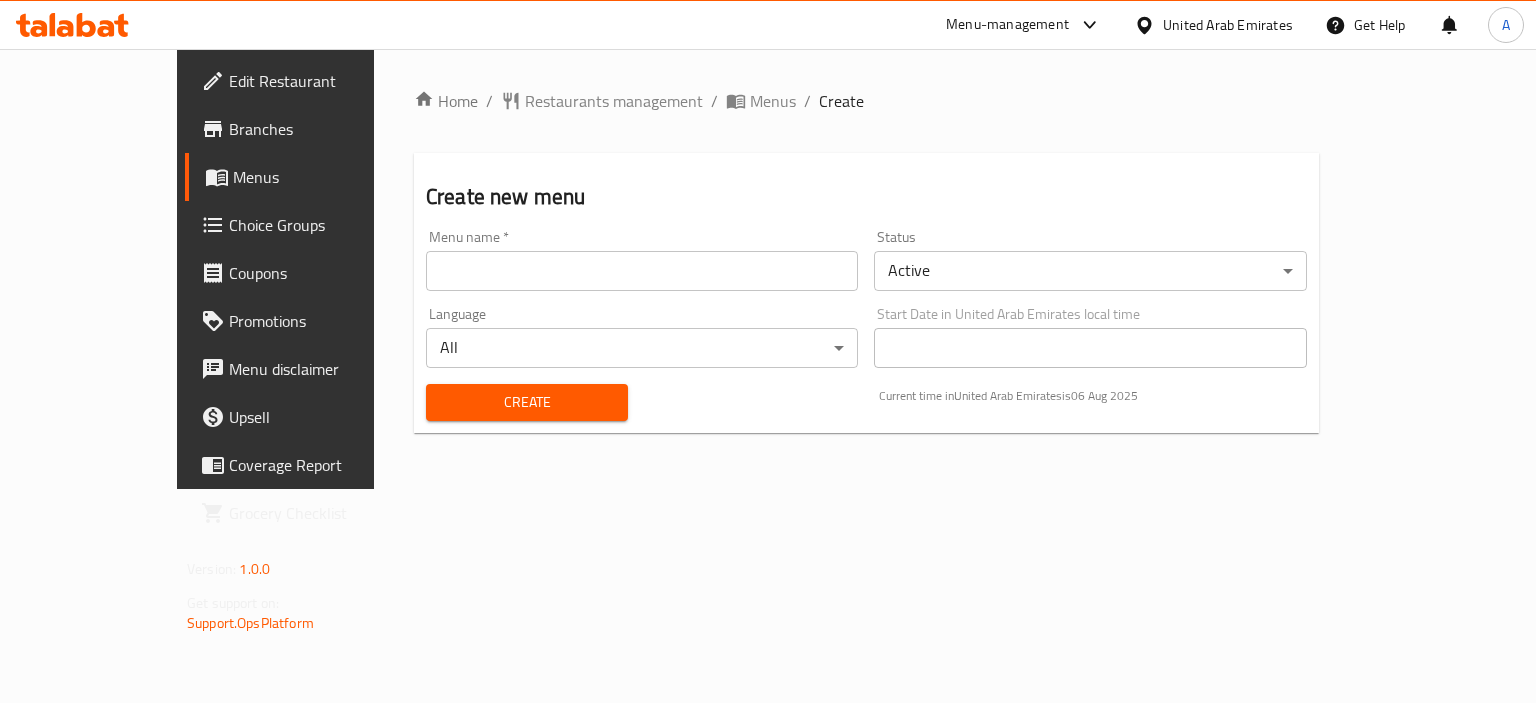 click at bounding box center [642, 271] 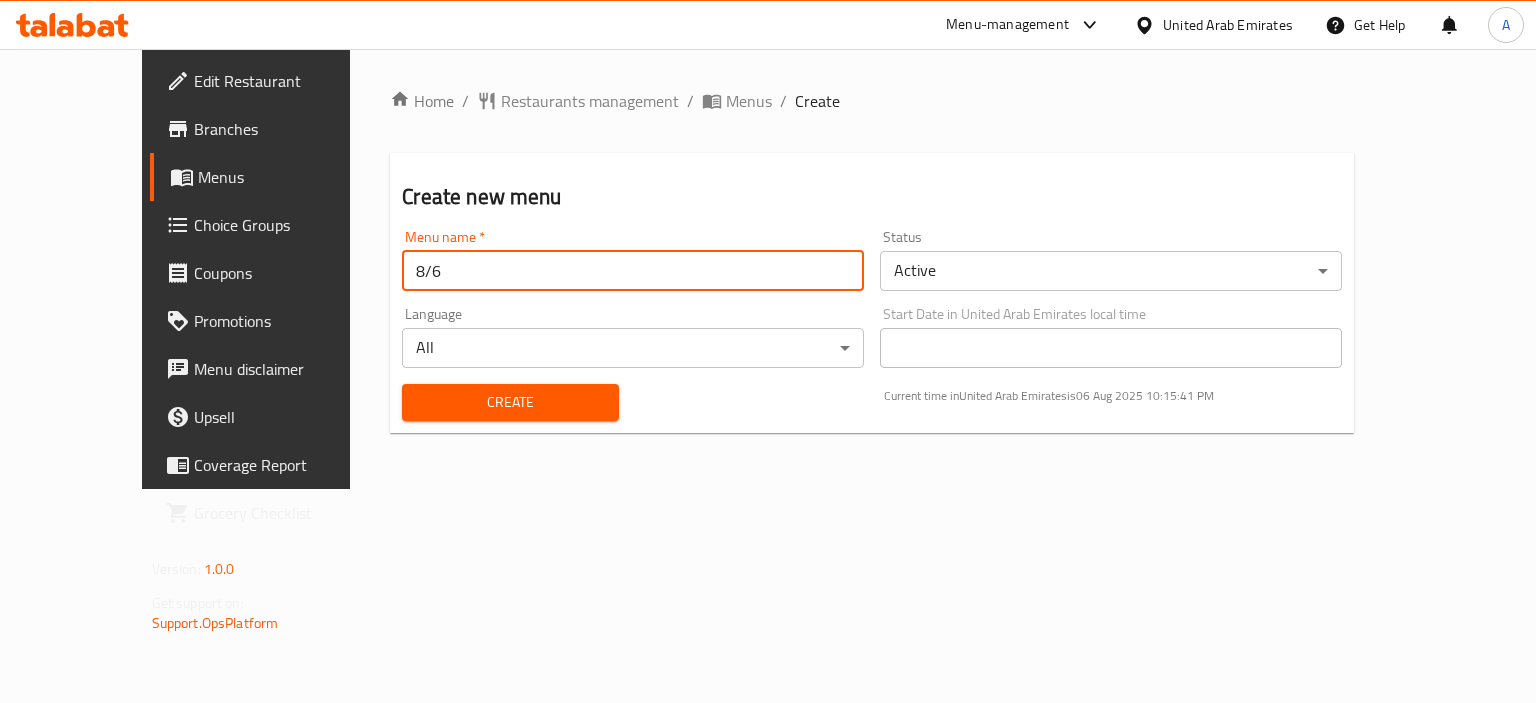 type on "8/6" 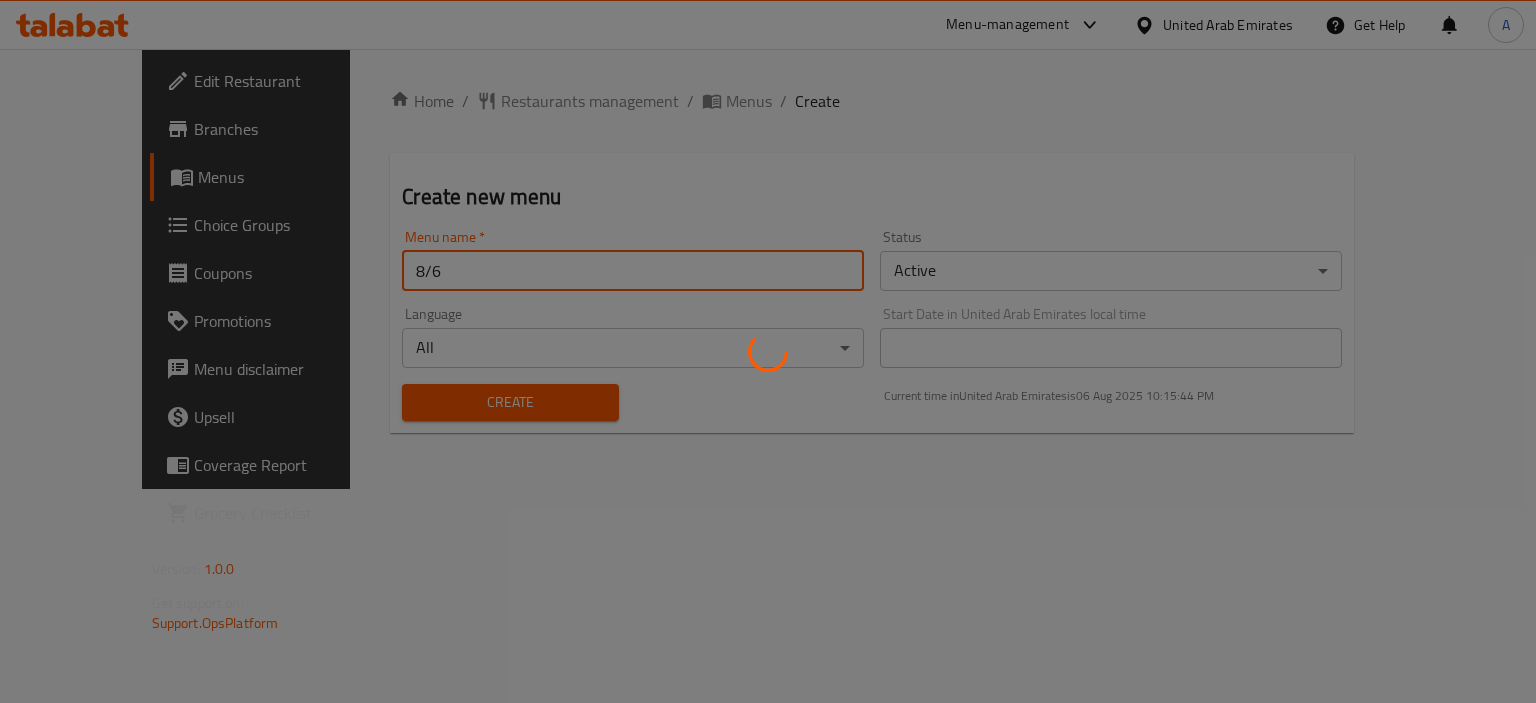 type 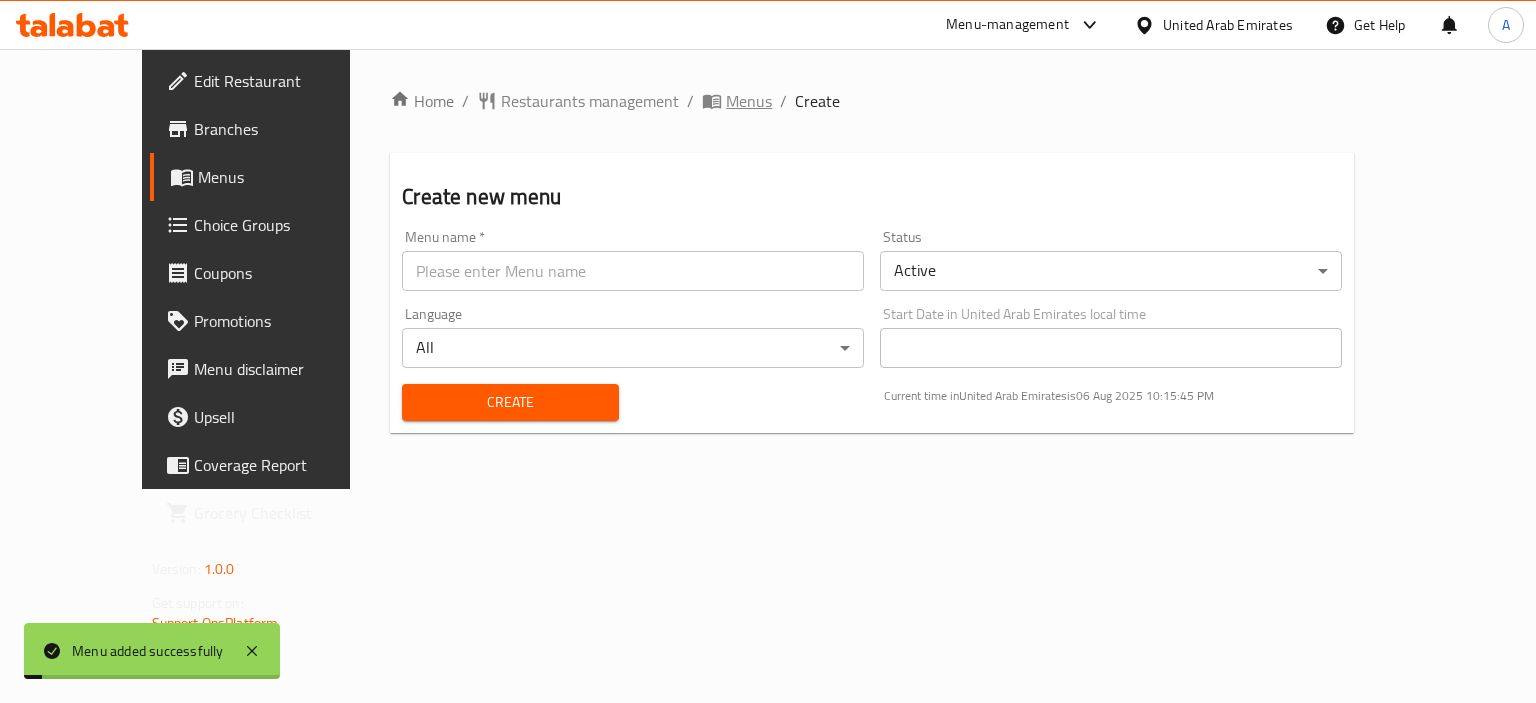 click on "Menus" at bounding box center (749, 101) 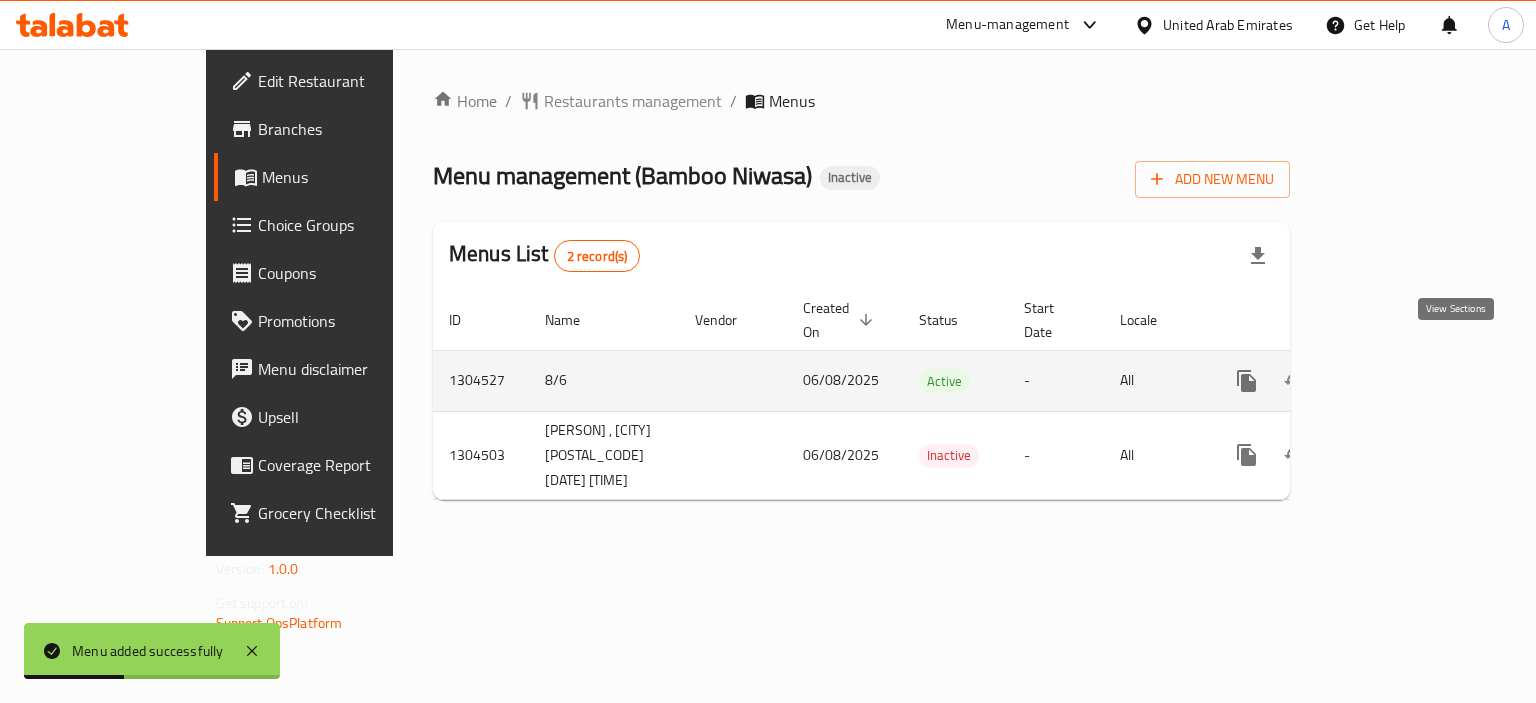 click 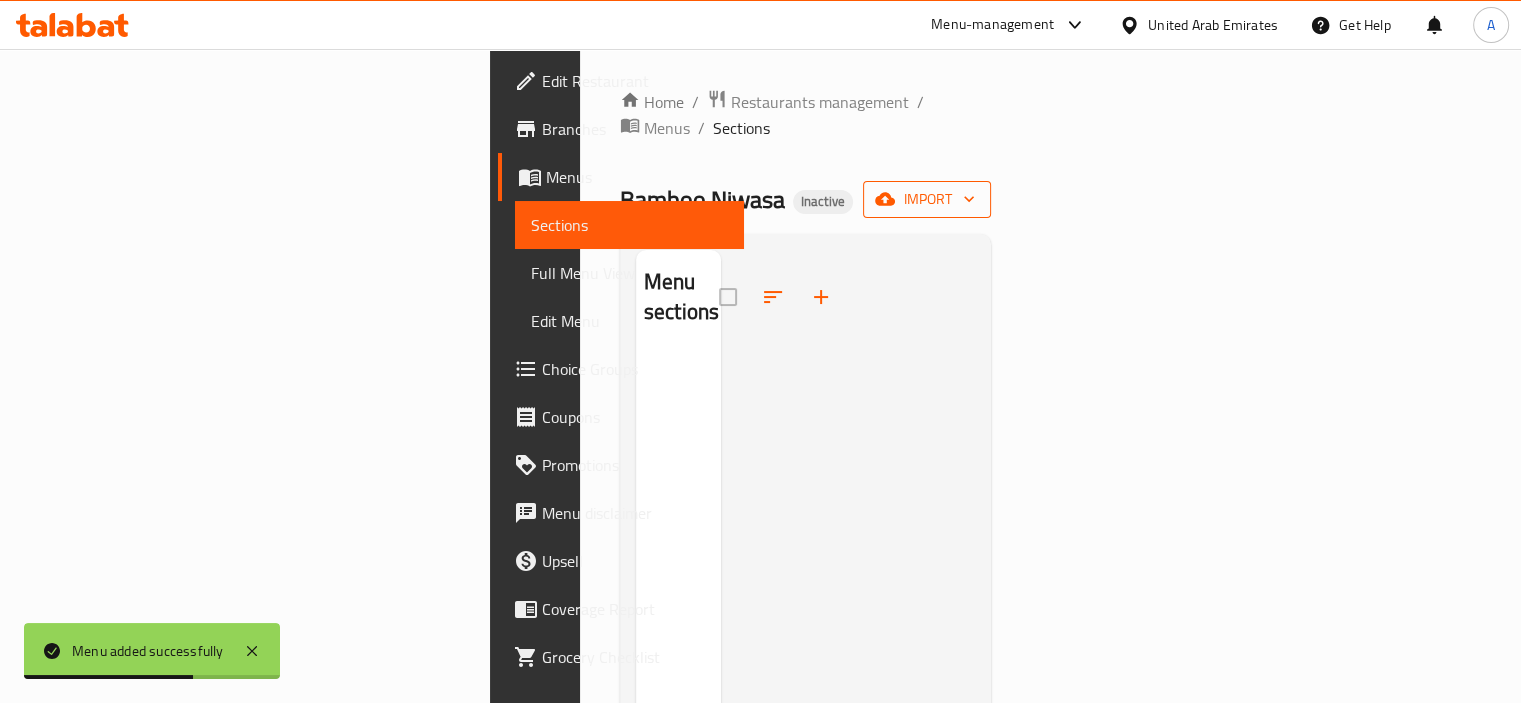 click on "import" at bounding box center [927, 199] 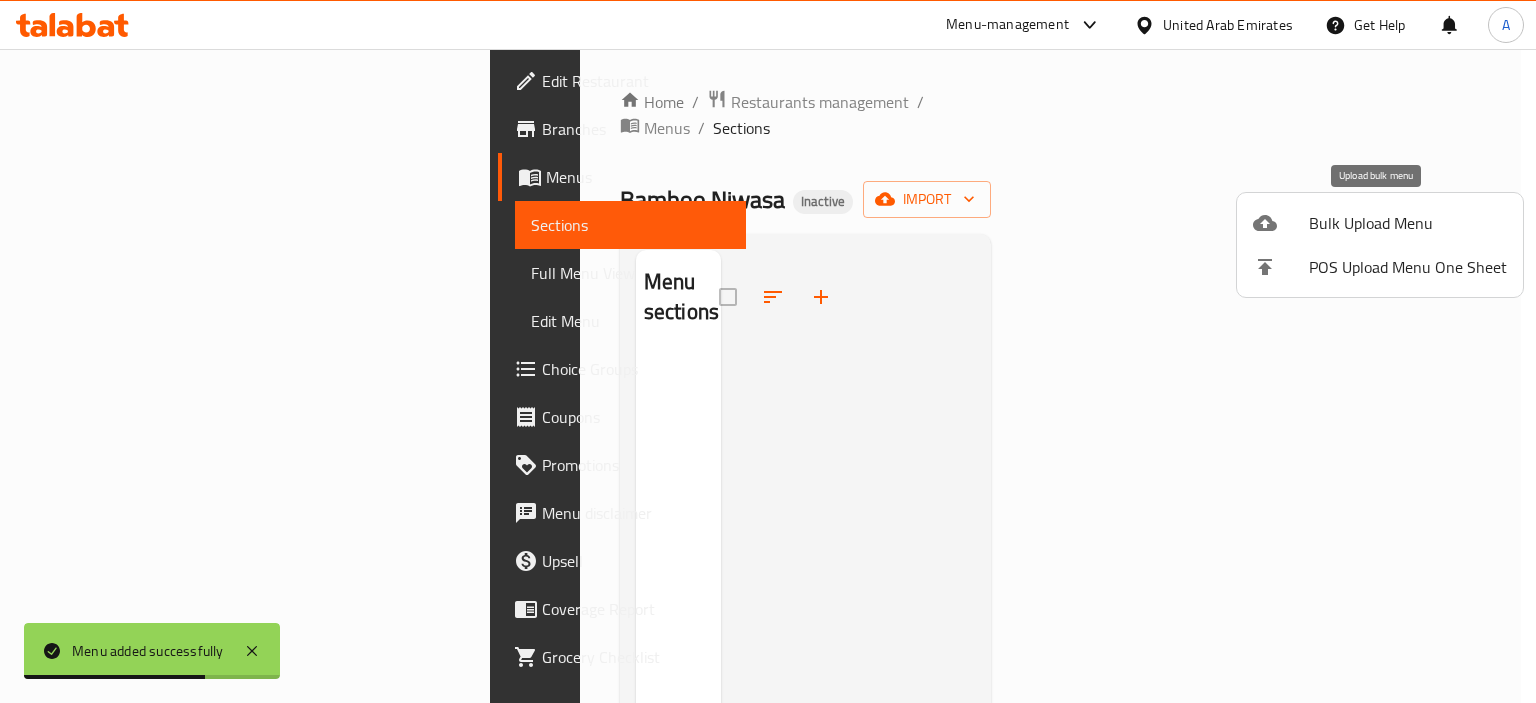 click on "Bulk Upload Menu" at bounding box center (1408, 223) 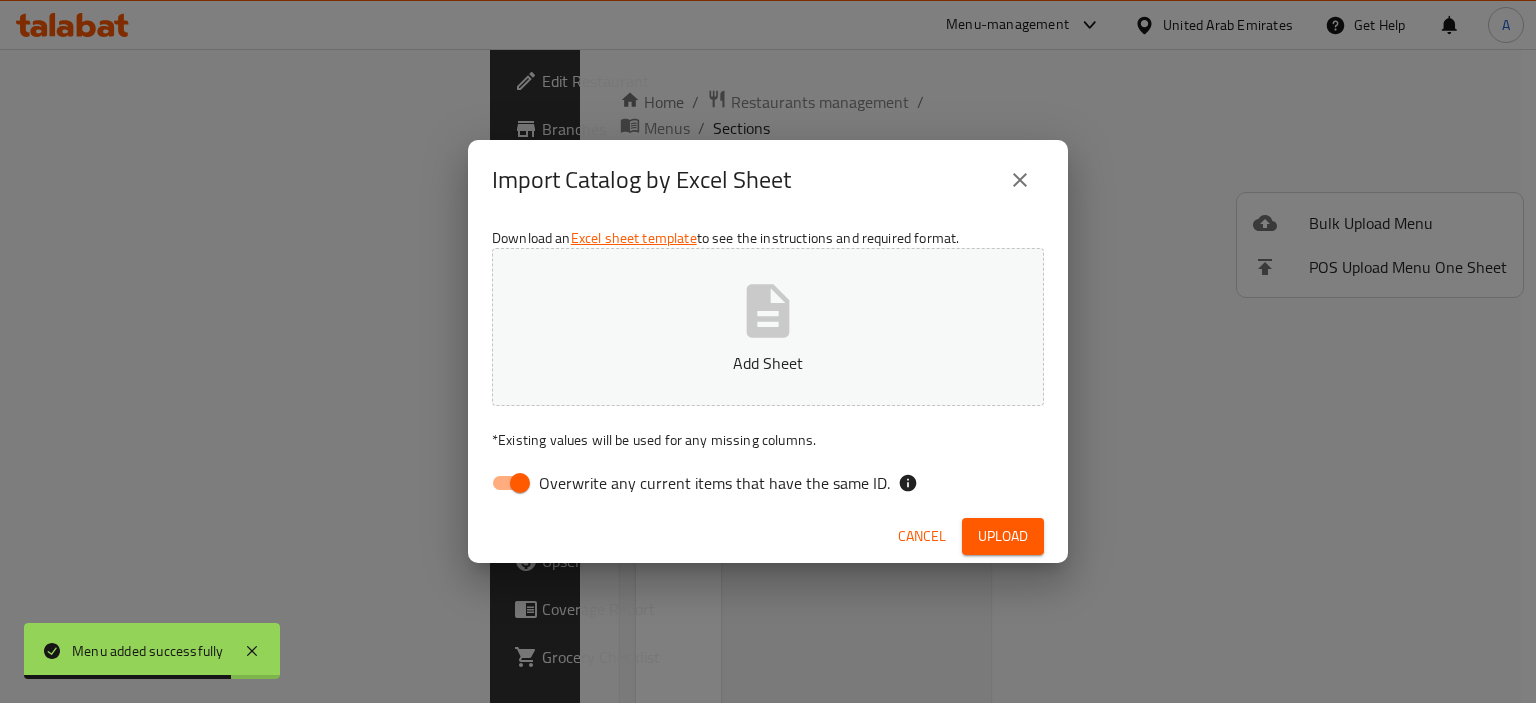 click on "Overwrite any current items that have the same ID." at bounding box center [520, 483] 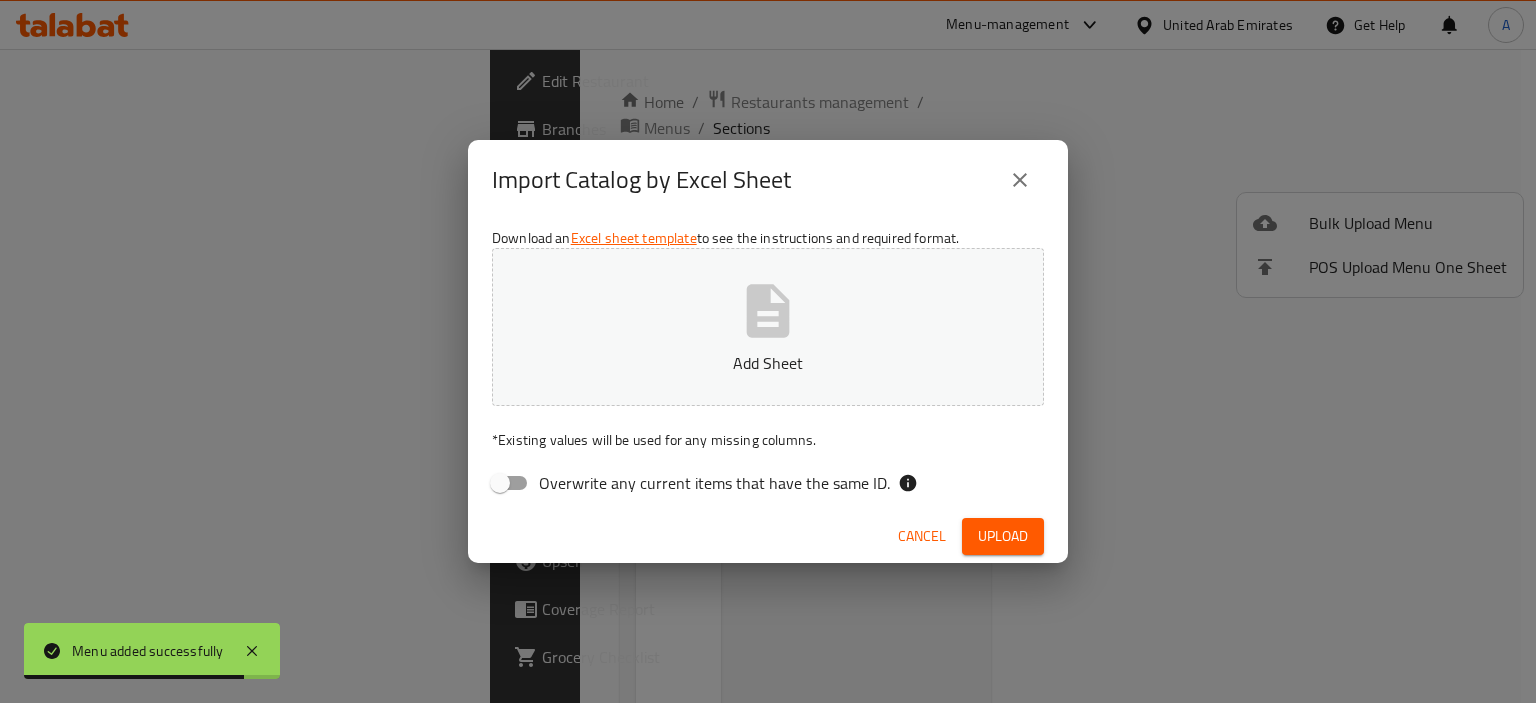 click on "Add Sheet" at bounding box center (768, 363) 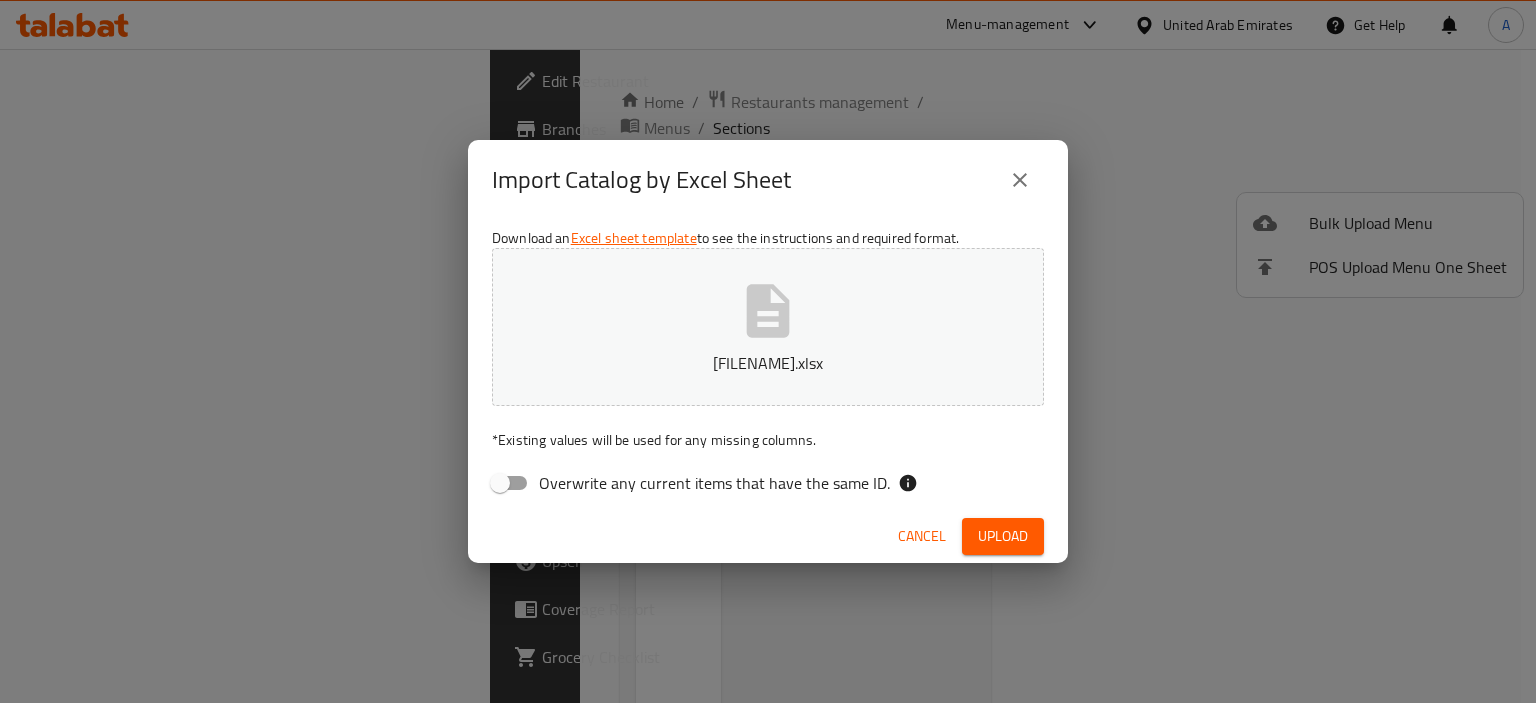 type 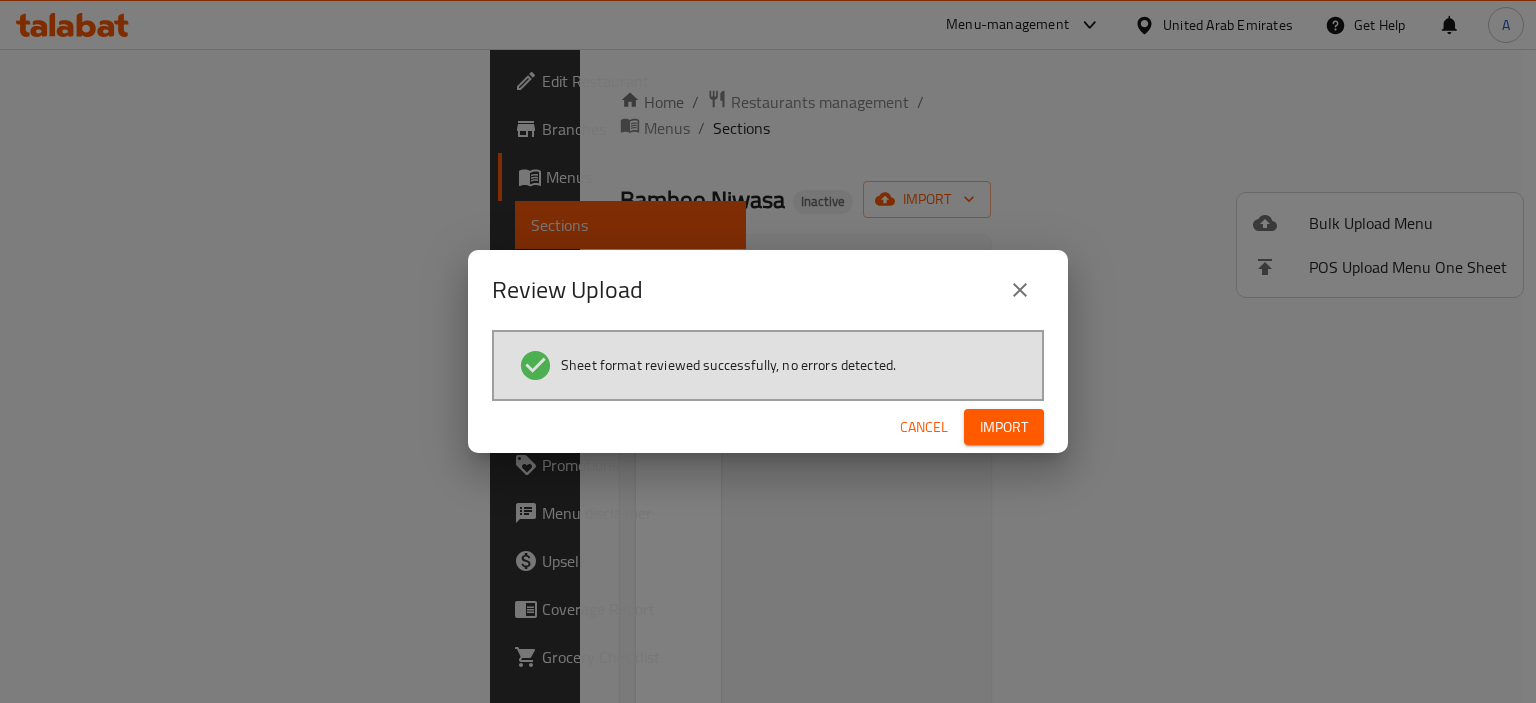 click on "Import" at bounding box center [1004, 427] 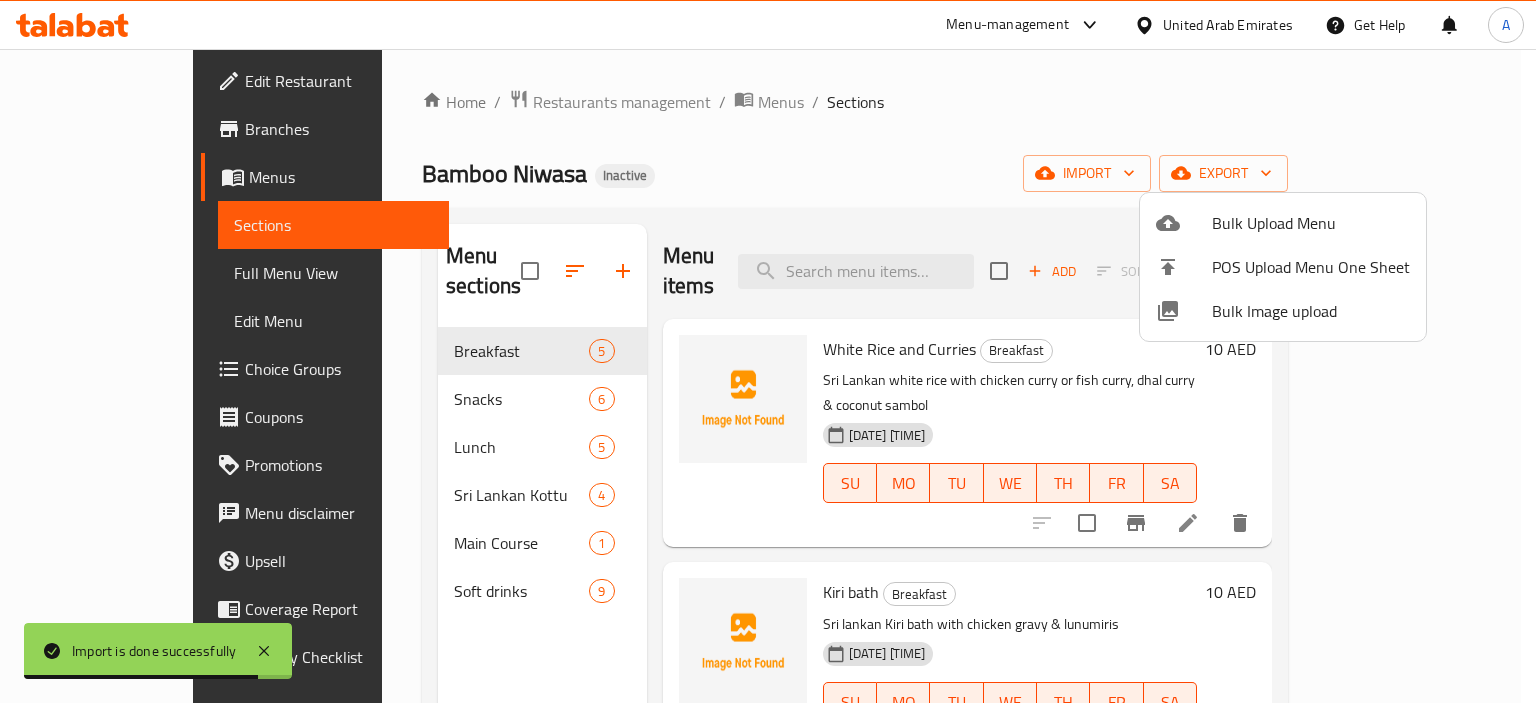 type 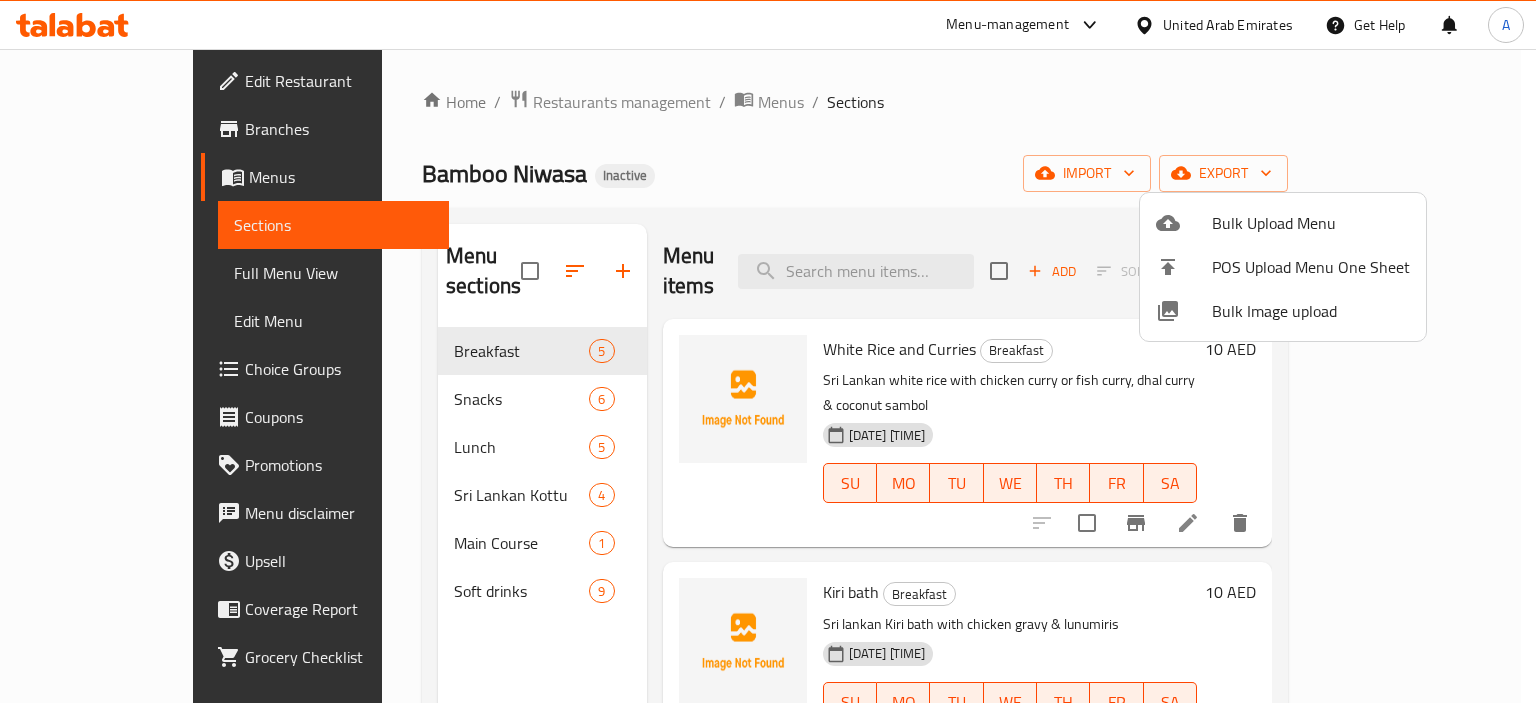 click at bounding box center (768, 351) 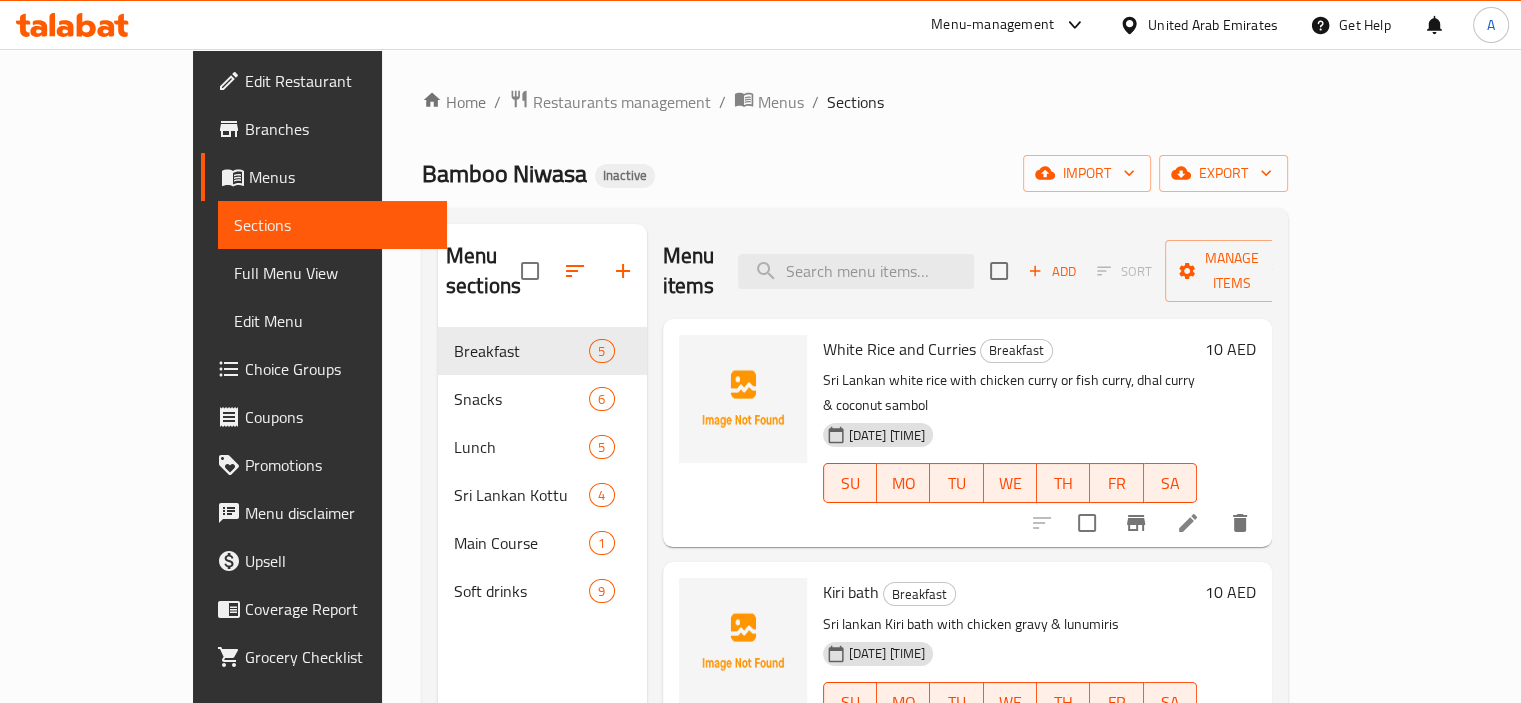 click on "Full Menu View" at bounding box center [332, 273] 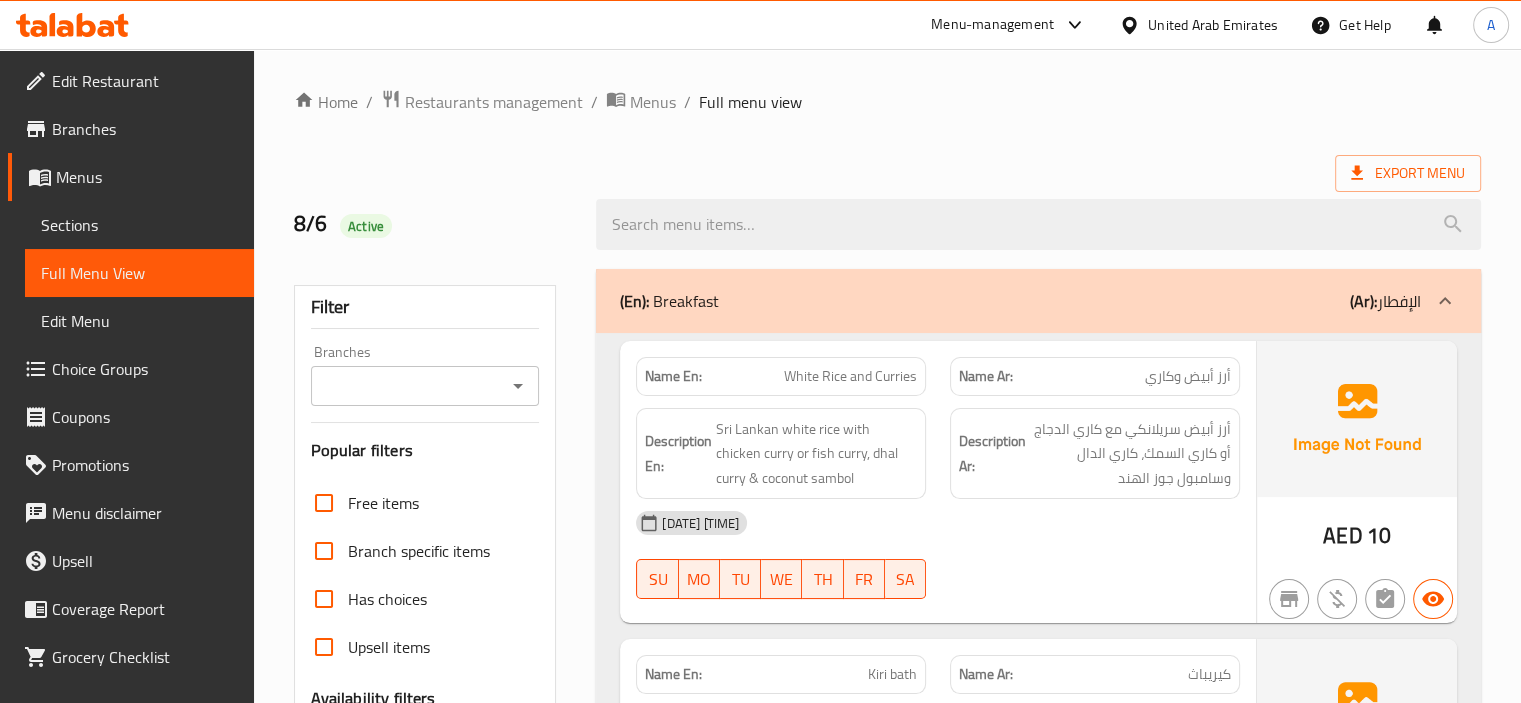 type 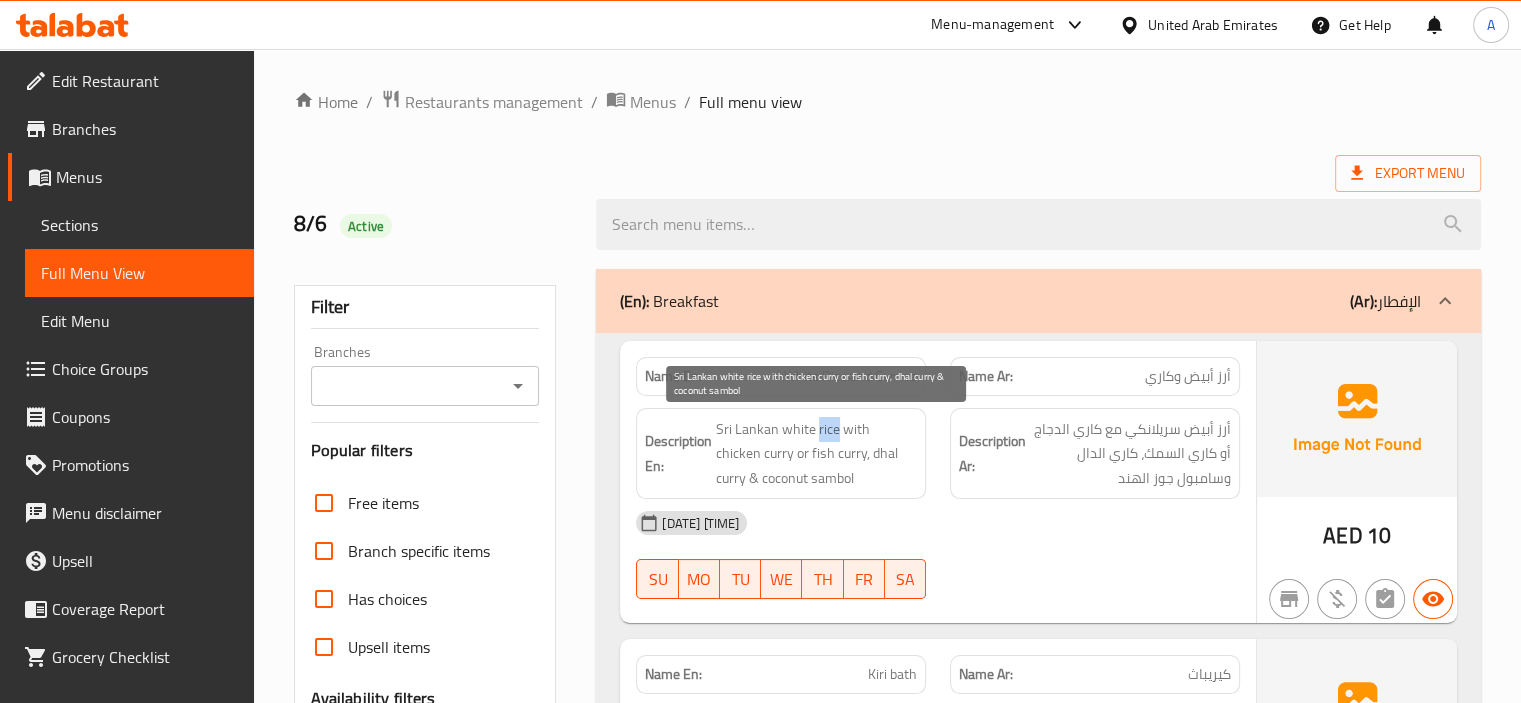 drag, startPoint x: 834, startPoint y: 431, endPoint x: 817, endPoint y: 431, distance: 17 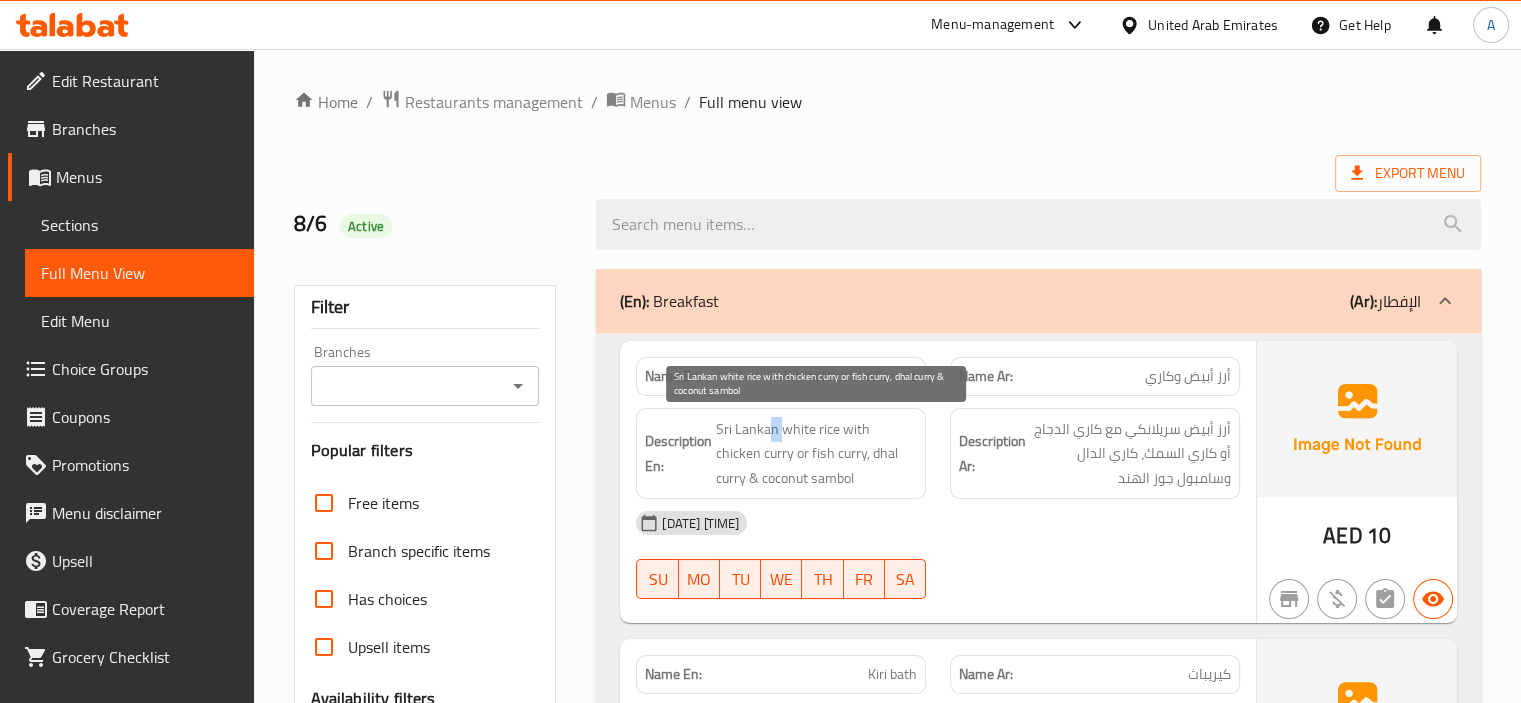 drag, startPoint x: 784, startPoint y: 433, endPoint x: 769, endPoint y: 432, distance: 15.033297 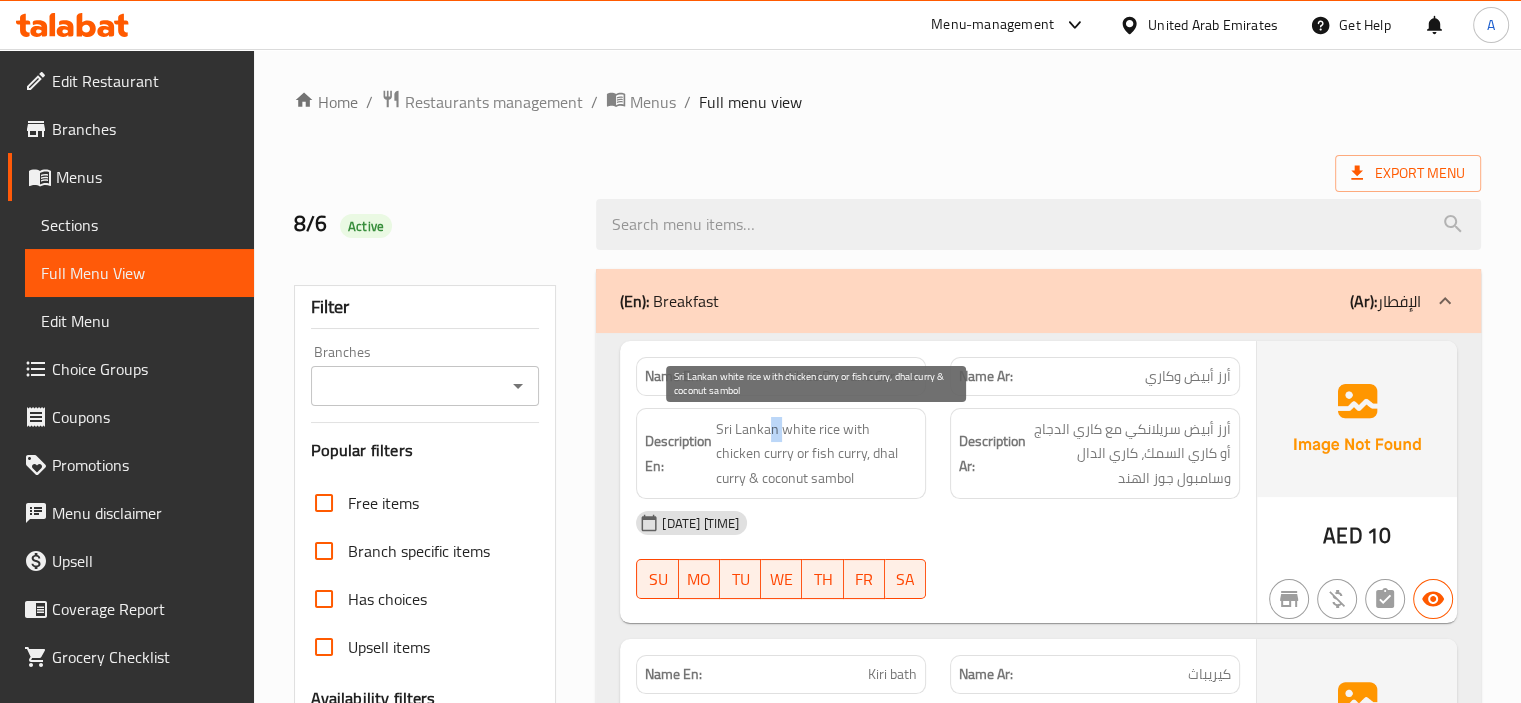 click on "Sri Lankan white rice with chicken curry or fish curry, dhal curry & coconut sambol" at bounding box center (816, 454) 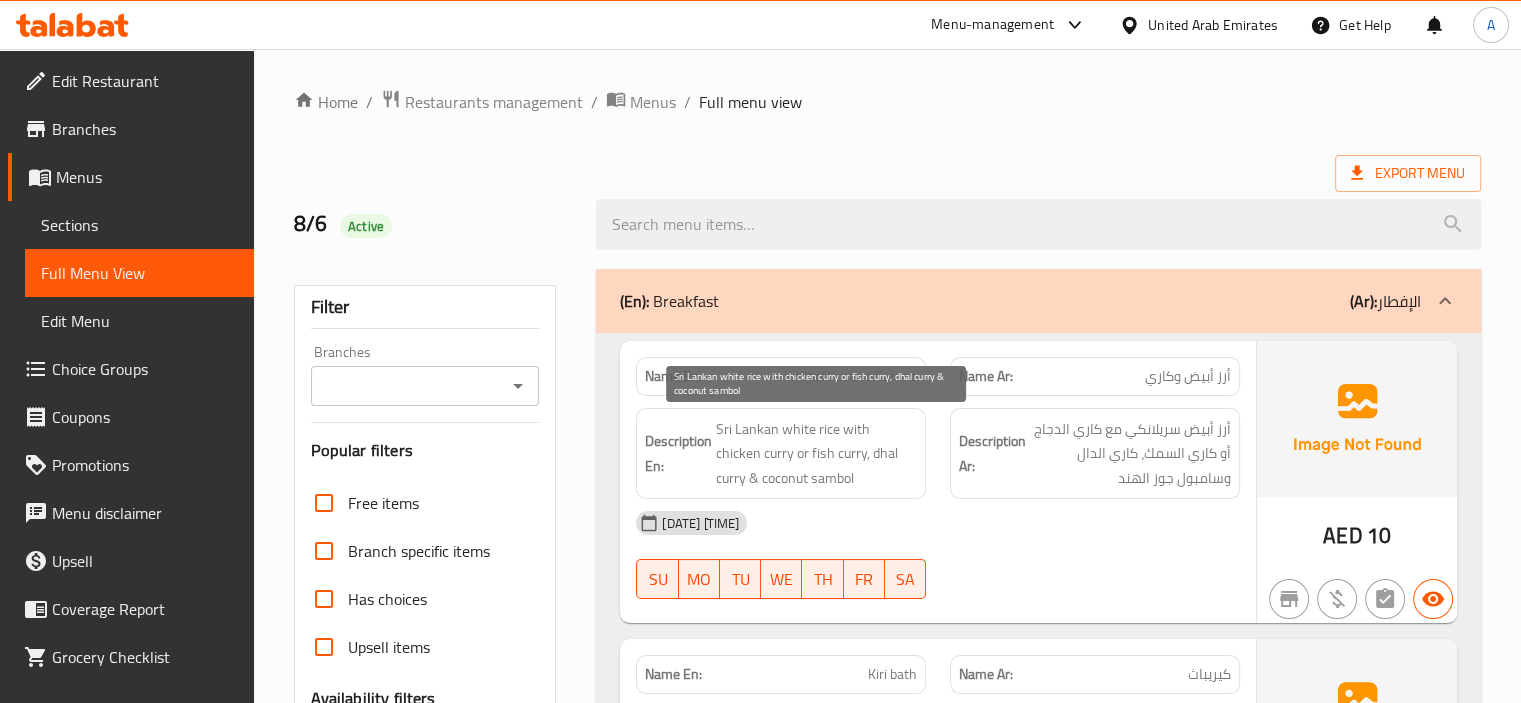 click on "Sri Lankan white rice with chicken curry or fish curry, dhal curry & coconut sambol" at bounding box center [816, 454] 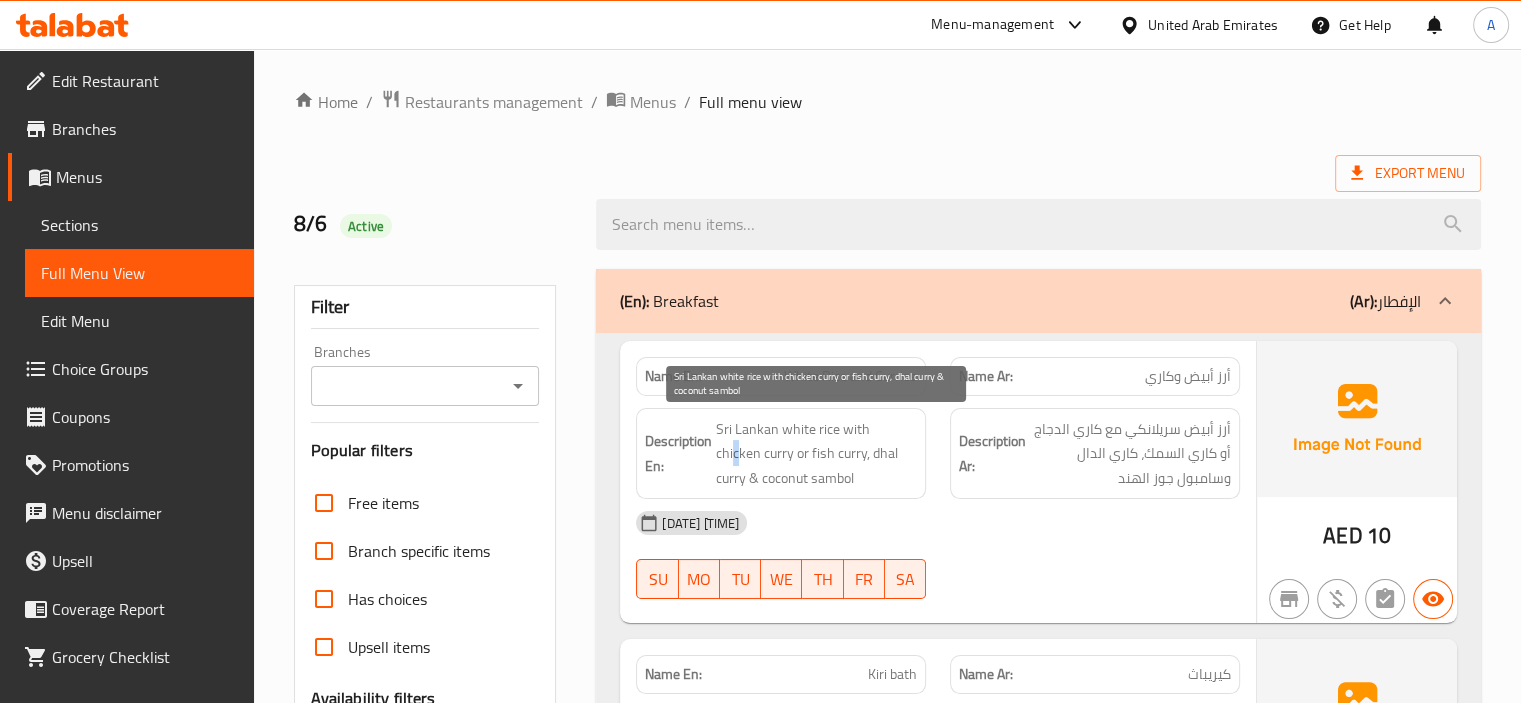 click on "Sri Lankan white rice with chicken curry or fish curry, dhal curry & coconut sambol" at bounding box center [816, 454] 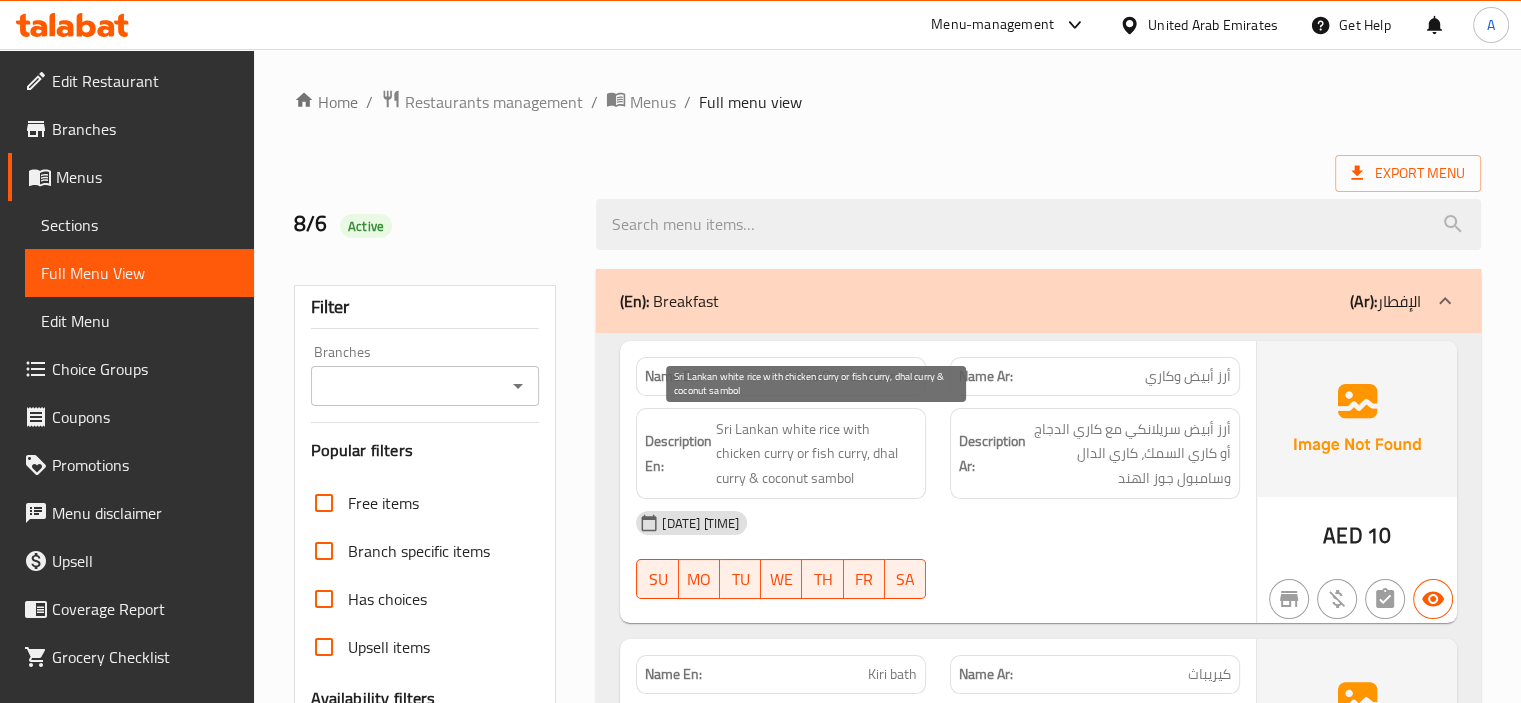 click on "Sri Lankan white rice with chicken curry or fish curry, dhal curry & coconut sambol" at bounding box center [816, 454] 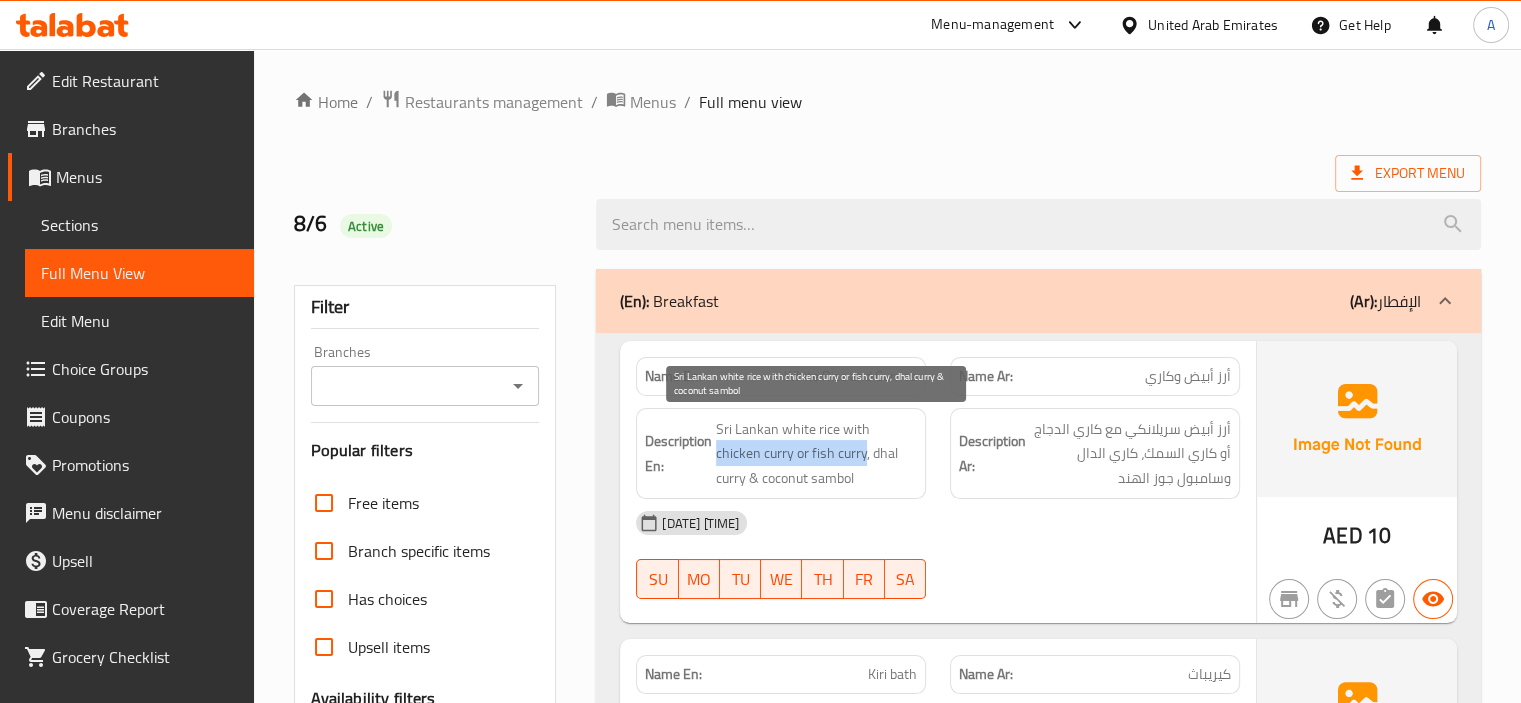drag, startPoint x: 867, startPoint y: 425, endPoint x: 817, endPoint y: 453, distance: 57.306194 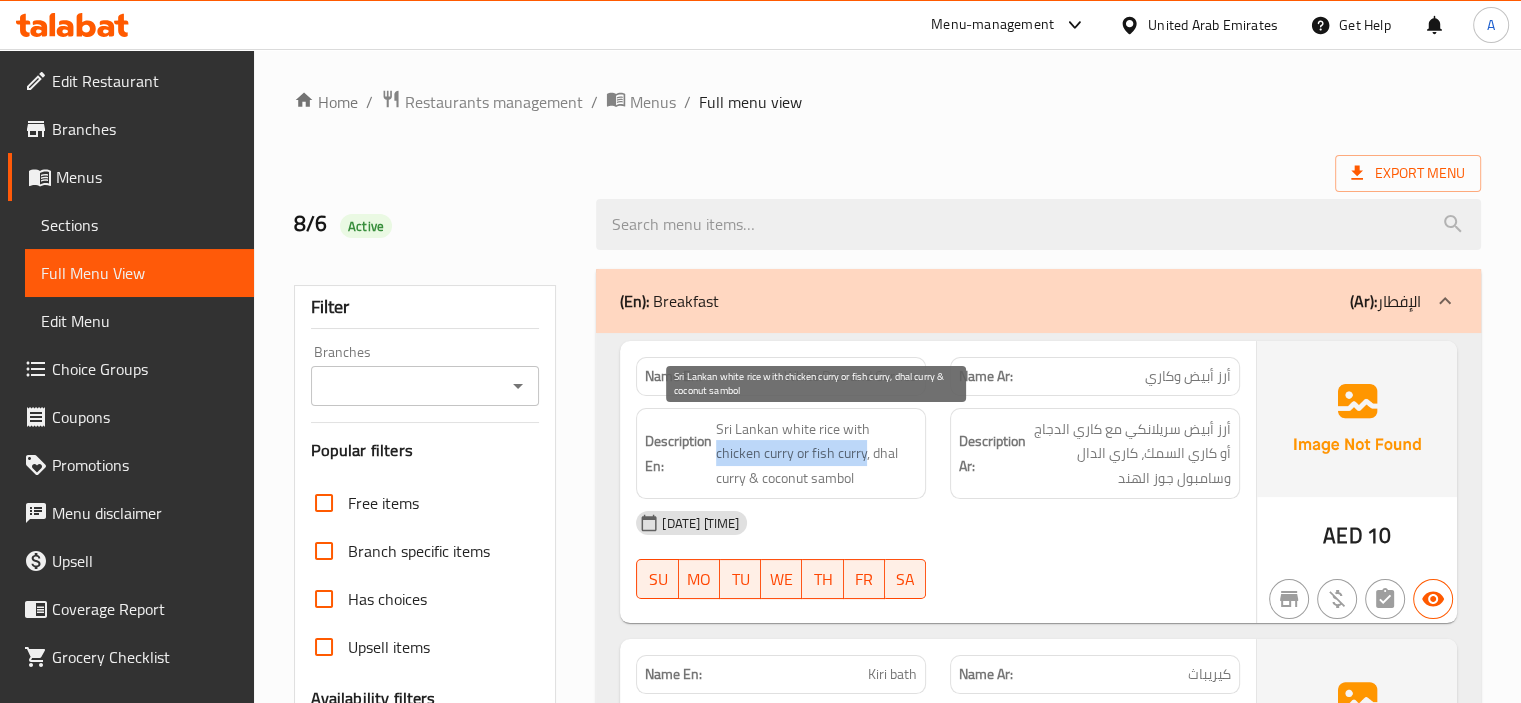 click on "Sri Lankan white rice with chicken curry or fish curry, dhal curry & coconut sambol" at bounding box center (816, 454) 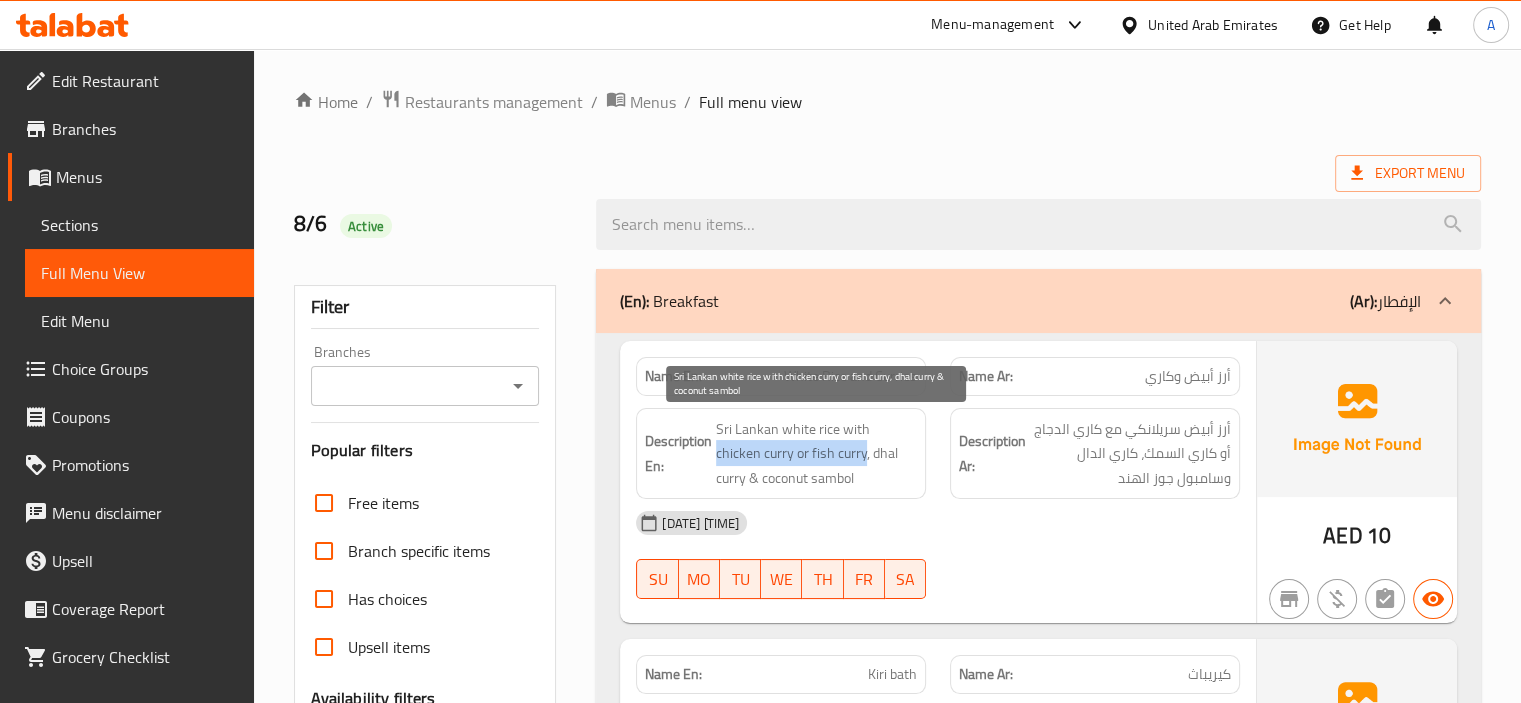 copy on "chicken curry or fish curry" 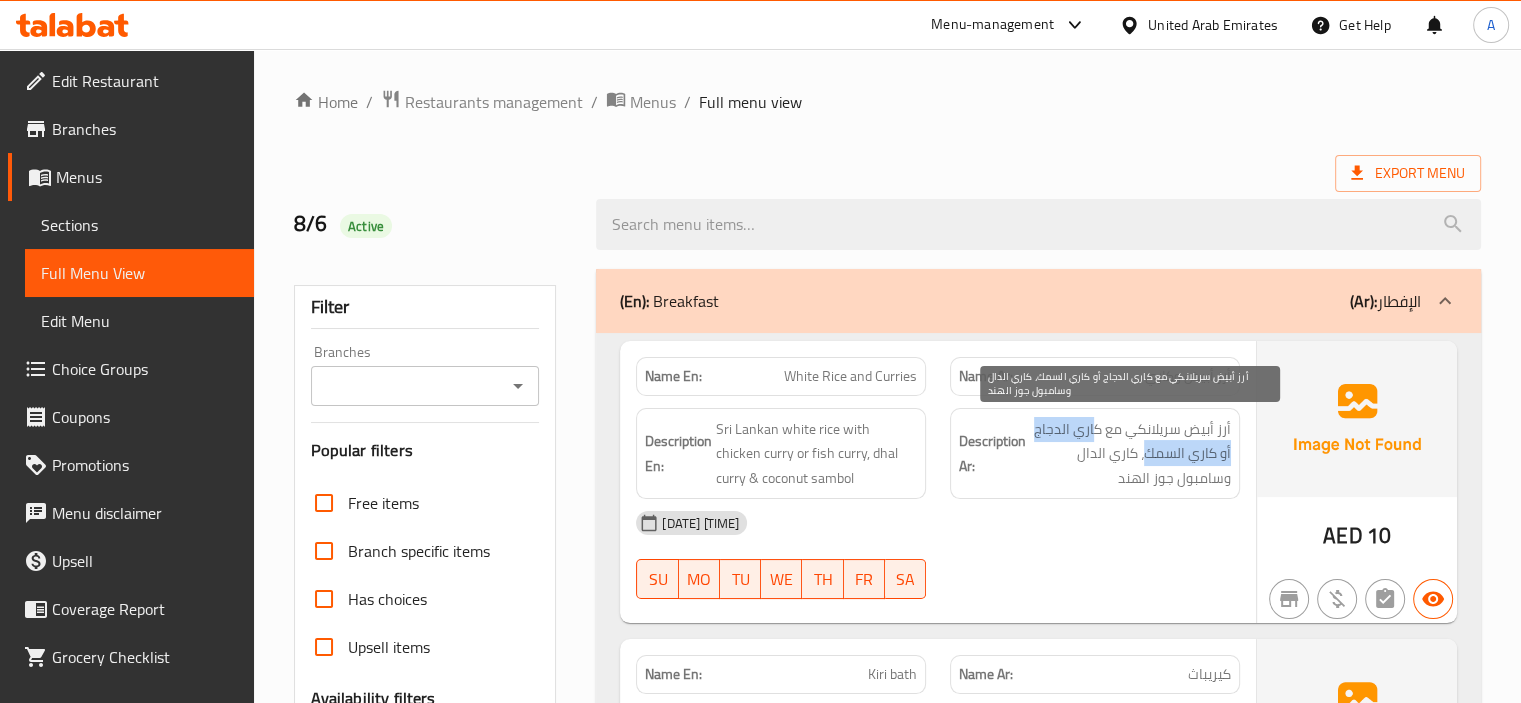 drag, startPoint x: 1096, startPoint y: 427, endPoint x: 1147, endPoint y: 452, distance: 56.797886 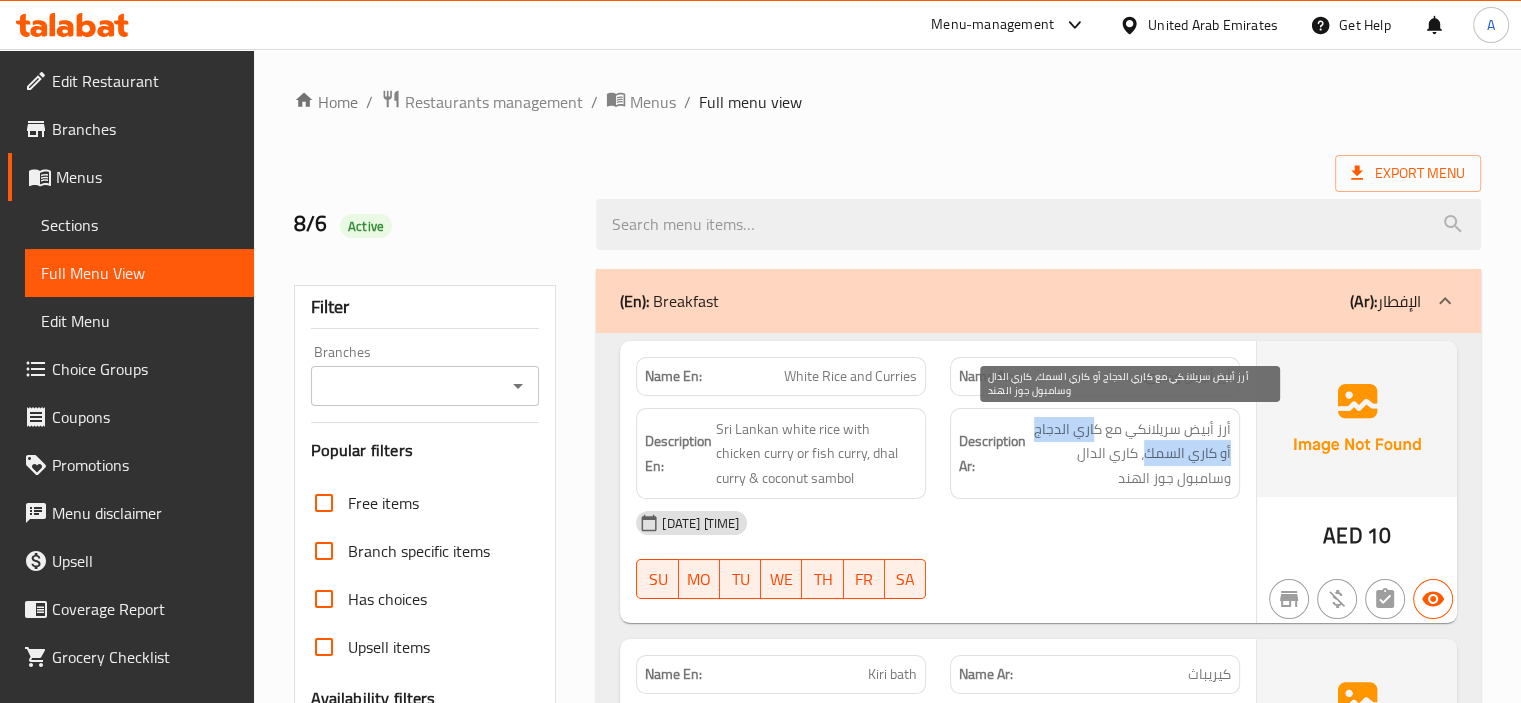 click on "أرز أبيض سريلانكي مع كاري الدجاج أو كاري السمك، كاري الدال وسامبول جوز الهند" at bounding box center (1130, 454) 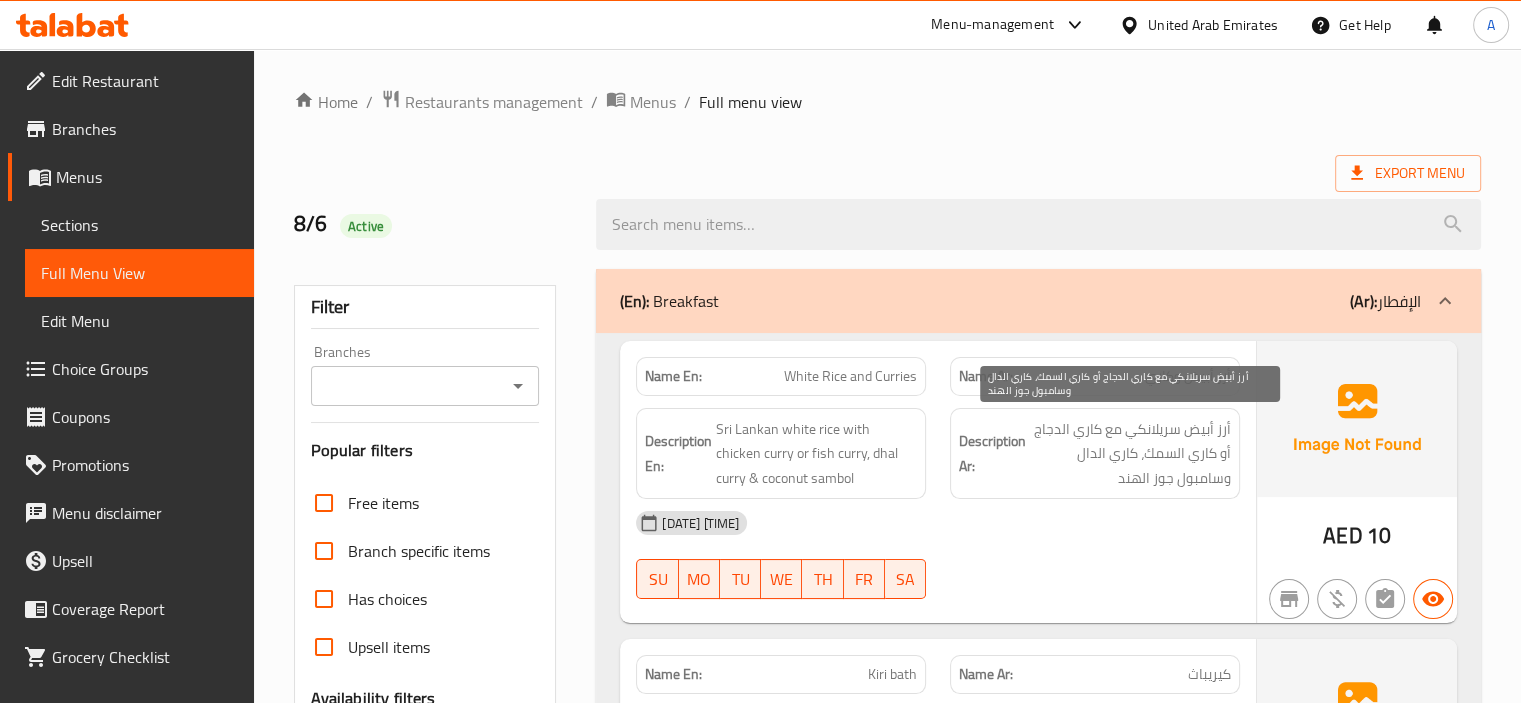 click on "أرز أبيض سريلانكي مع كاري الدجاج أو كاري السمك، كاري الدال وسامبول جوز الهند" at bounding box center (1130, 454) 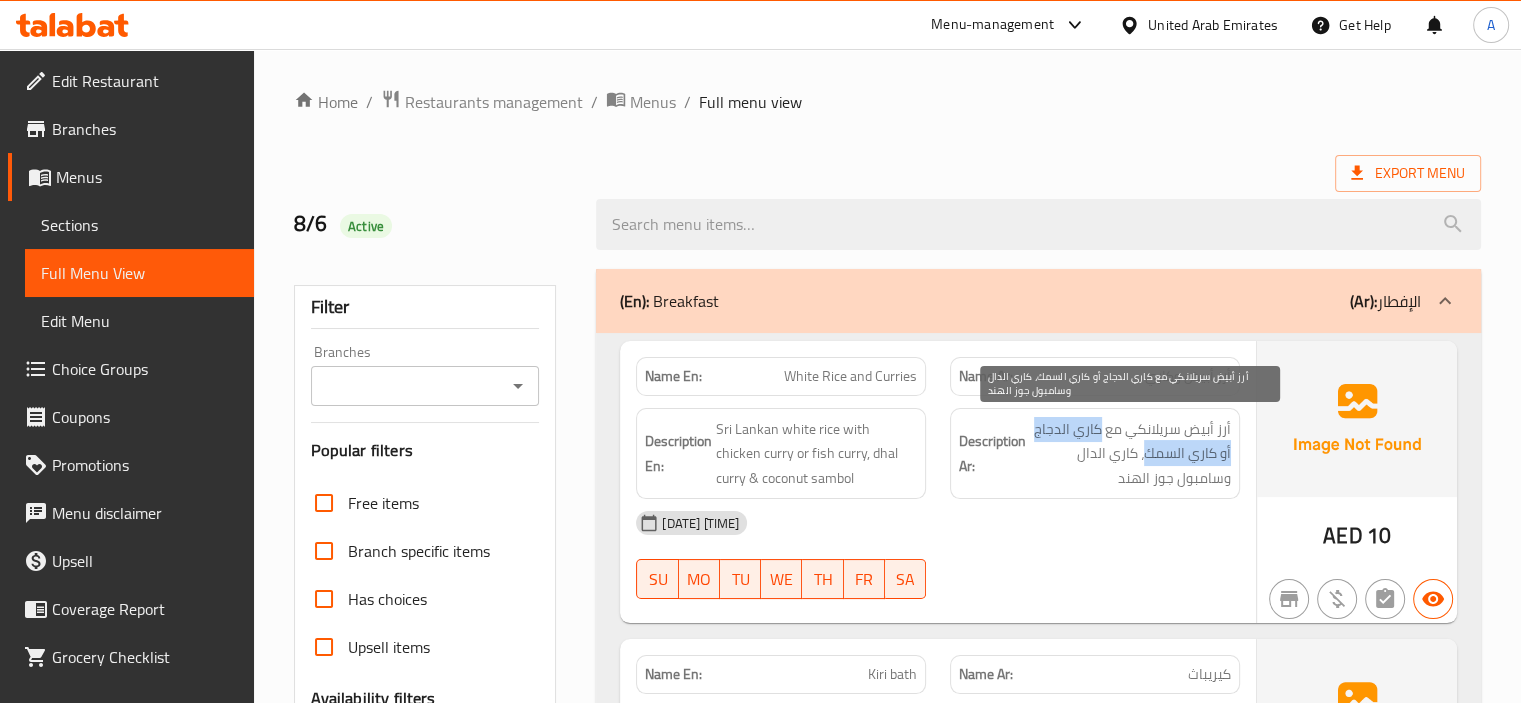 drag, startPoint x: 1100, startPoint y: 431, endPoint x: 1146, endPoint y: 451, distance: 50.159744 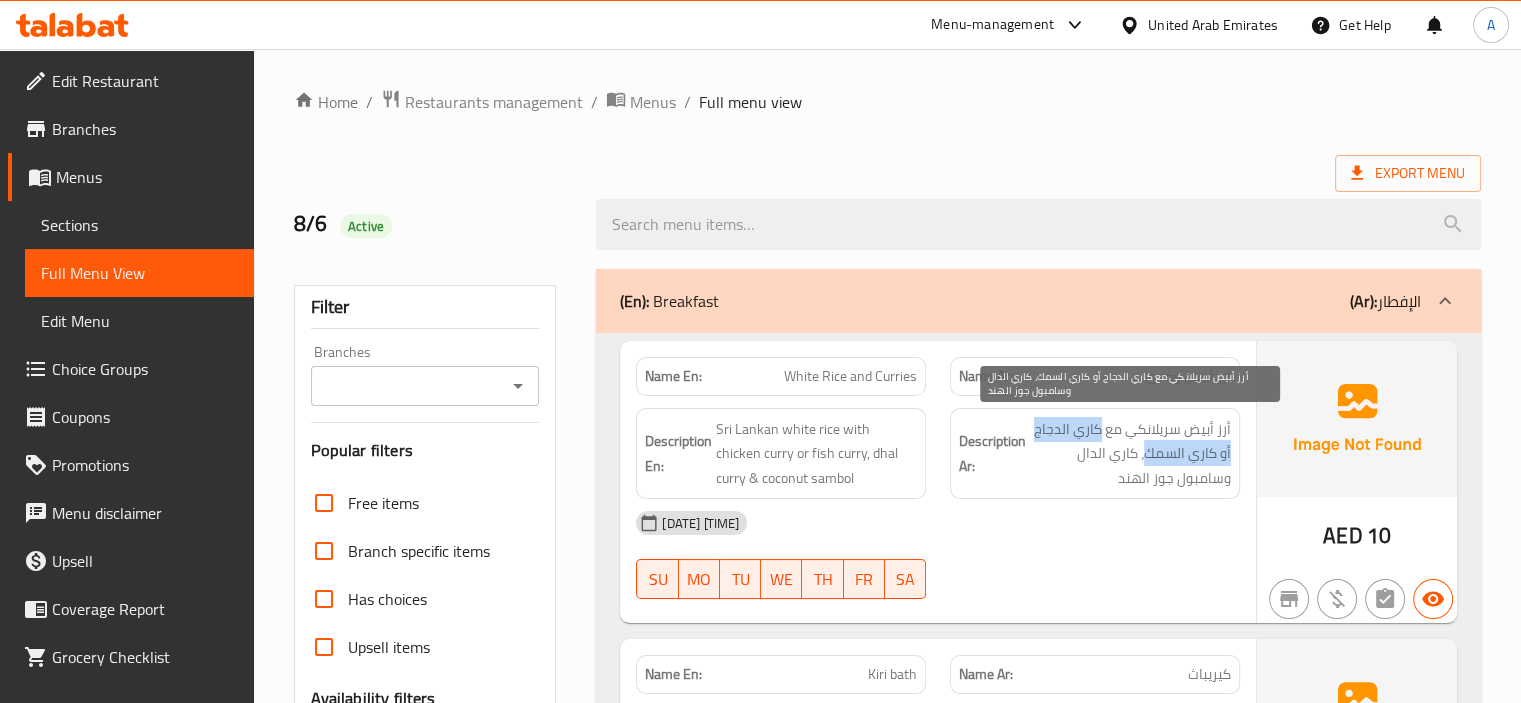 click on "أرز أبيض سريلانكي مع كاري الدجاج أو كاري السمك، كاري الدال وسامبول جوز الهند" at bounding box center [1130, 454] 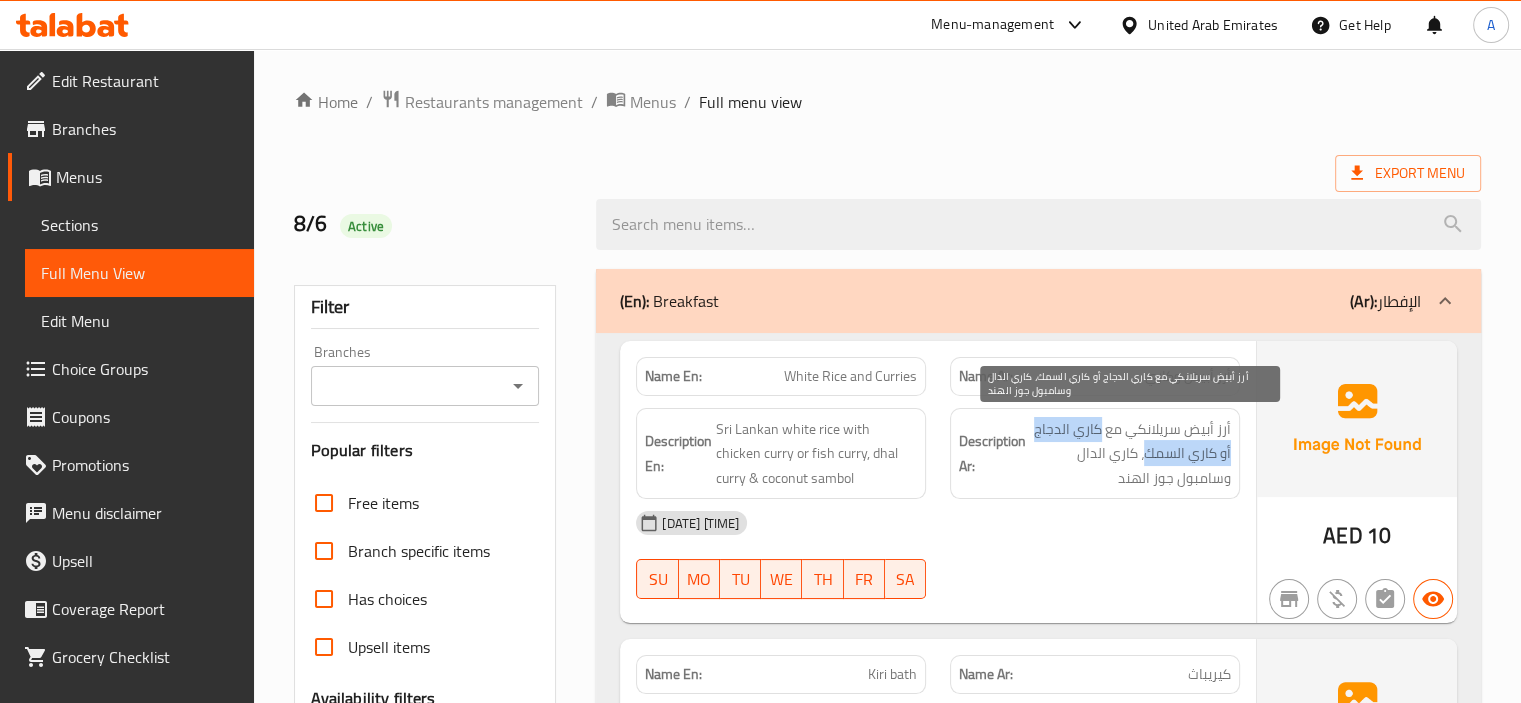 copy on "كاري الدجاج أو كاري السمك" 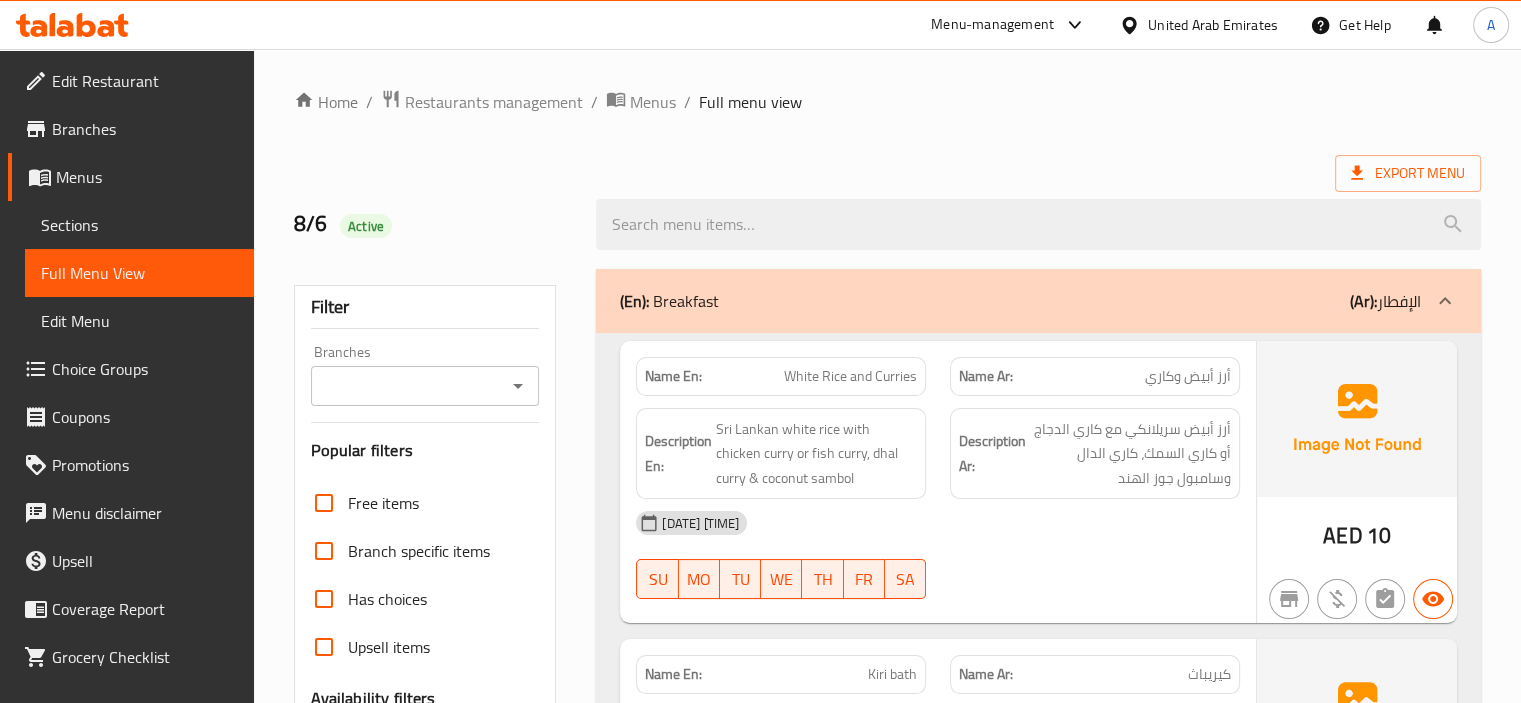 click on "06-08-2025 06:16 PM" at bounding box center (938, 523) 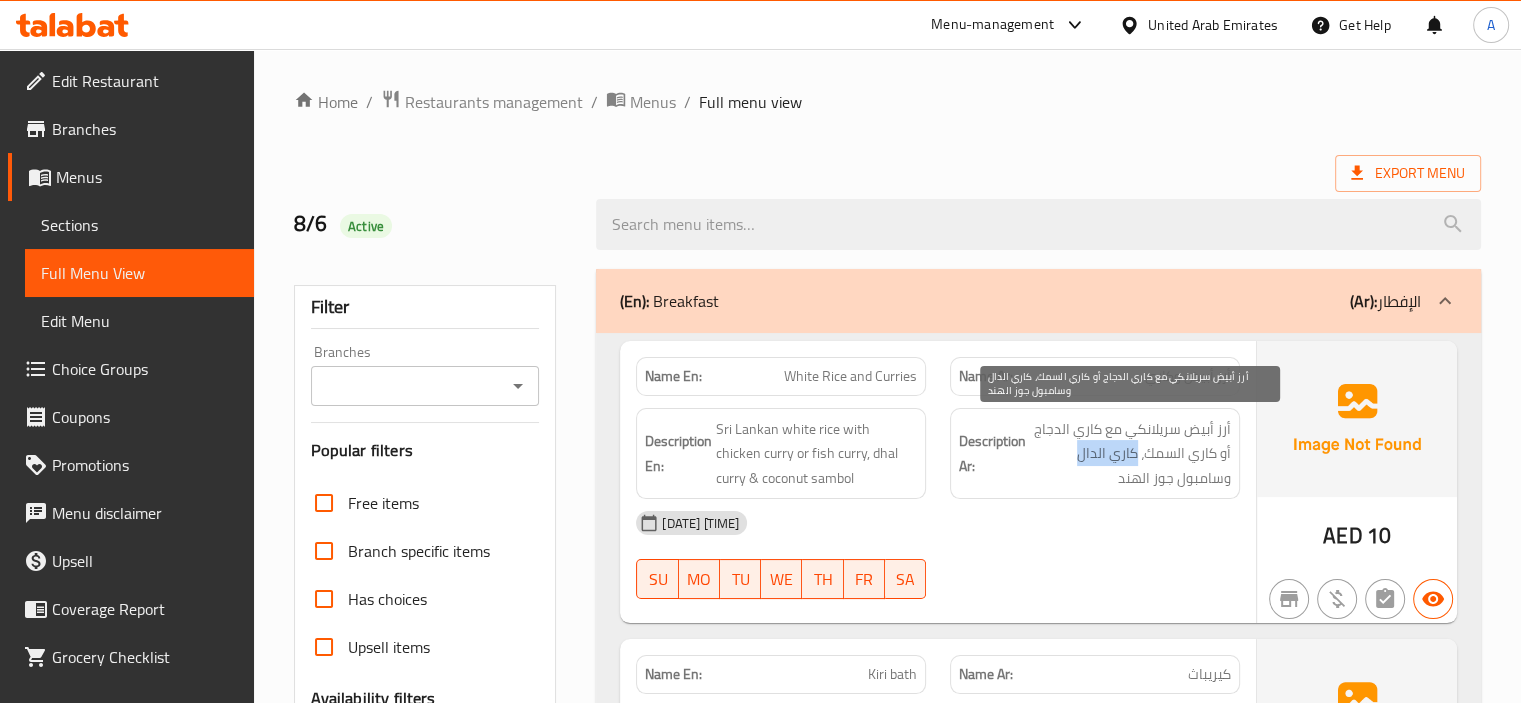 drag, startPoint x: 1135, startPoint y: 455, endPoint x: 1075, endPoint y: 459, distance: 60.133186 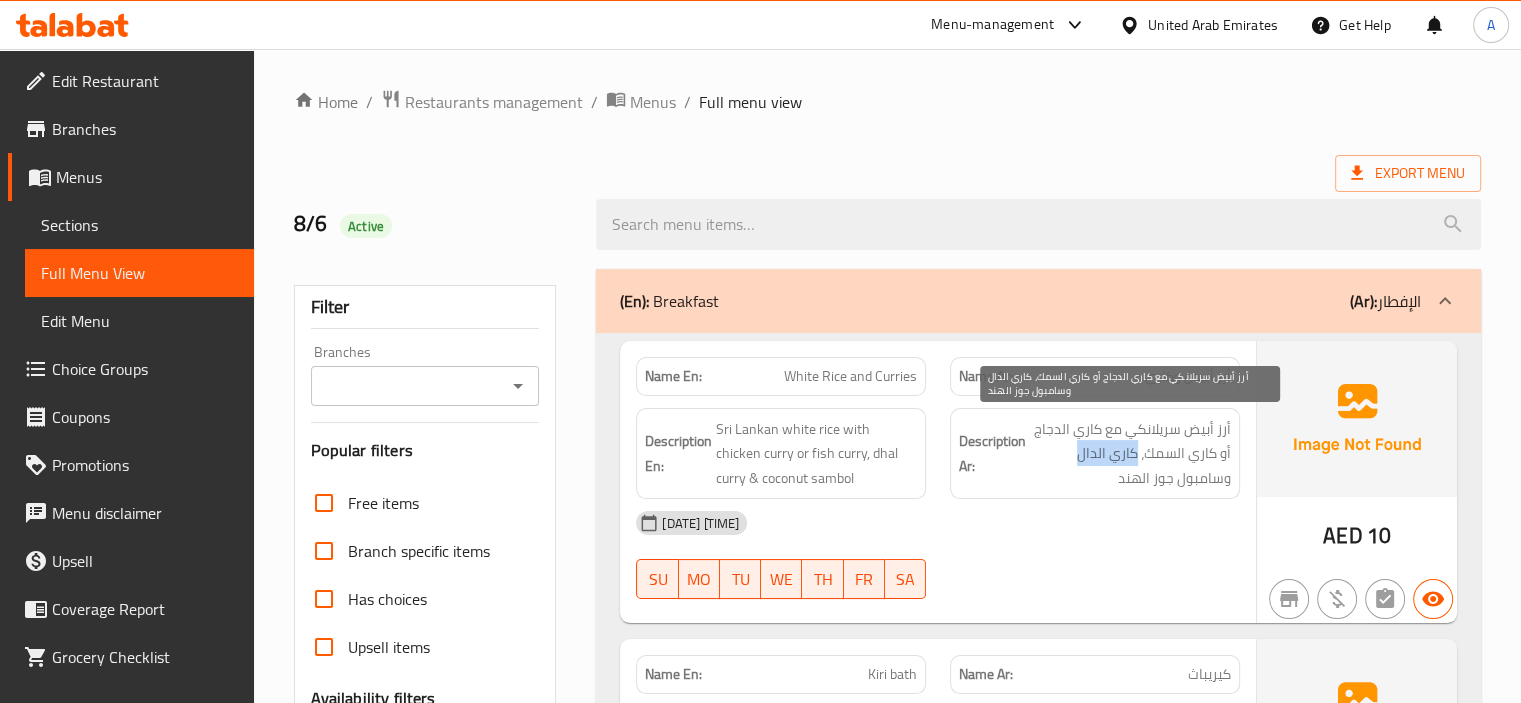click on "أرز أبيض سريلانكي مع كاري الدجاج أو كاري السمك، كاري الدال وسامبول جوز الهند" at bounding box center [1130, 454] 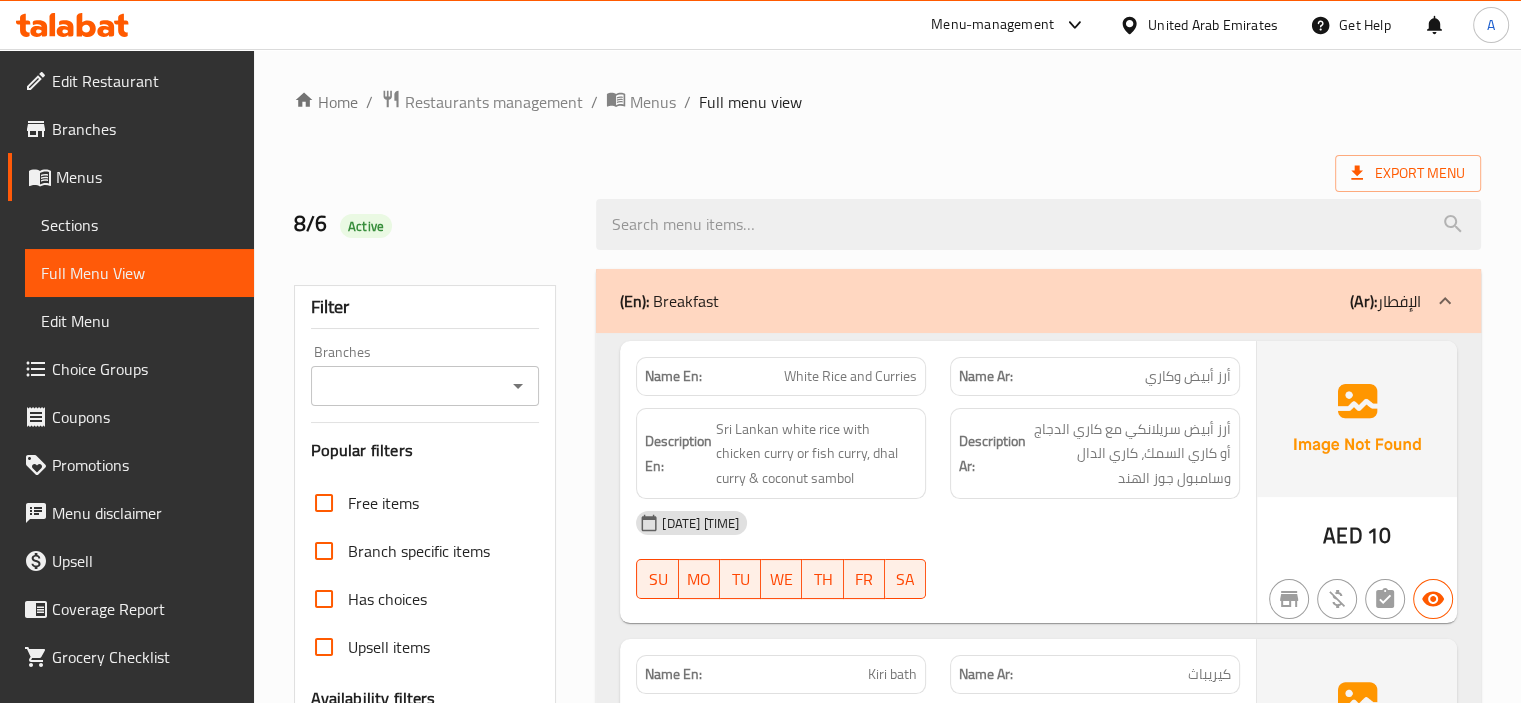click on "White Rice and Curries" at bounding box center [850, 376] 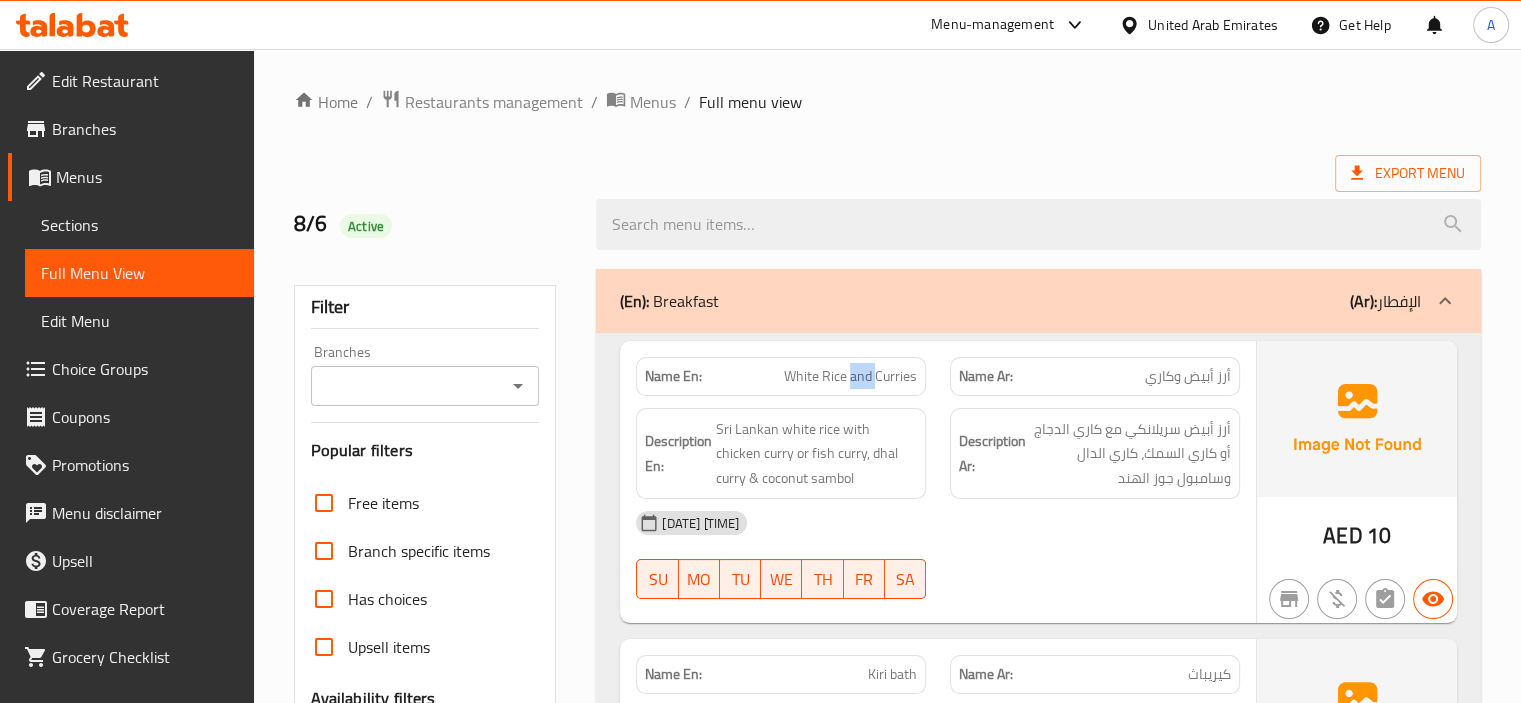 click on "White Rice and Curries" at bounding box center (850, 376) 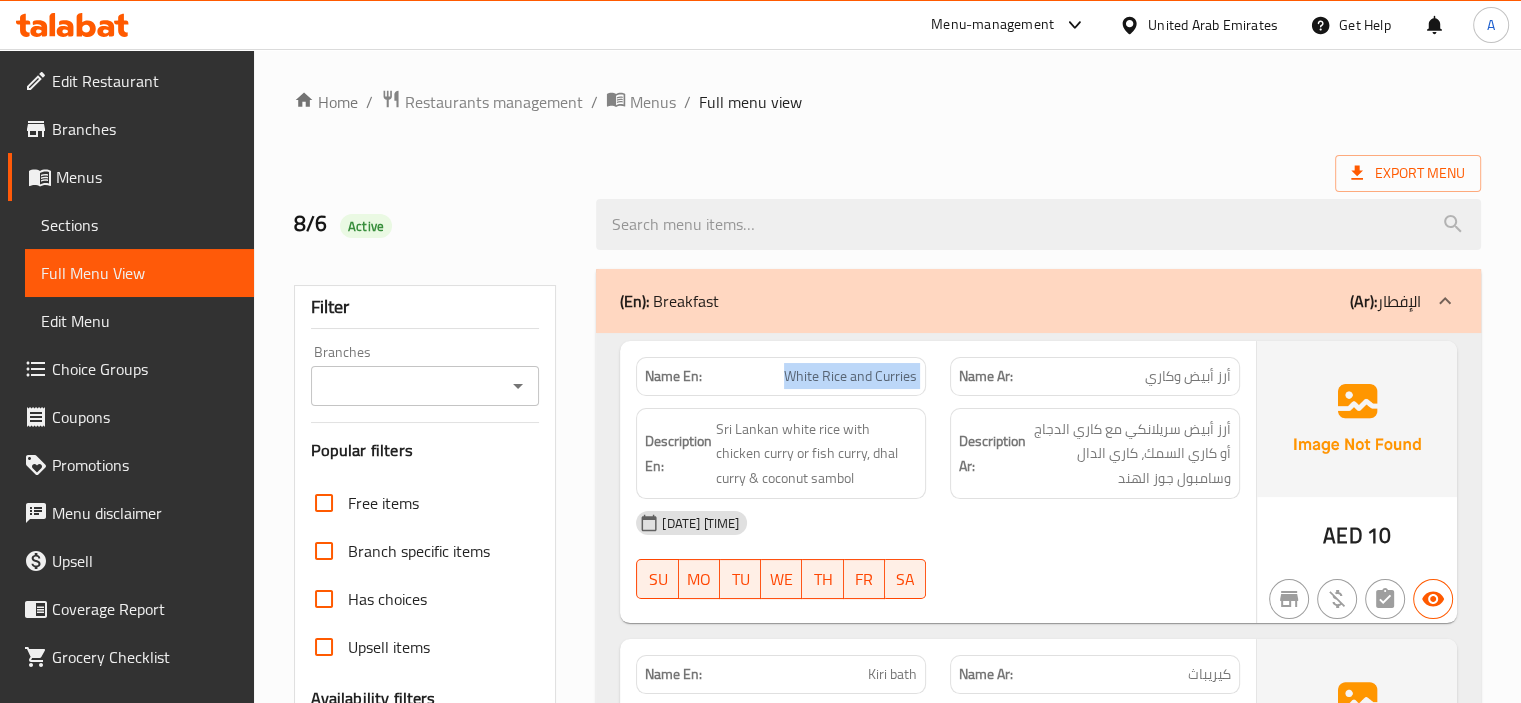 click on "White Rice and Curries" at bounding box center [850, 376] 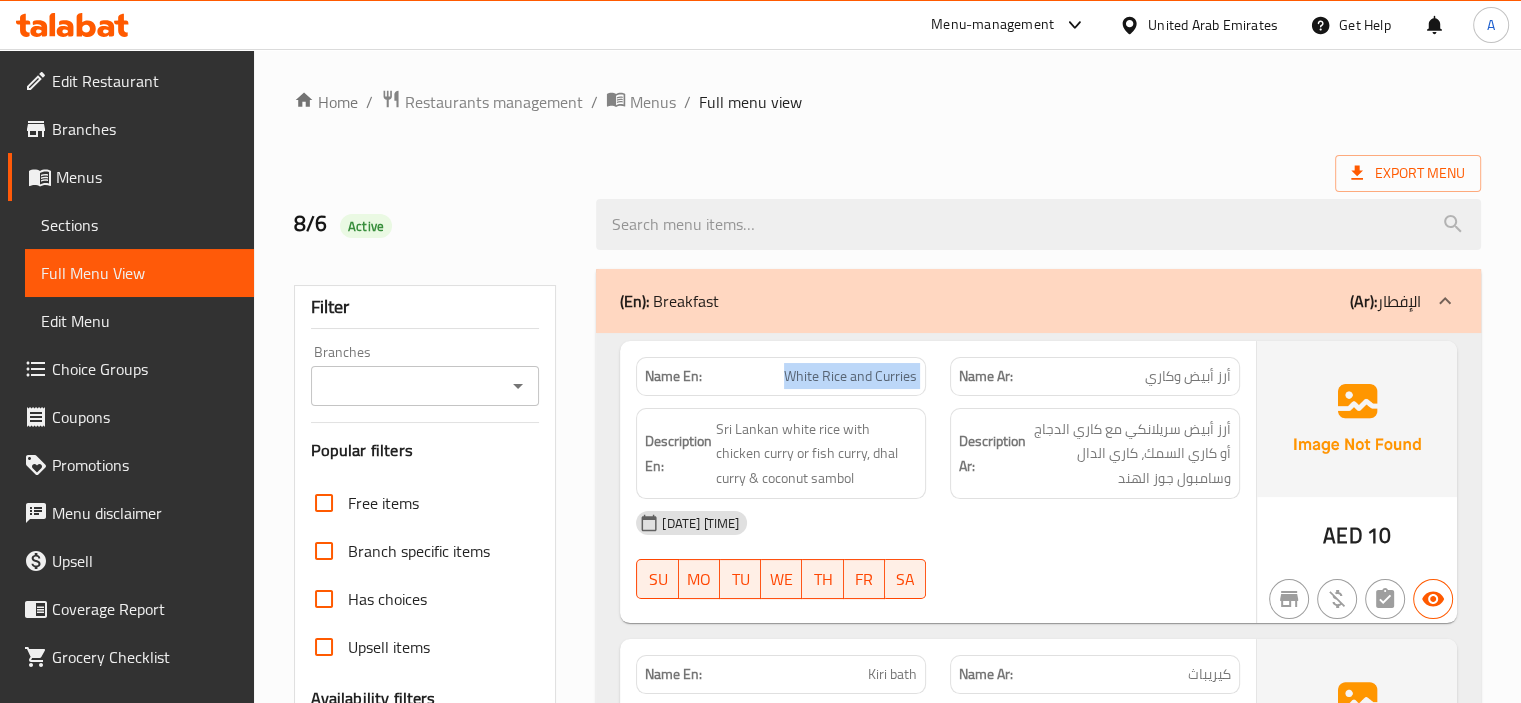 copy on "White Rice and Curries" 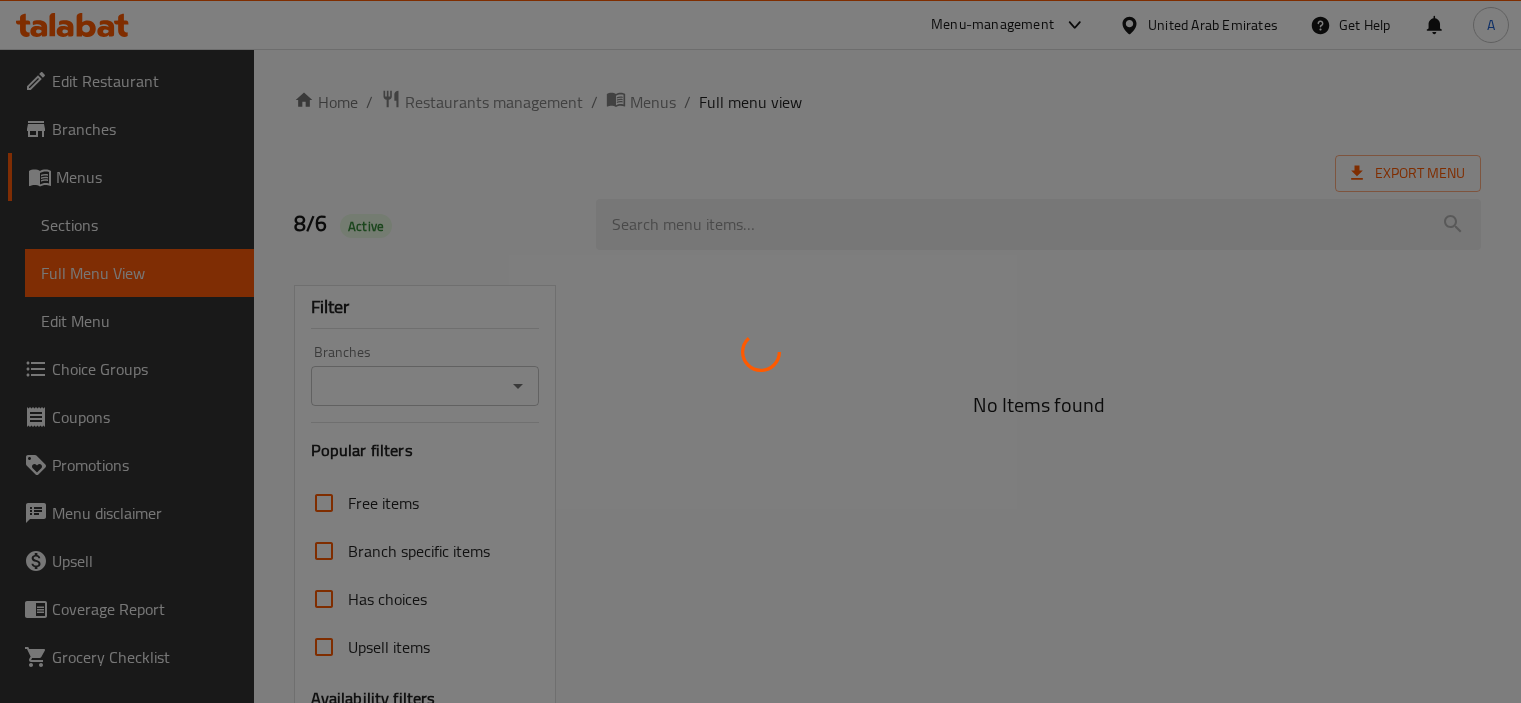 scroll, scrollTop: 0, scrollLeft: 0, axis: both 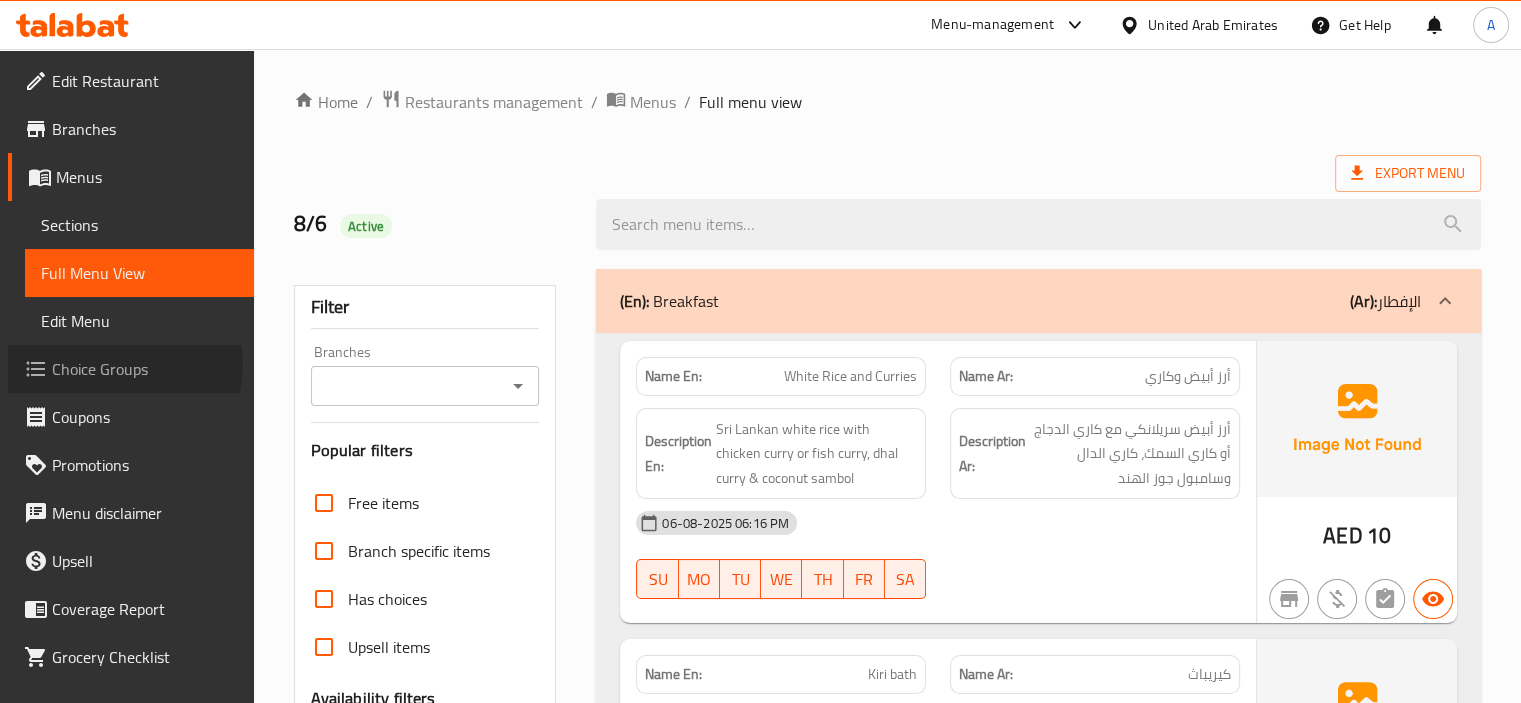 click on "Choice Groups" at bounding box center [145, 369] 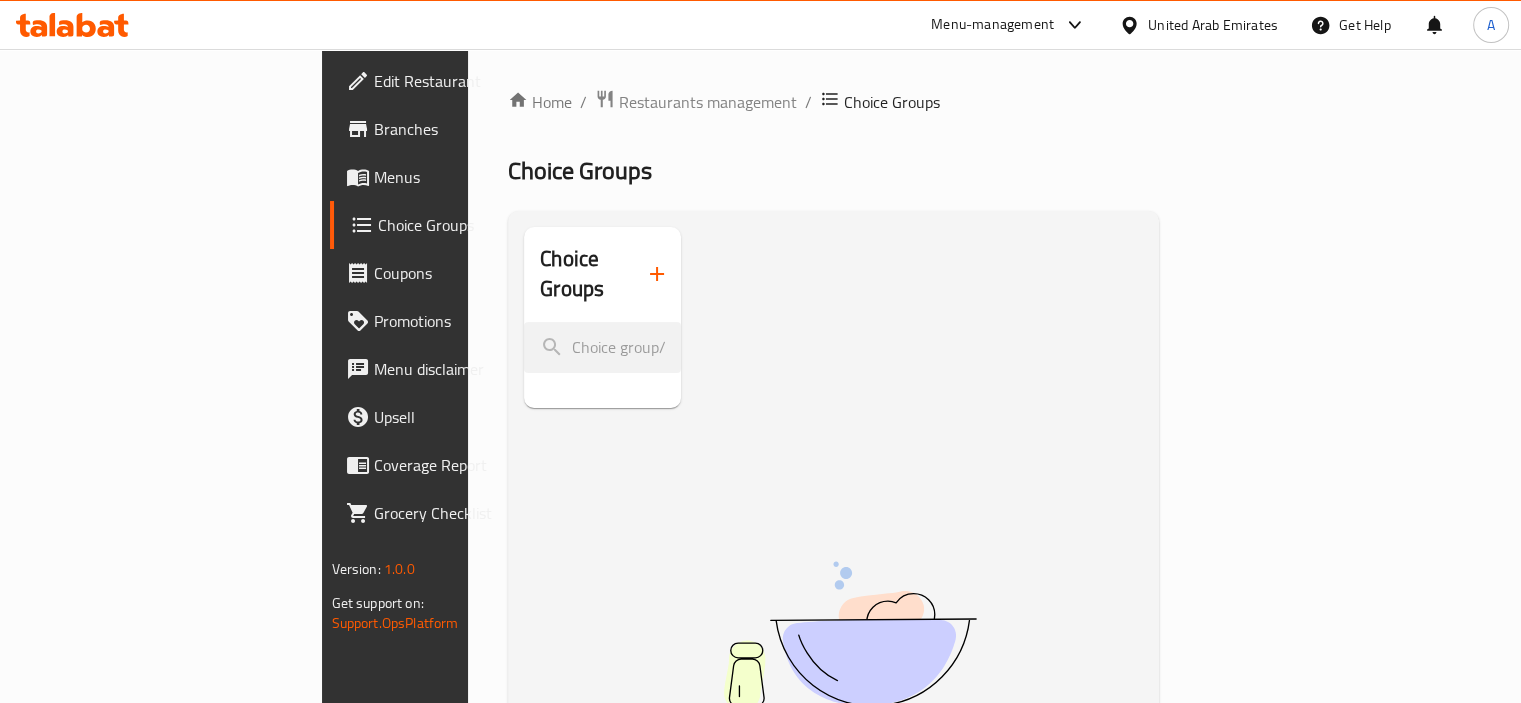 click 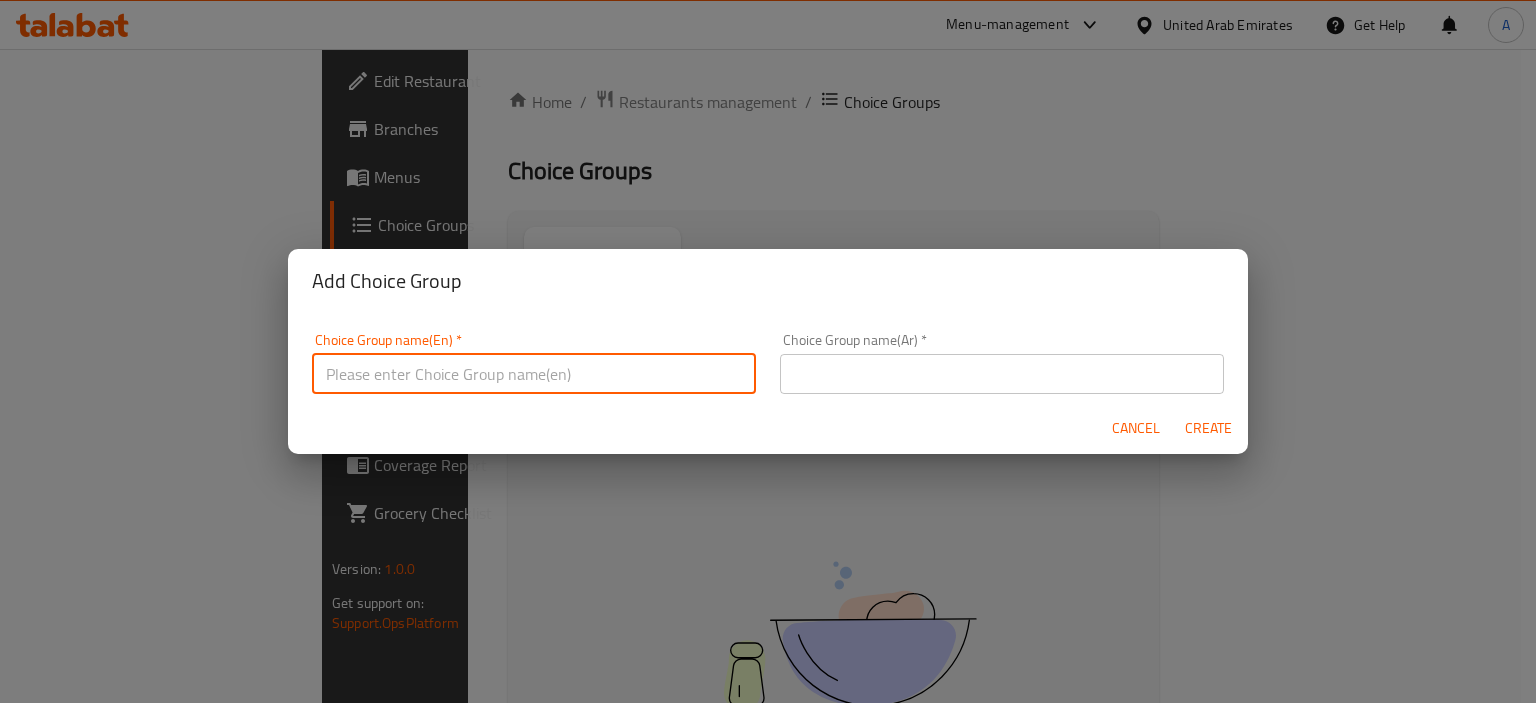 click at bounding box center [534, 374] 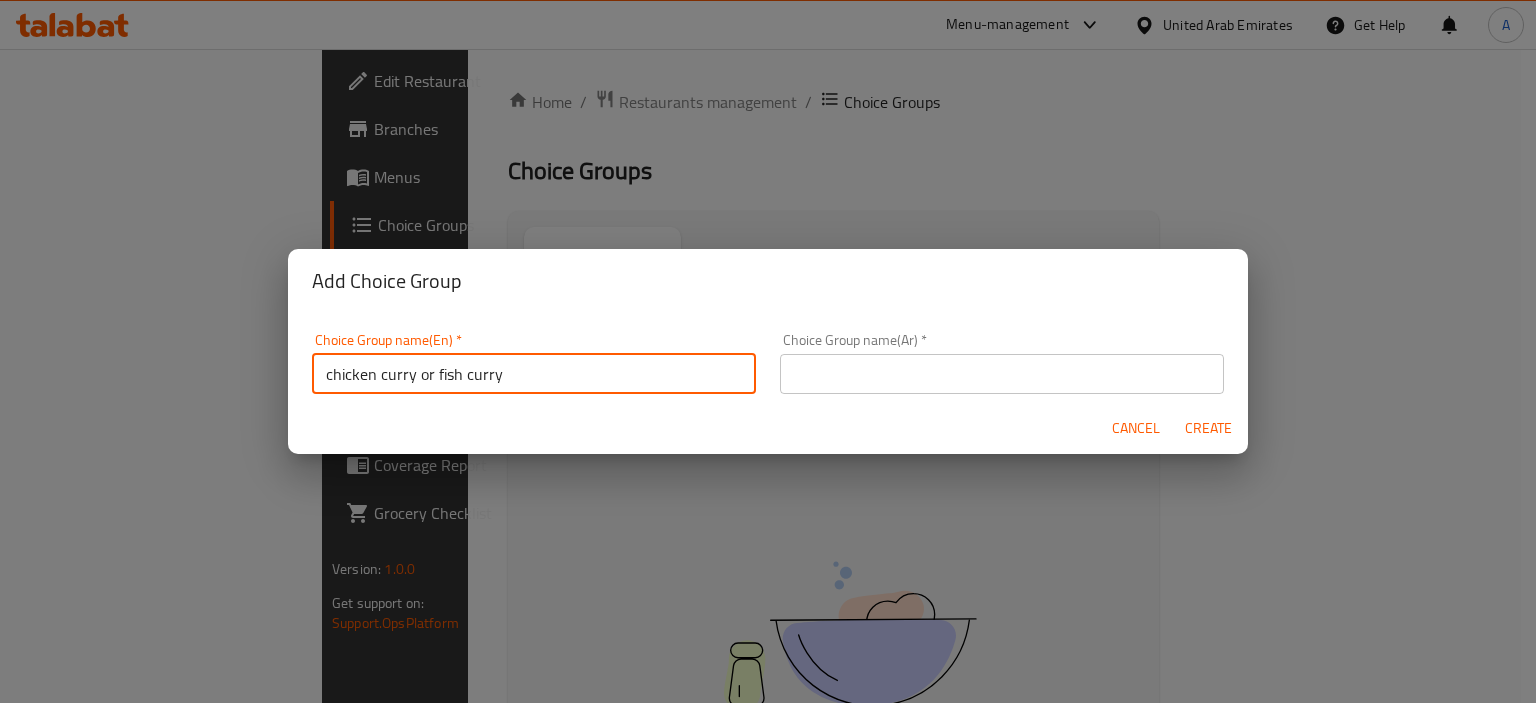 click on "chicken curry or fish curry" at bounding box center (534, 374) 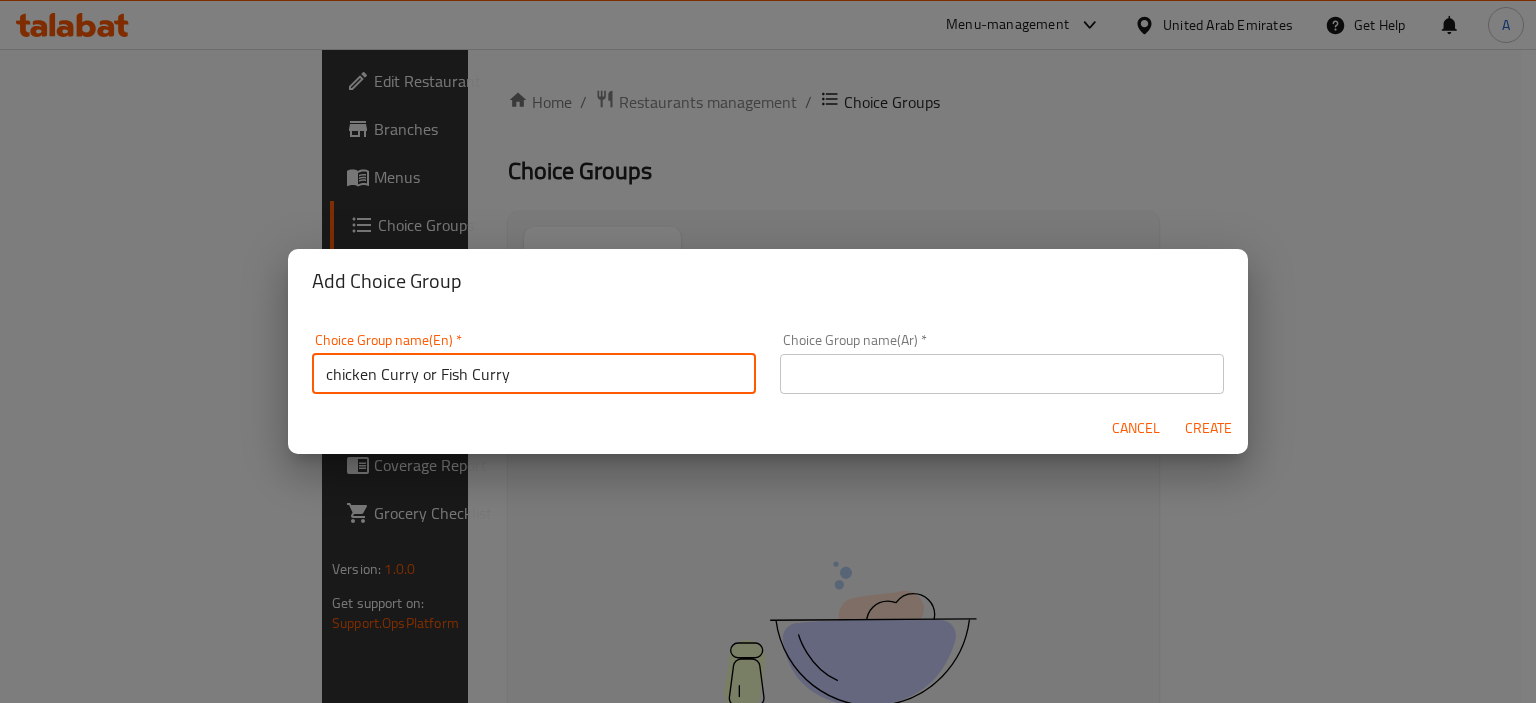 type on "chicken Curry or Fish Curry" 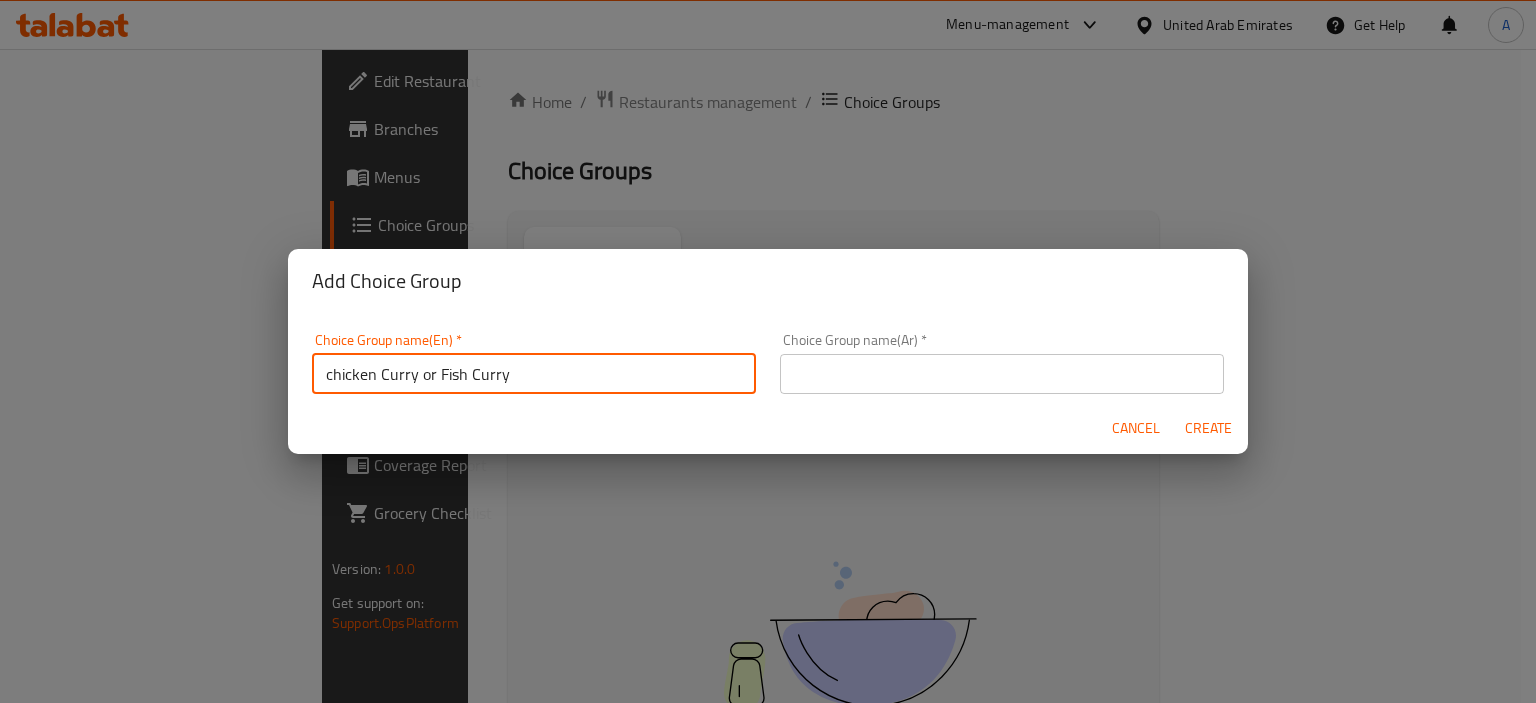 click at bounding box center (1002, 374) 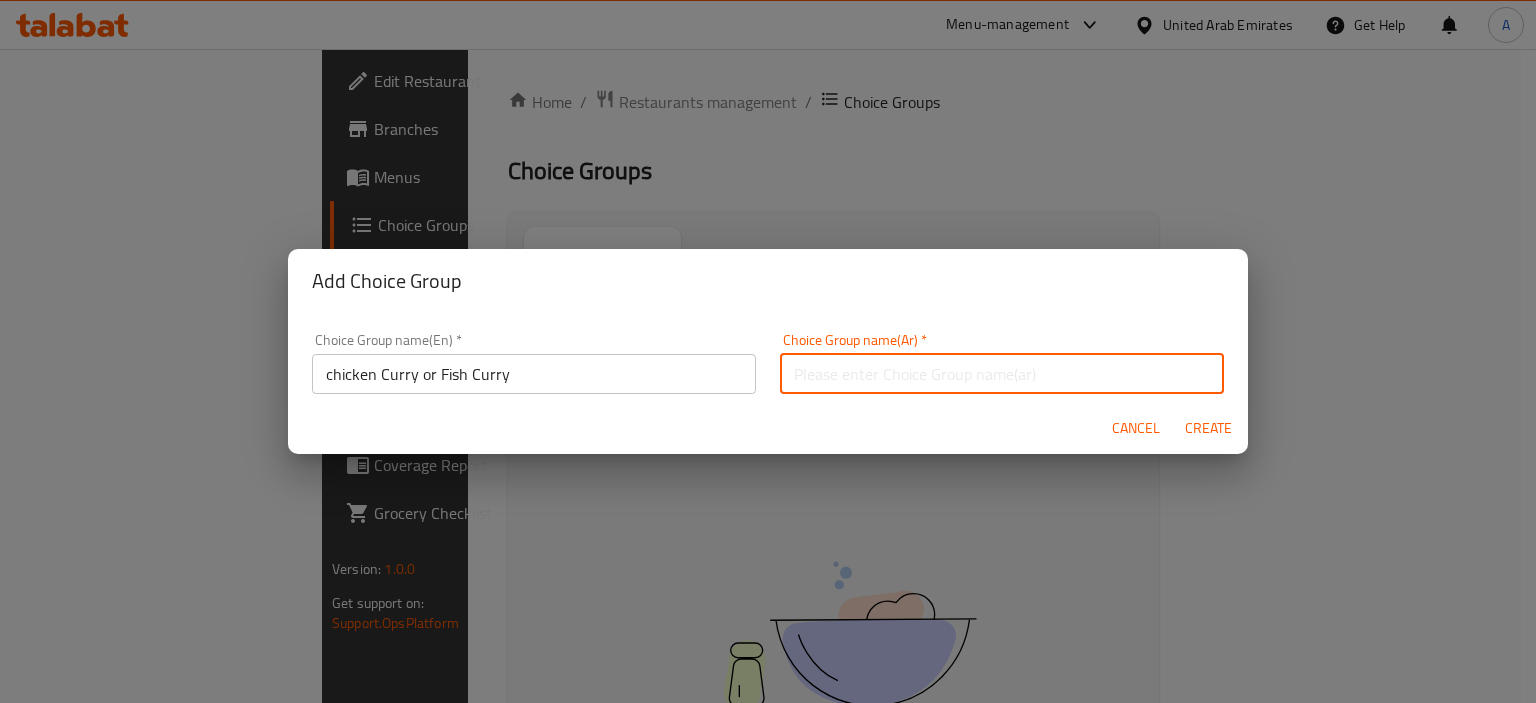 paste on "كاري الدجاج أو كاري السمك" 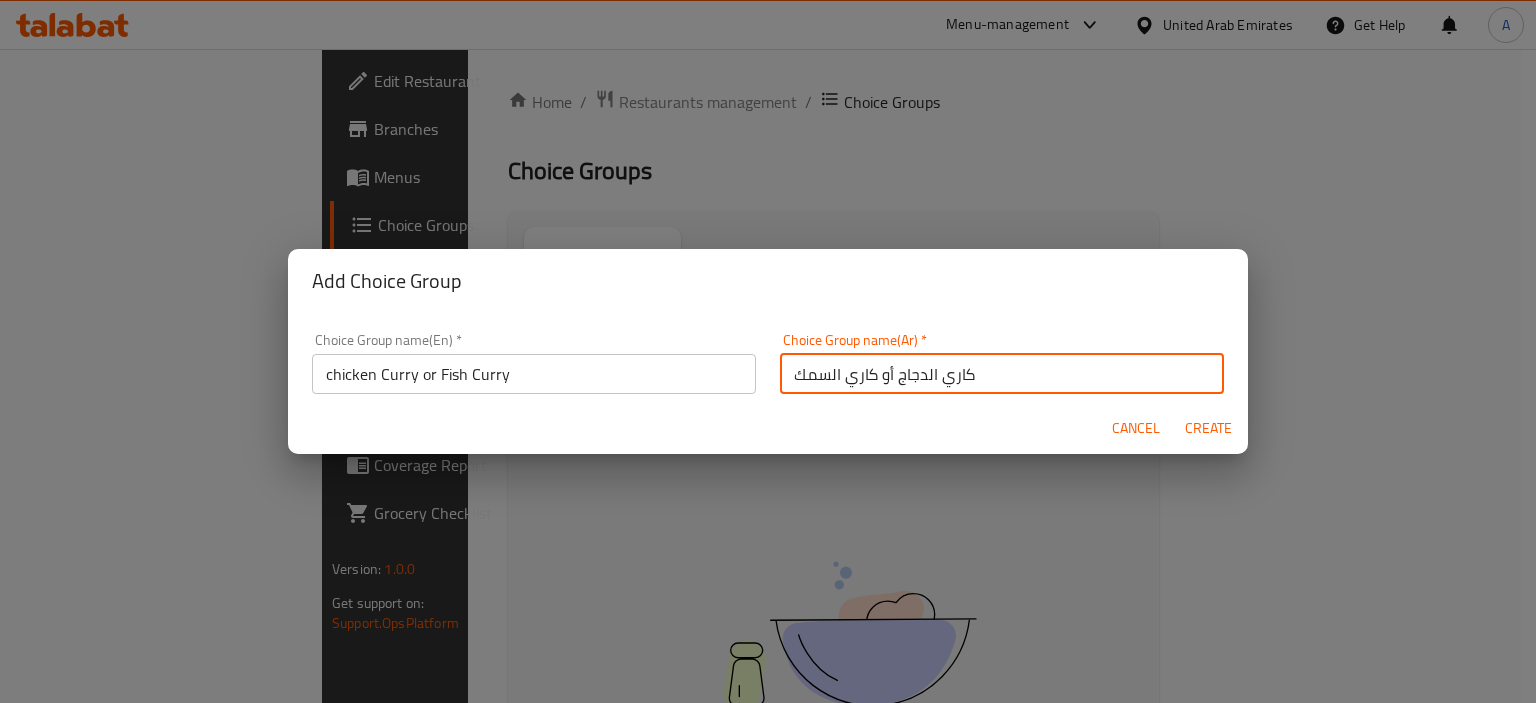type on "كاري الدجاج أو كاري السمك" 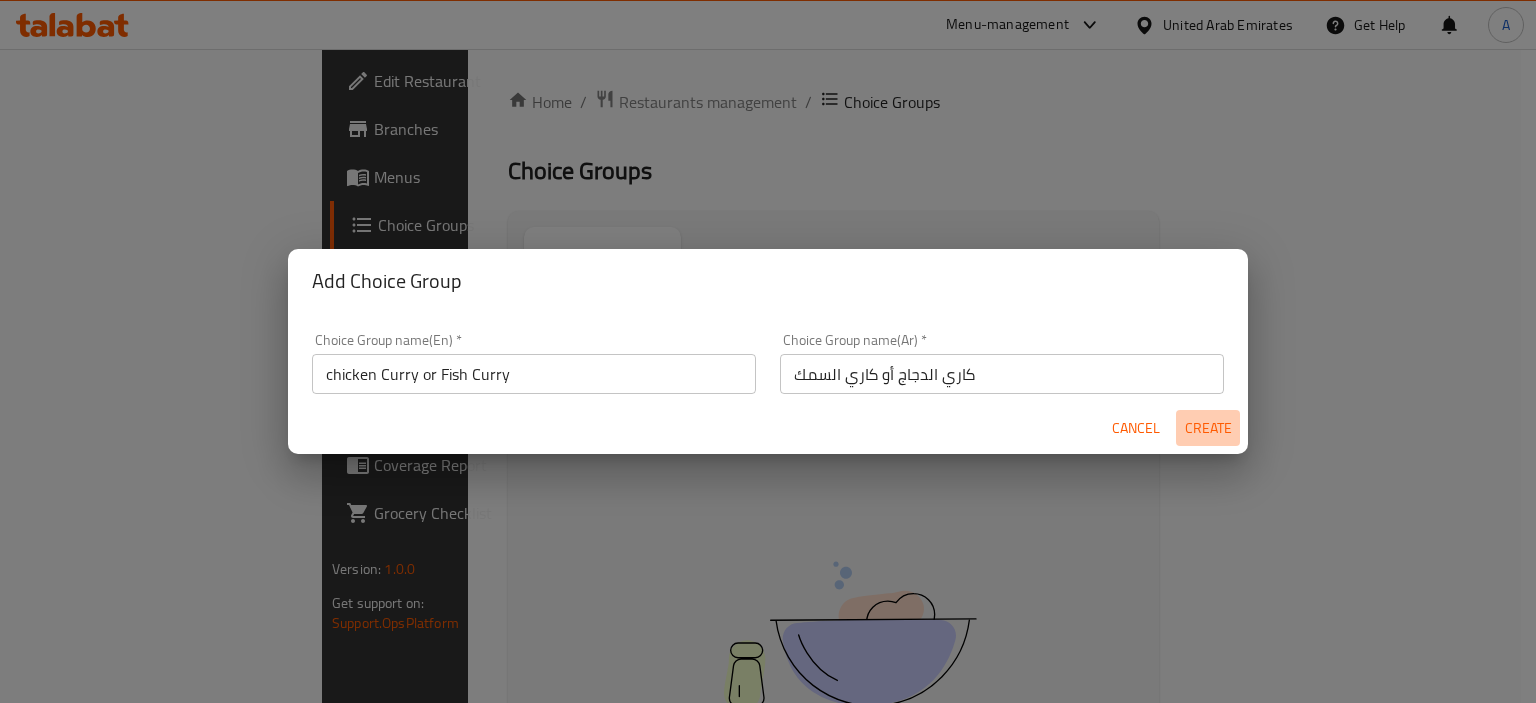 drag, startPoint x: 1211, startPoint y: 424, endPoint x: 876, endPoint y: 367, distance: 339.81467 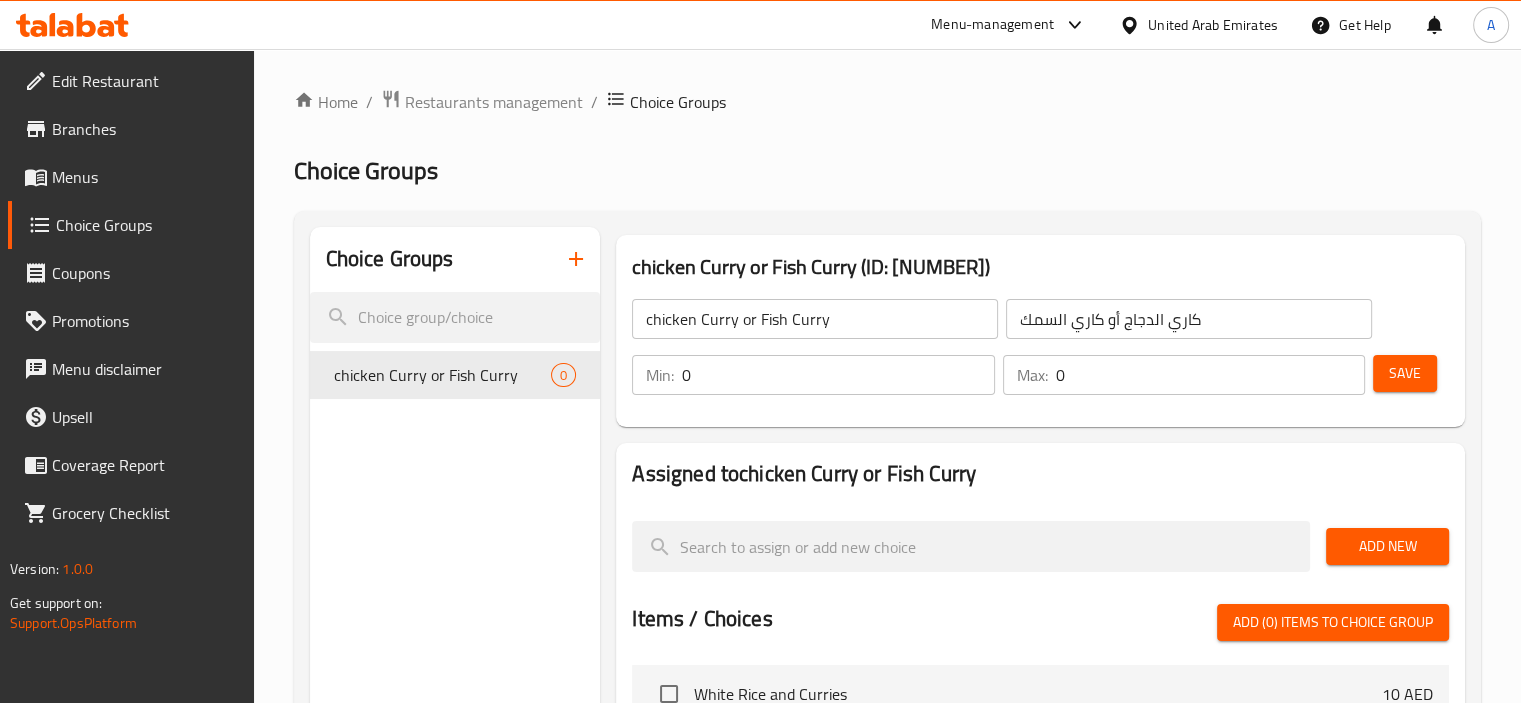click on "chicken Curry or Fish Curry" 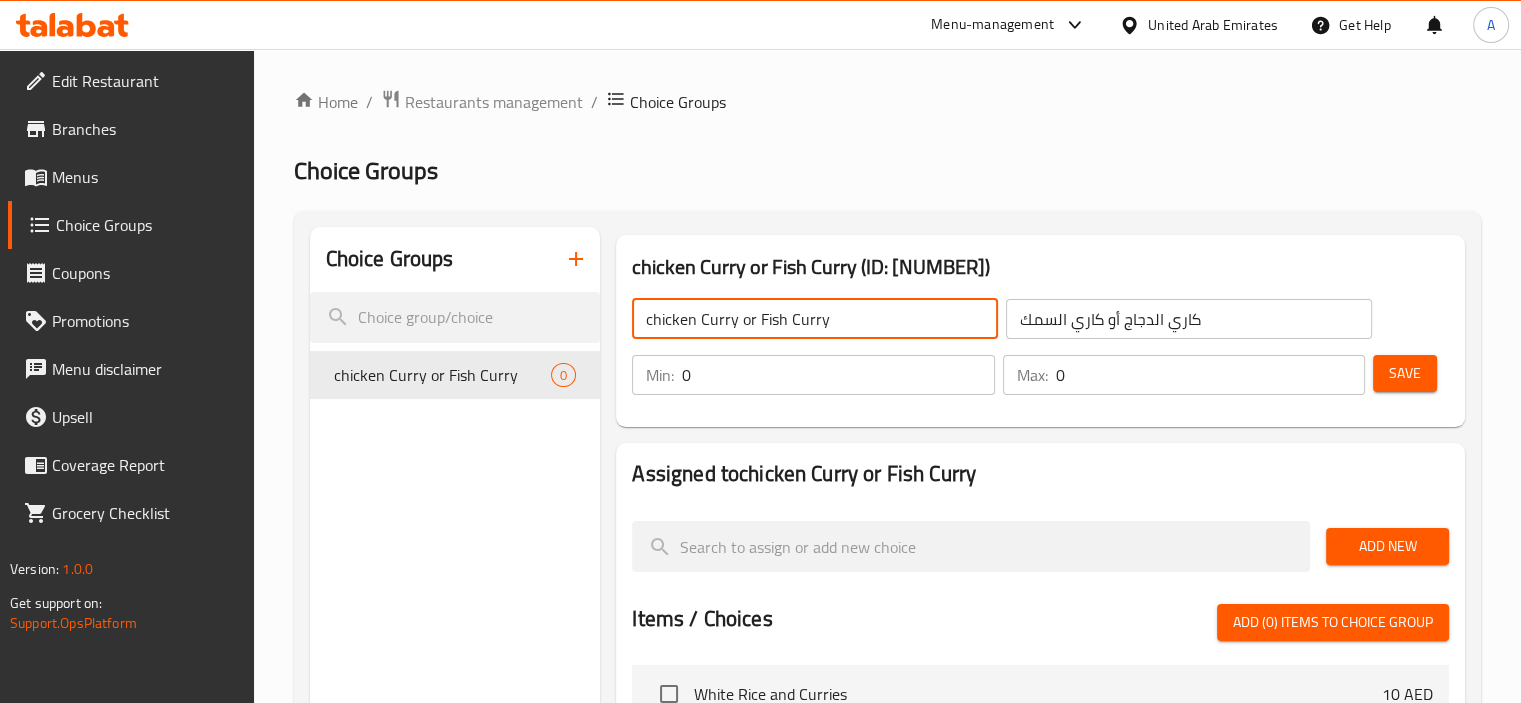click on "chicken Curry or Fish Curry" 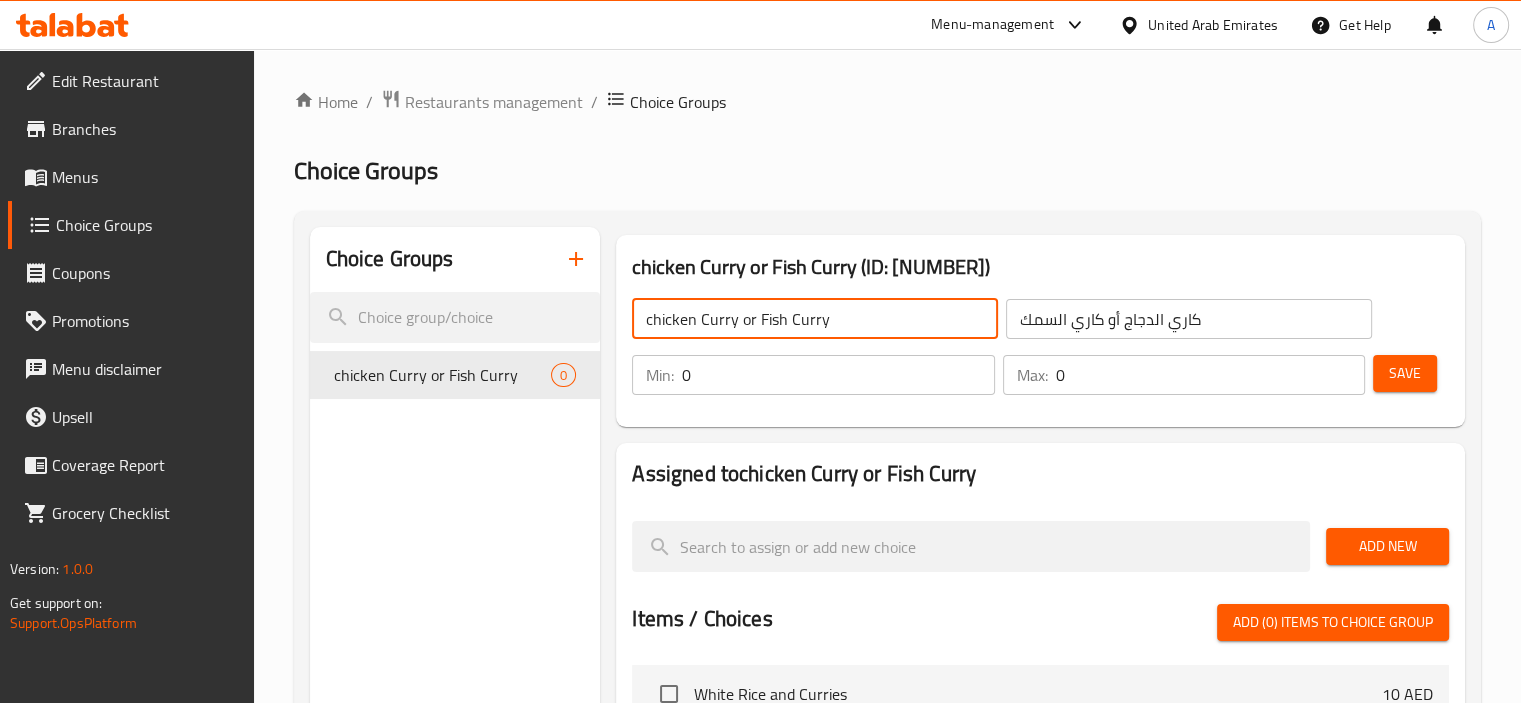click on "chicken Curry or Fish Curry" 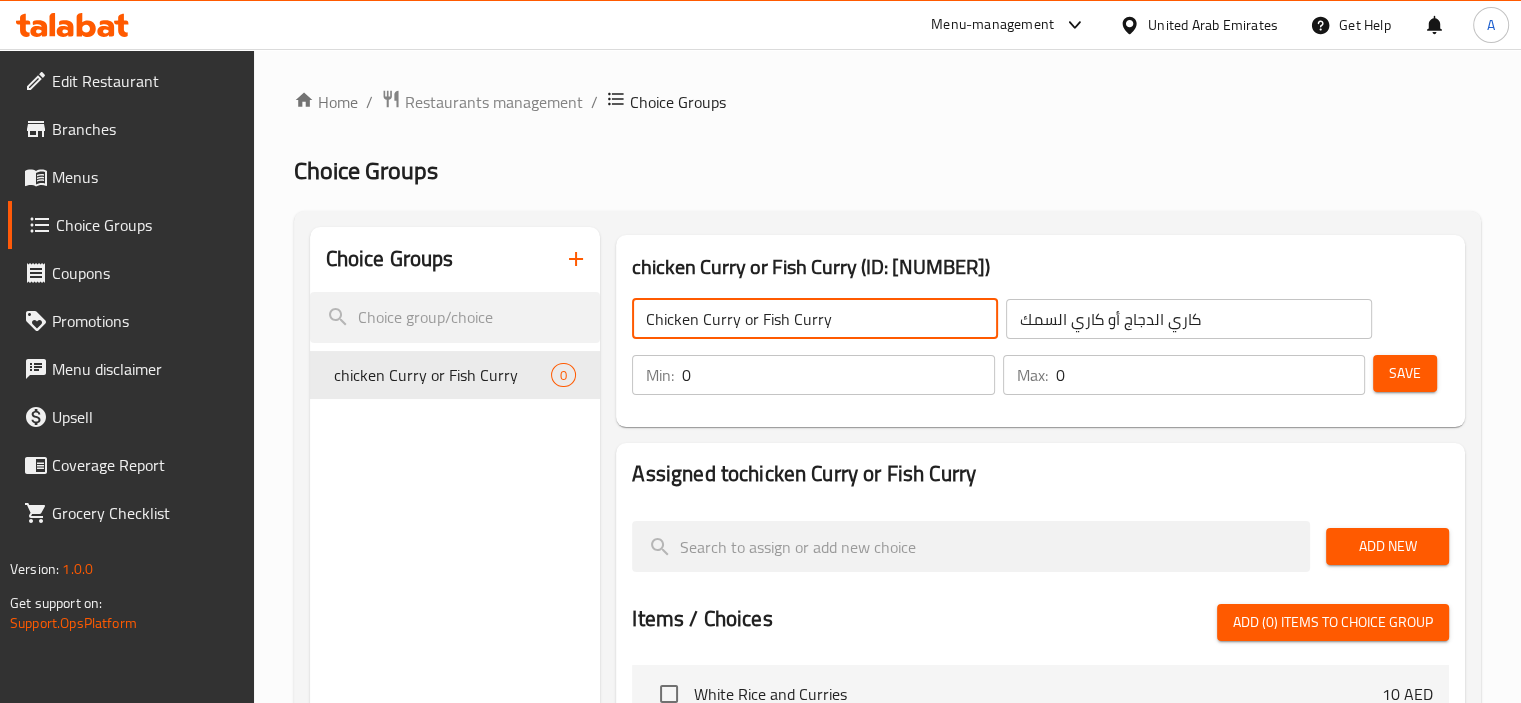 click on "Chicken Curry or Fish Curry" 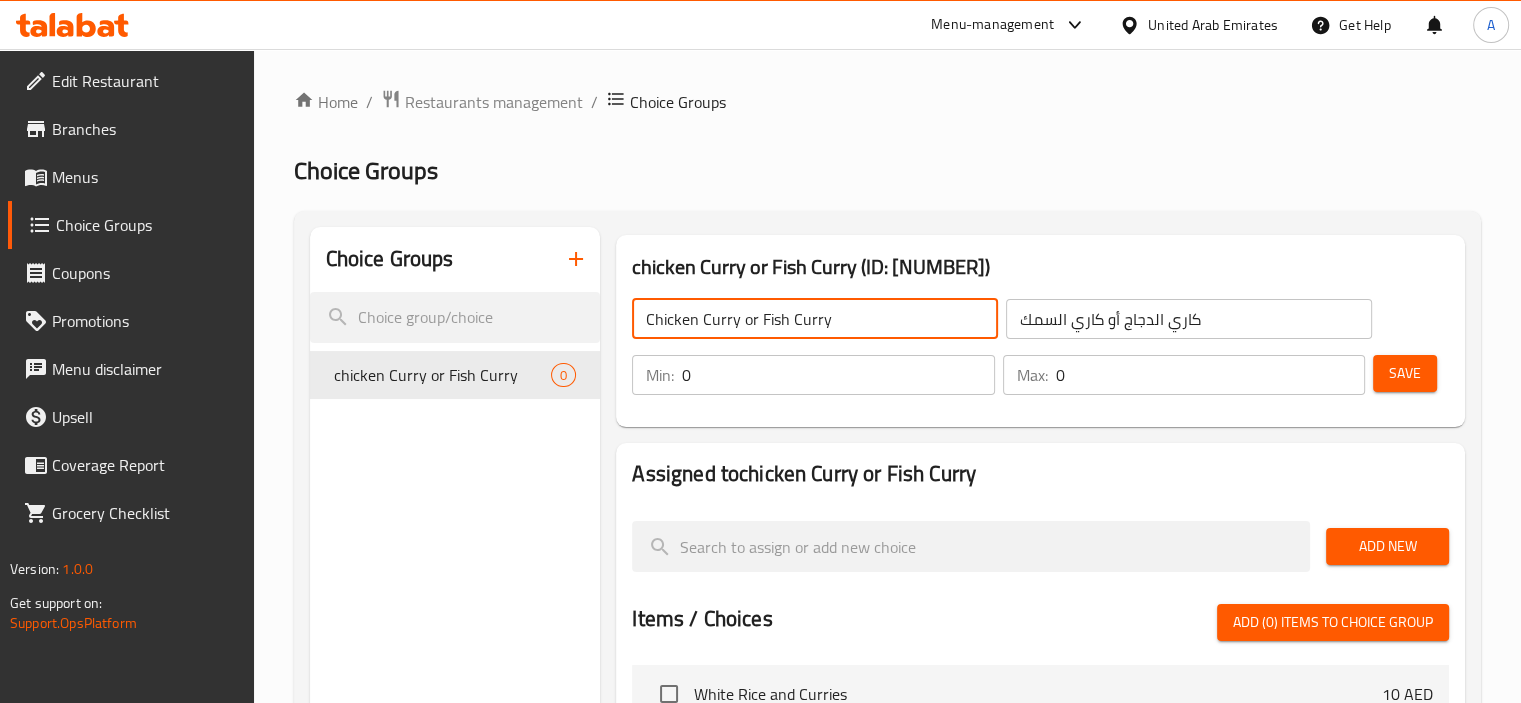 drag, startPoint x: 646, startPoint y: 315, endPoint x: 740, endPoint y: 323, distance: 94.33981 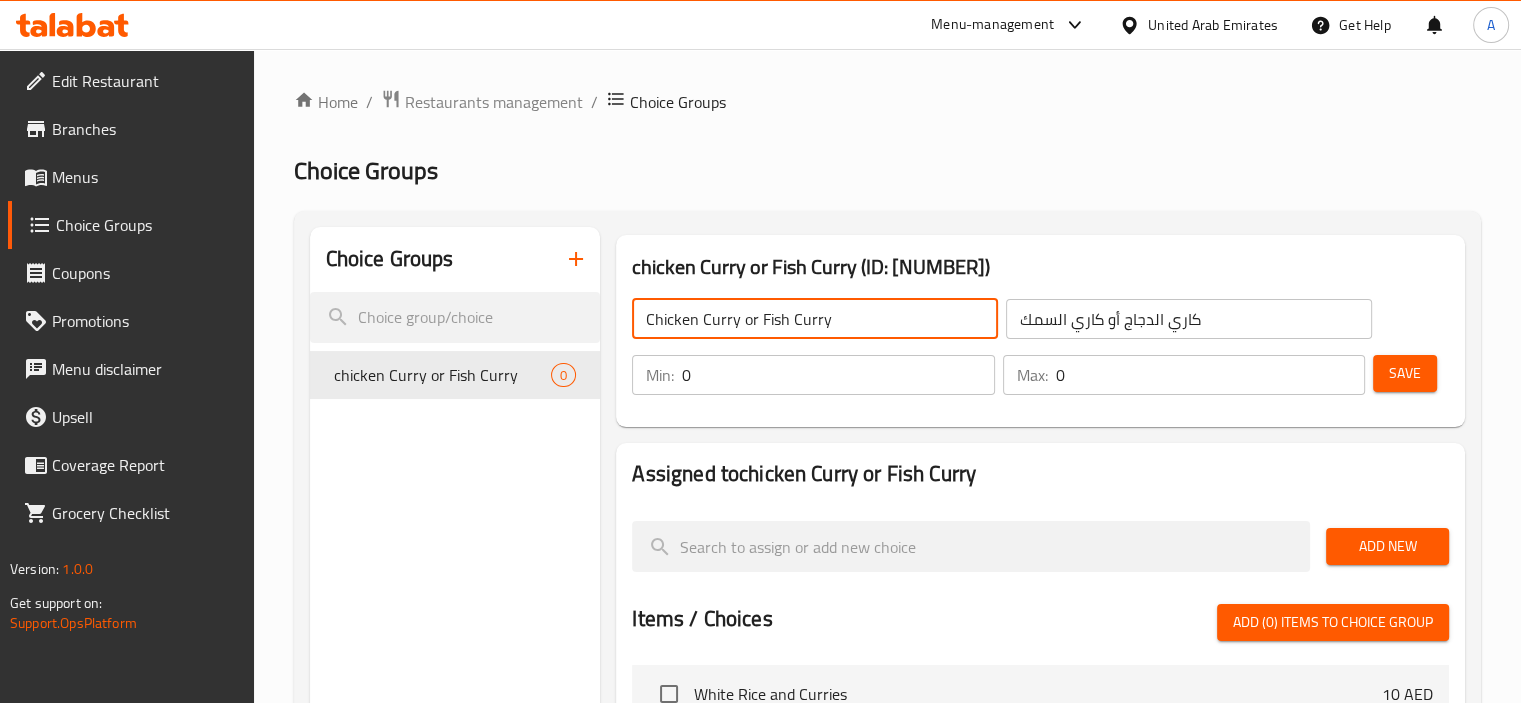 click on "Chicken Curry or Fish Curry" 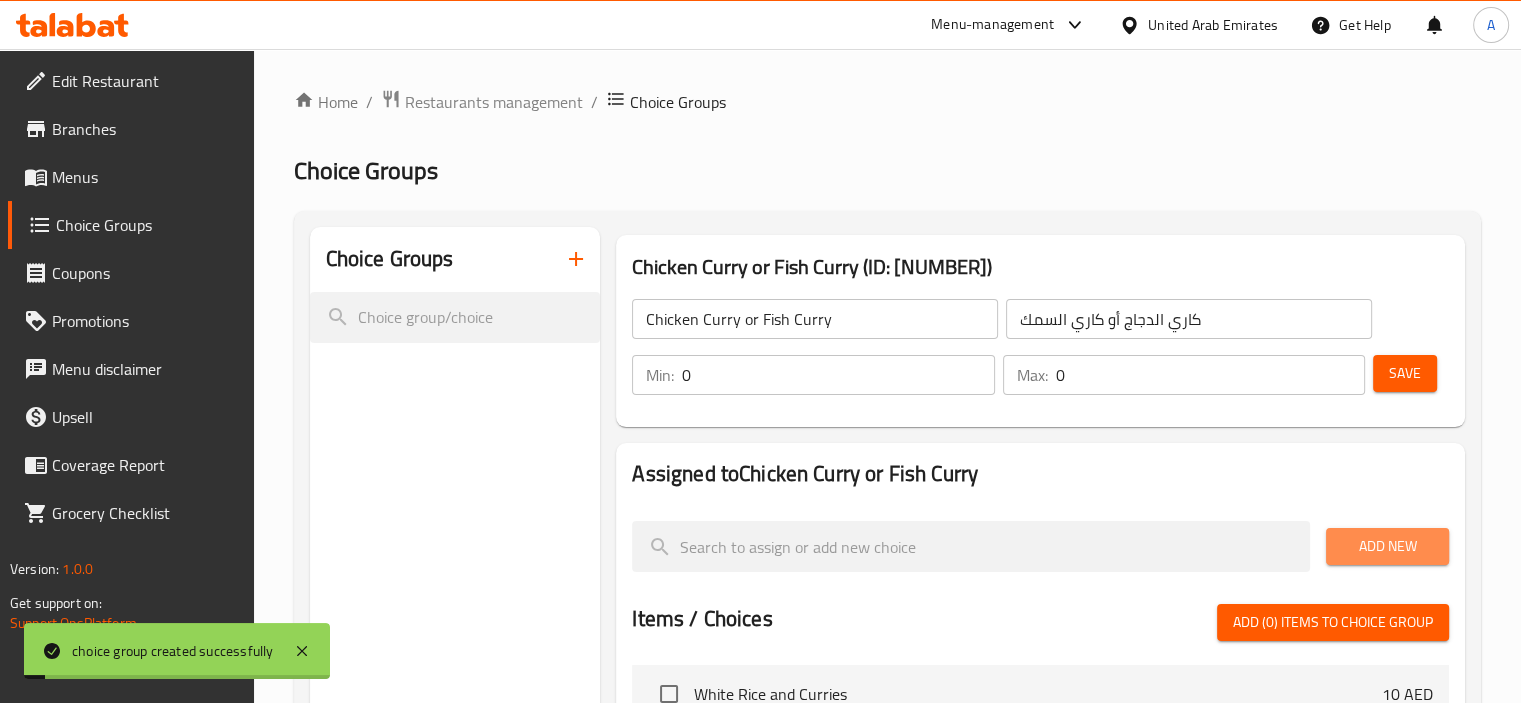 click on "Add New" at bounding box center (1387, 546) 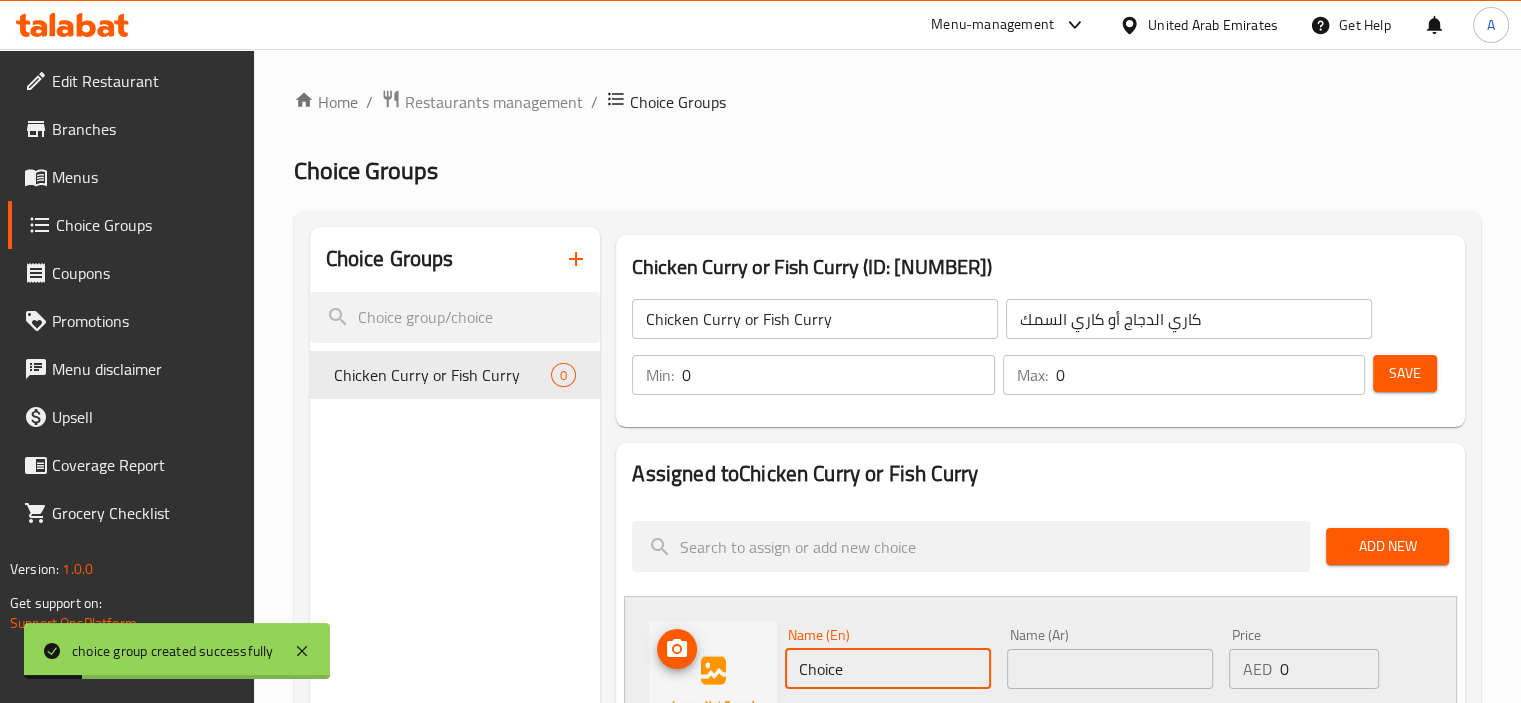 drag, startPoint x: 851, startPoint y: 652, endPoint x: 648, endPoint y: 617, distance: 205.99515 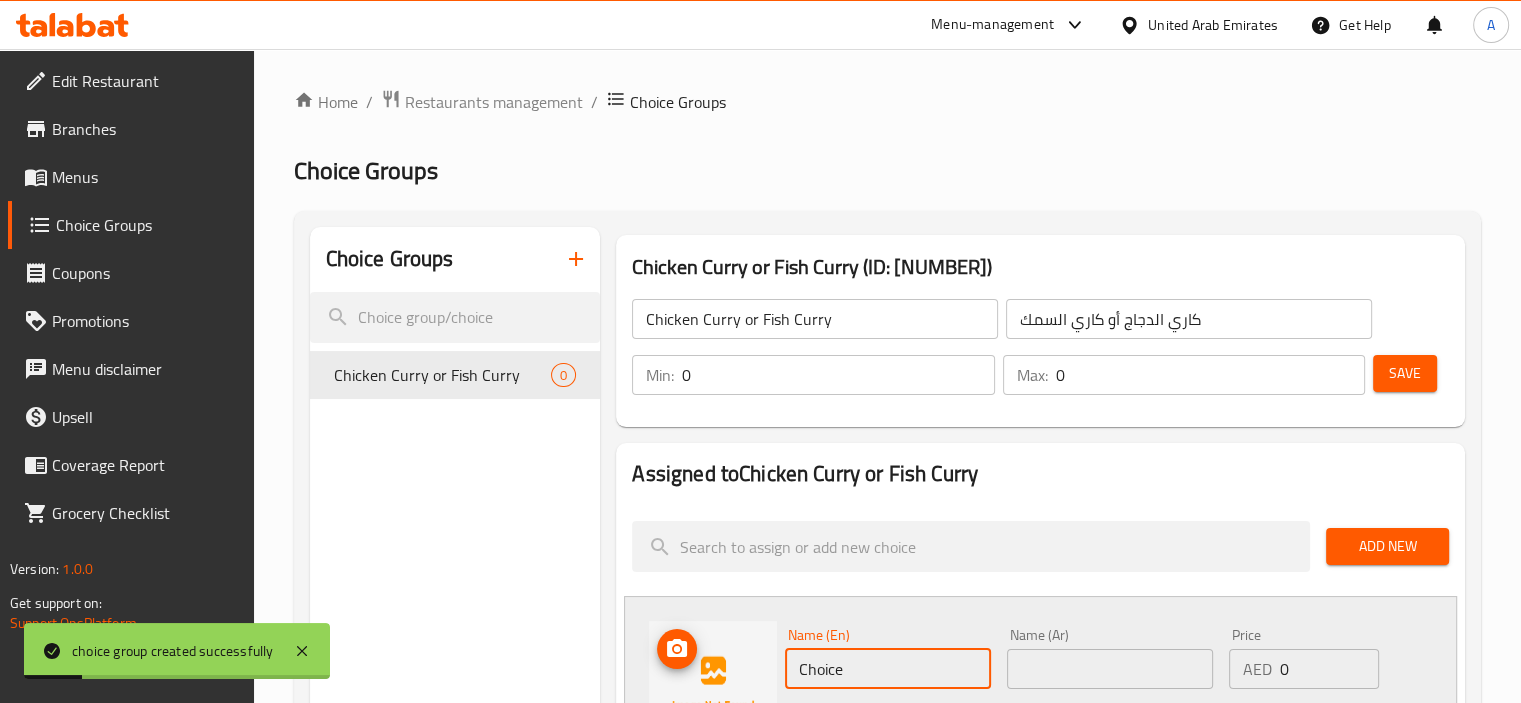click on "Name (En) Choice Name (En) Name (Ar) Name (Ar) Price AED 0 Price Status" at bounding box center (1040, 685) 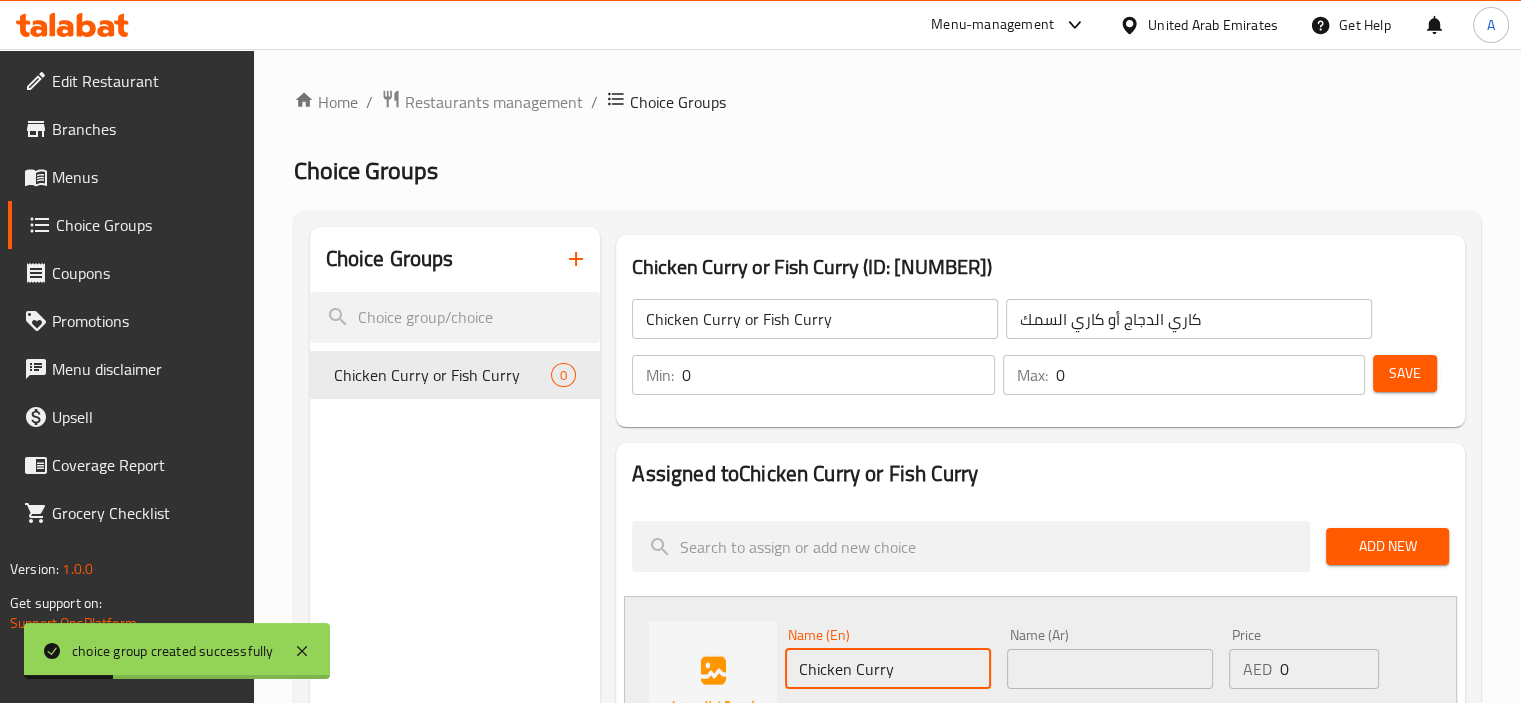type on "Chicken Curry" 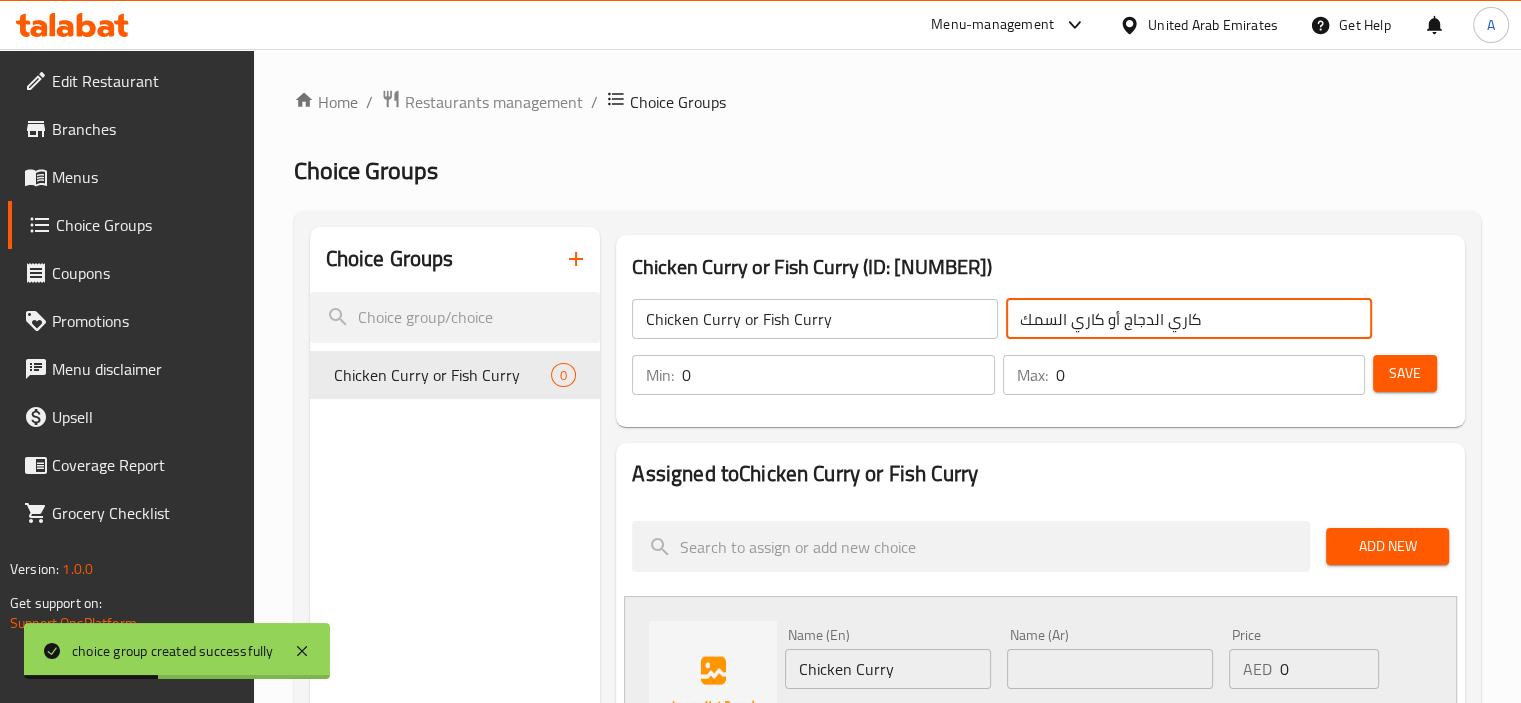 drag, startPoint x: 1198, startPoint y: 303, endPoint x: 1121, endPoint y: 322, distance: 79.30952 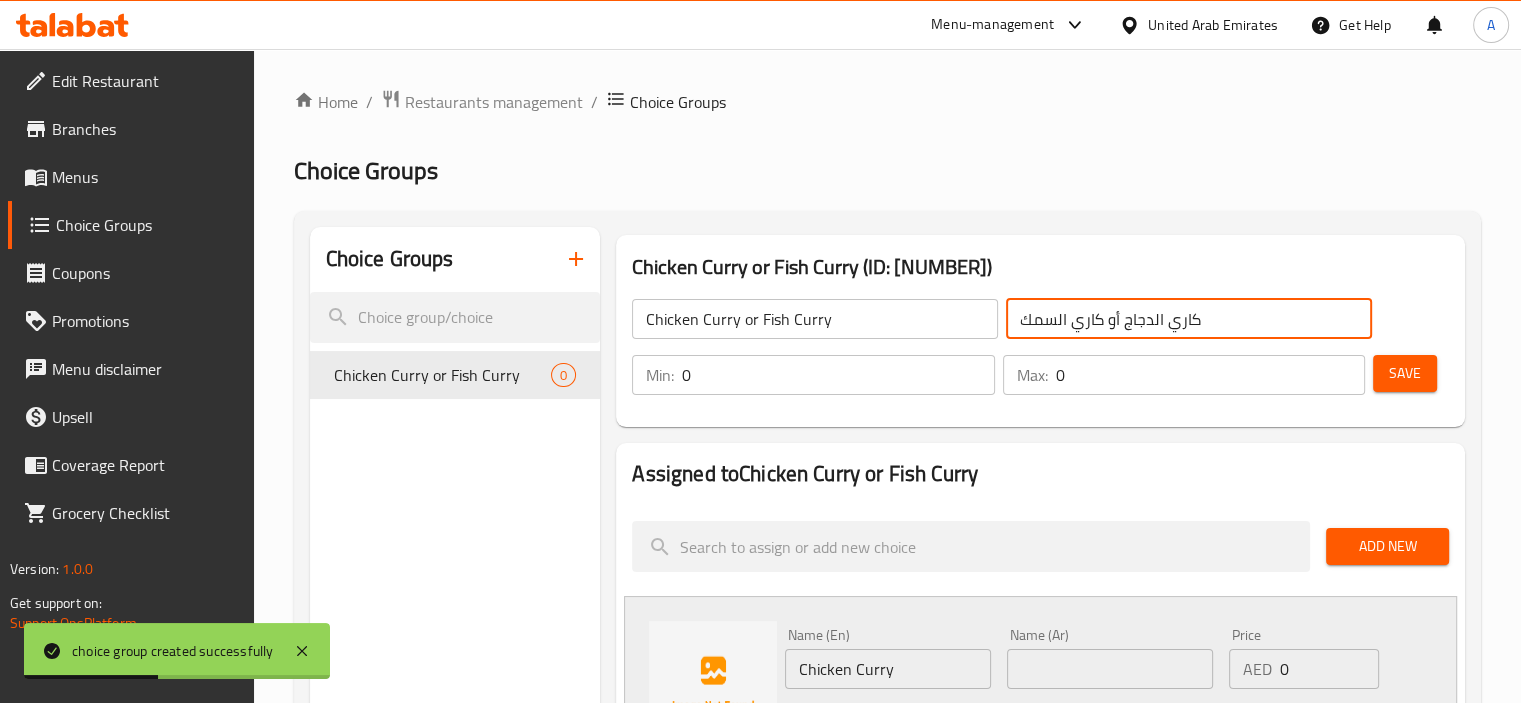 click on "كاري الدجاج أو كاري السمك" 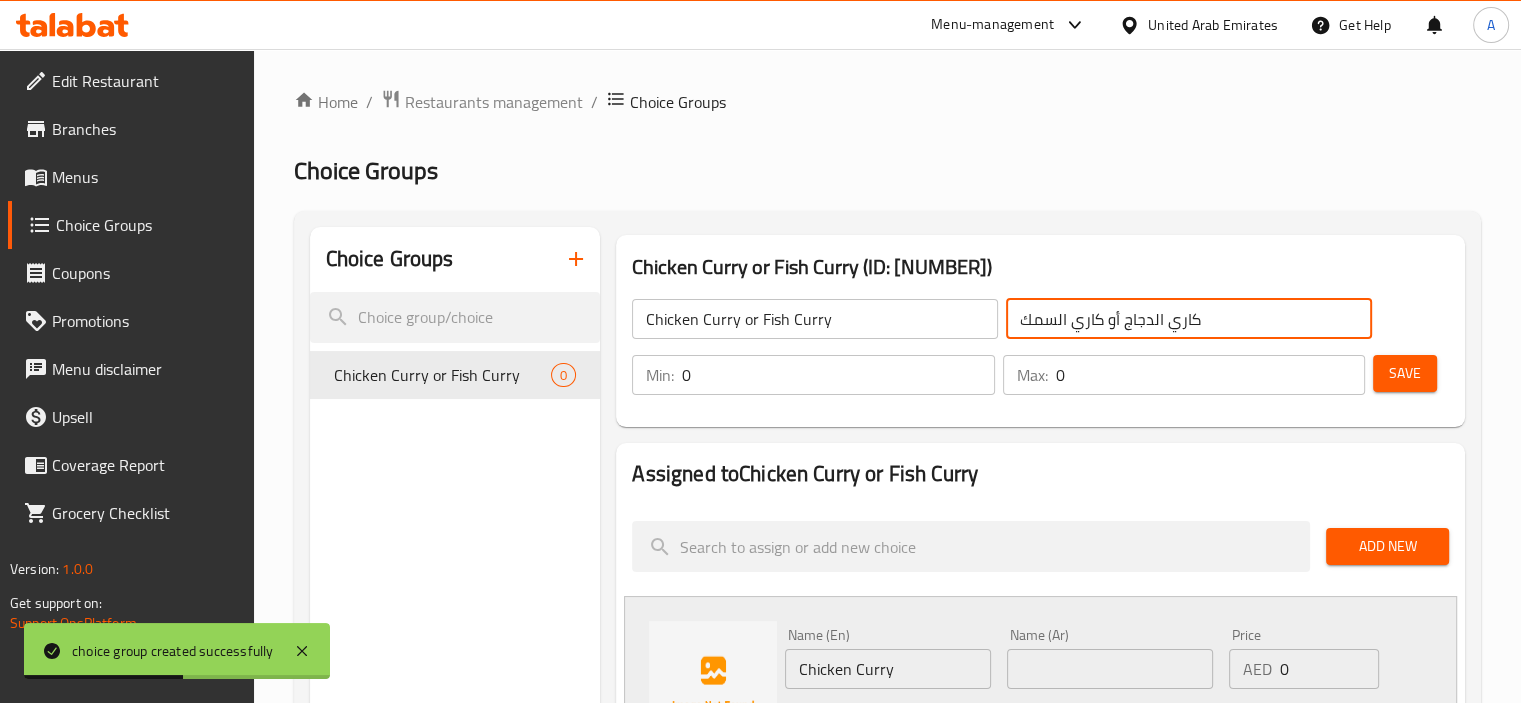 click at bounding box center [1110, 669] 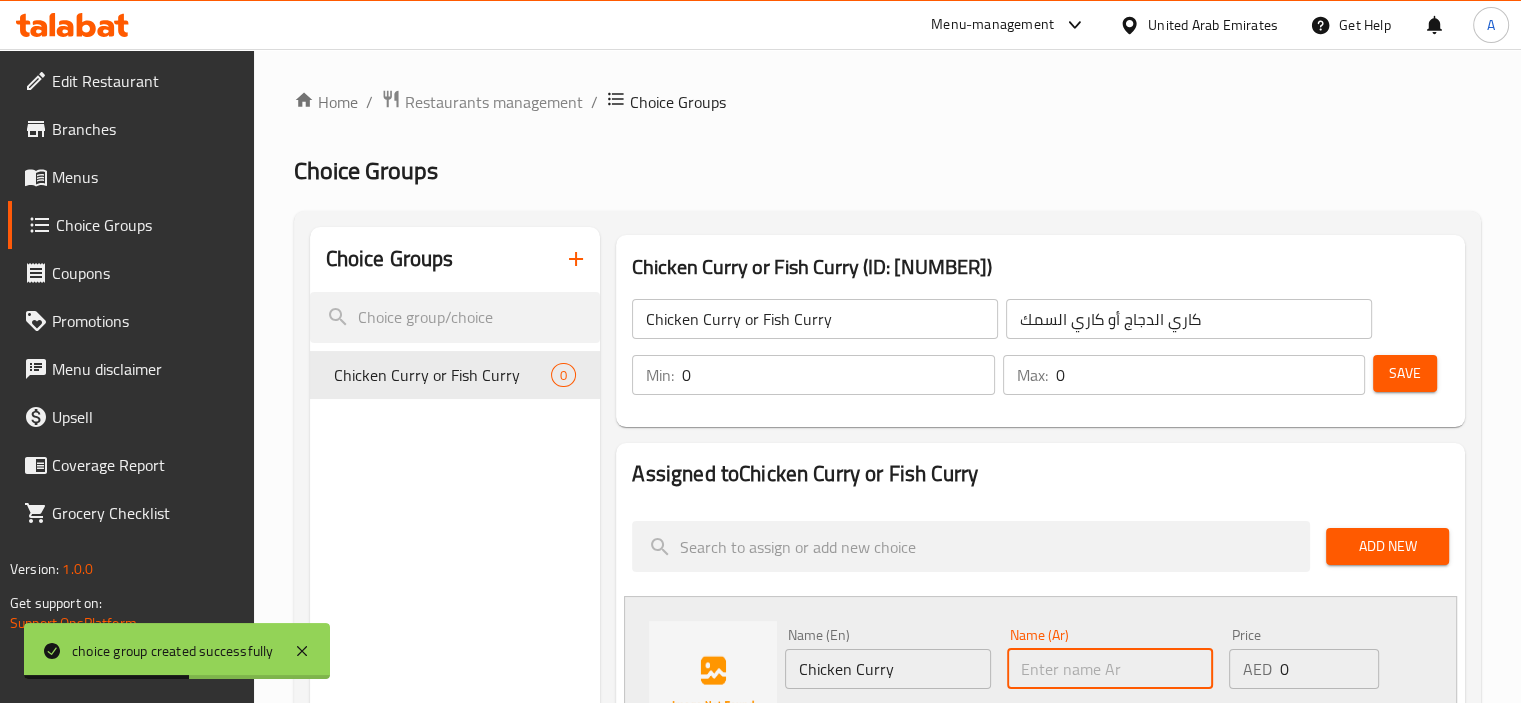 paste on "كاري الدجاج" 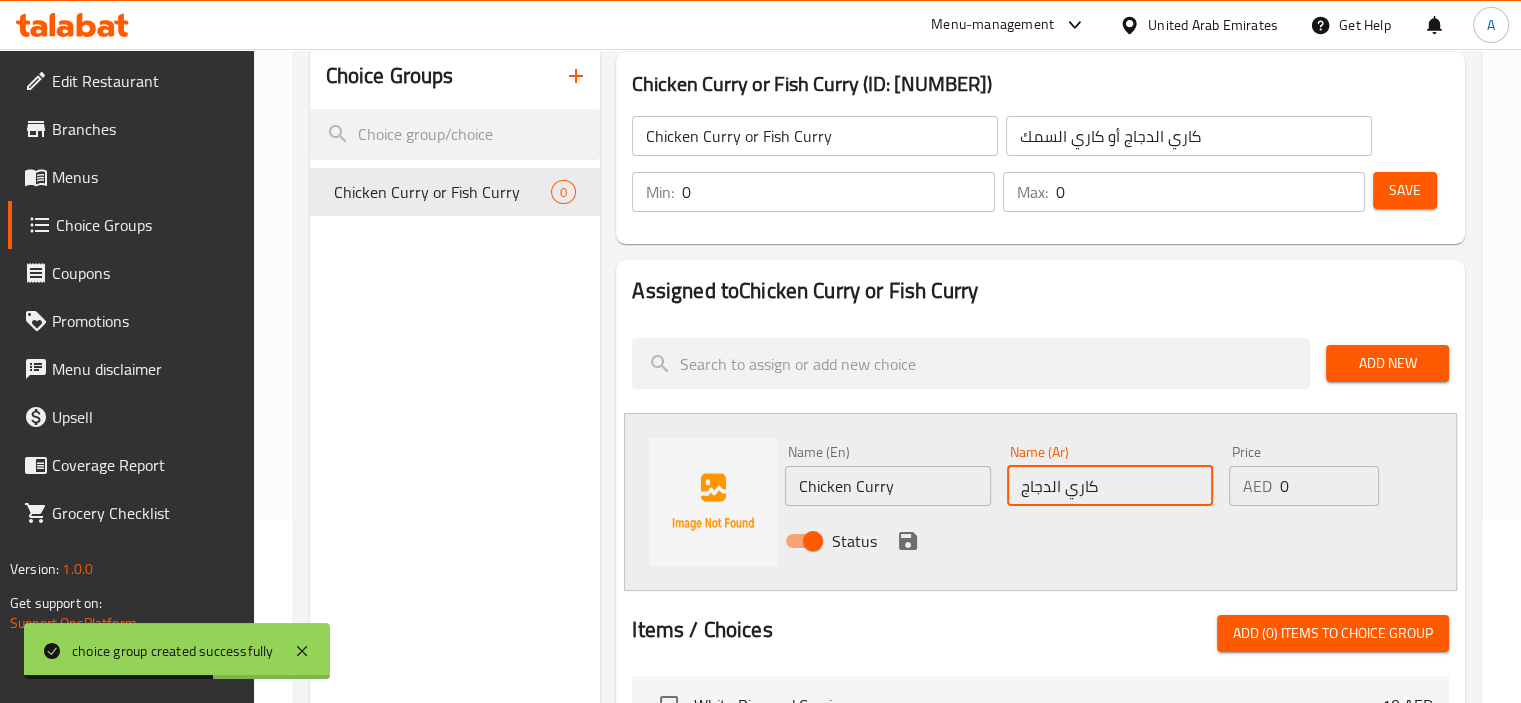 scroll, scrollTop: 200, scrollLeft: 0, axis: vertical 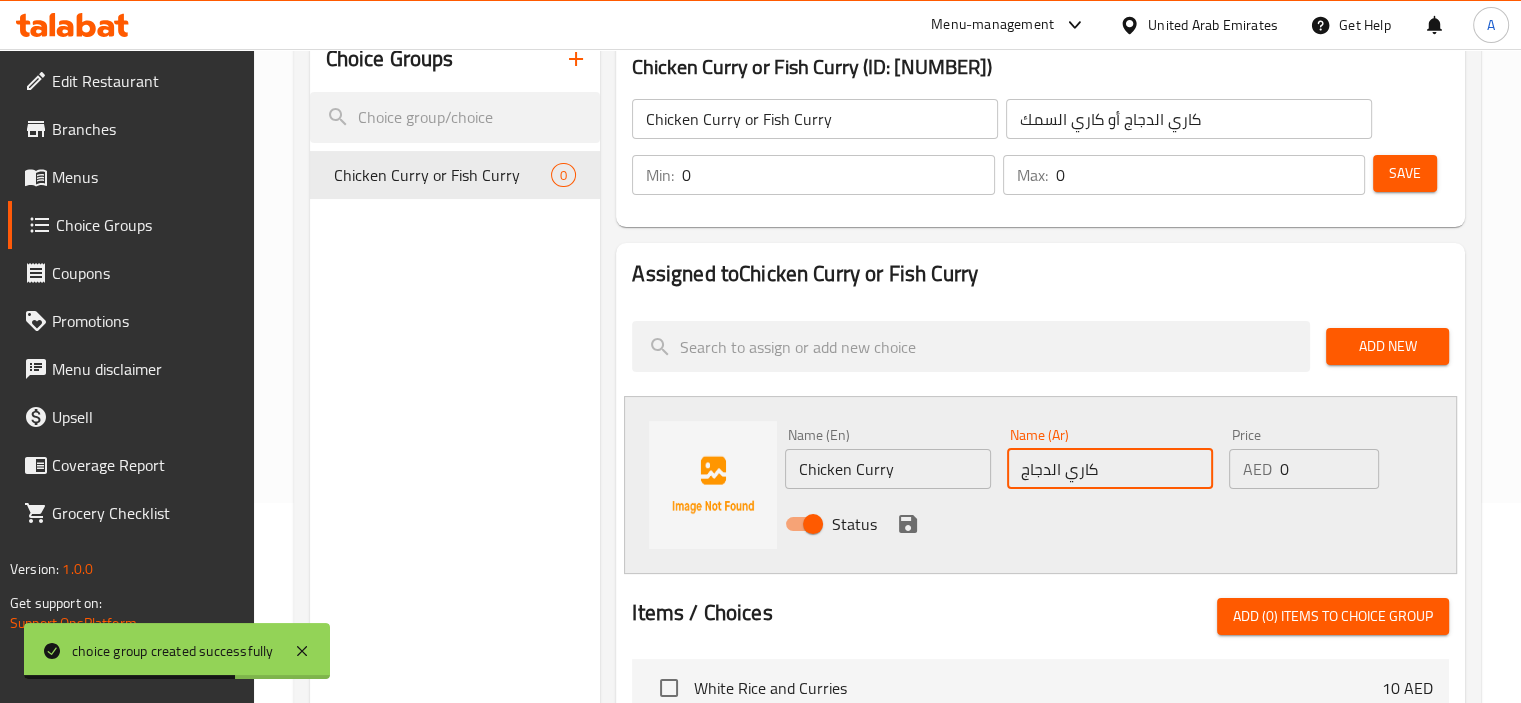 type on "كاري الدجاج" 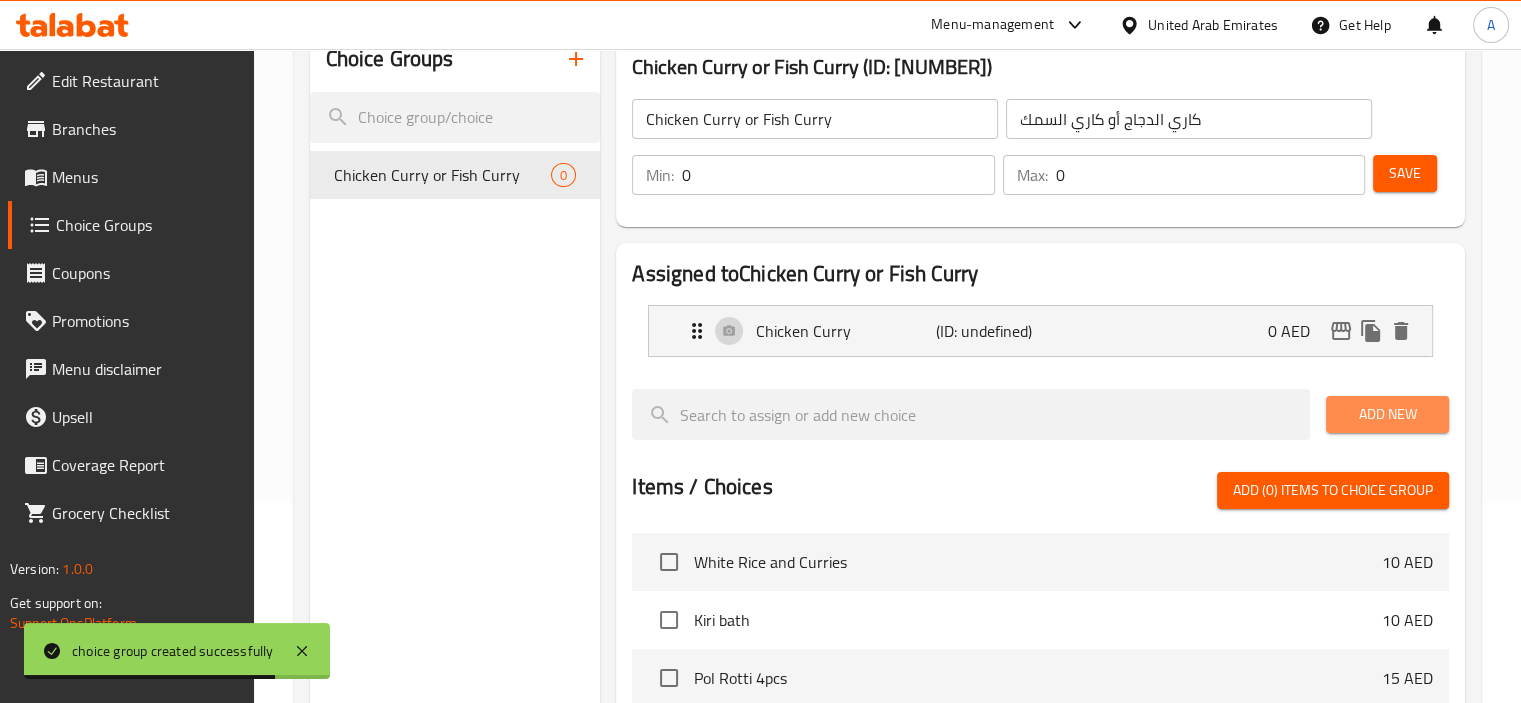 click on "Add New" at bounding box center [1387, 414] 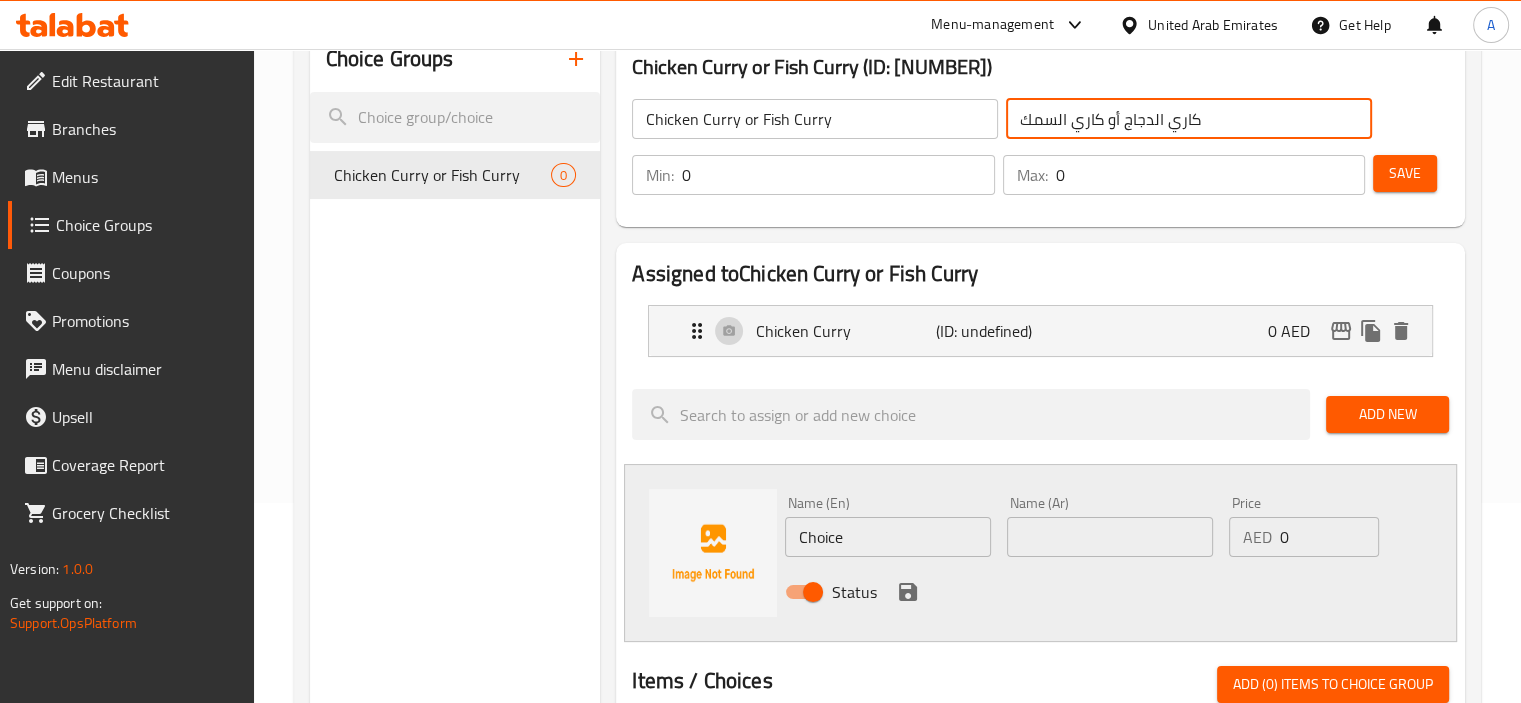 drag, startPoint x: 1099, startPoint y: 131, endPoint x: 939, endPoint y: 185, distance: 168.8668 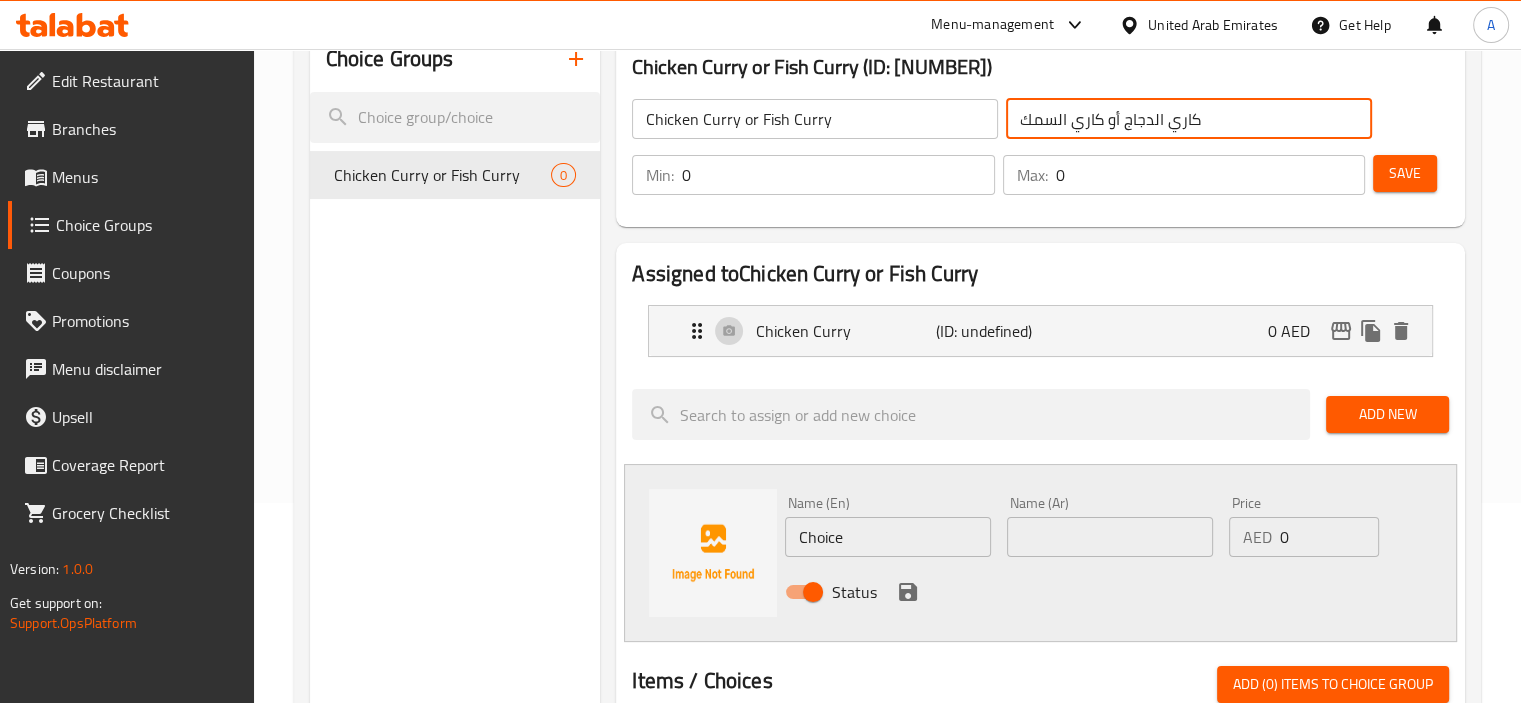 click on "Chicken Curry or Fish Curry ​ كاري الدجاج أو كاري السمك ​" at bounding box center [1001, 119] 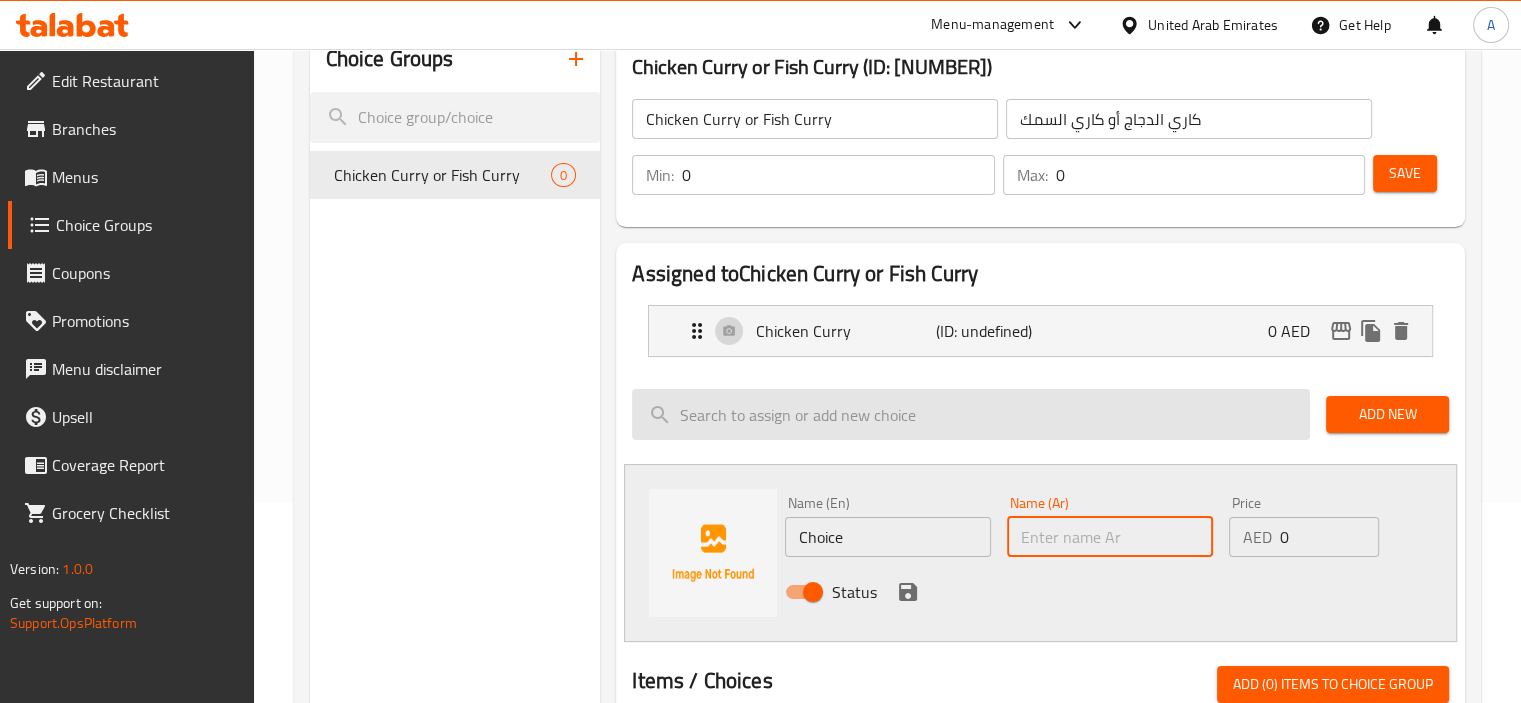 paste on "كاري السمك" 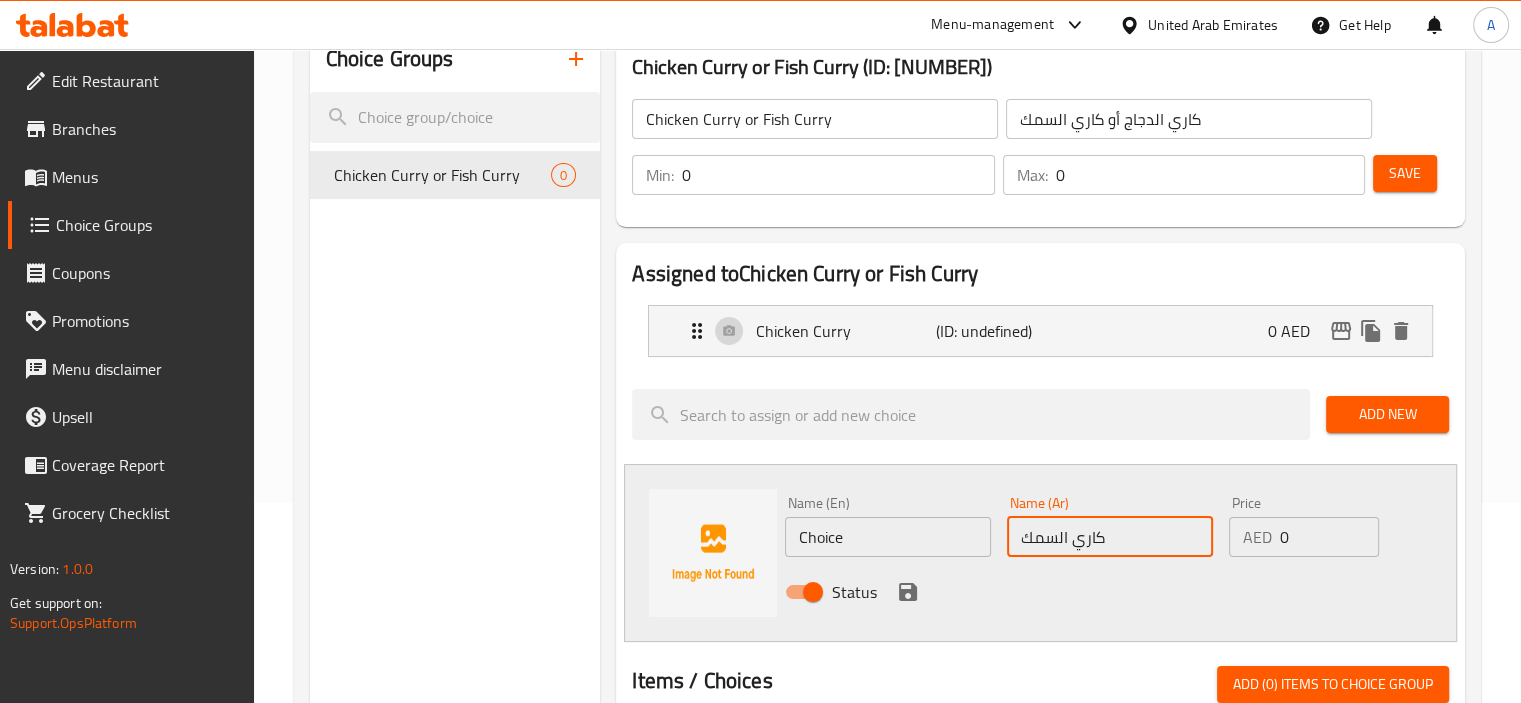 type on "كاري السمك" 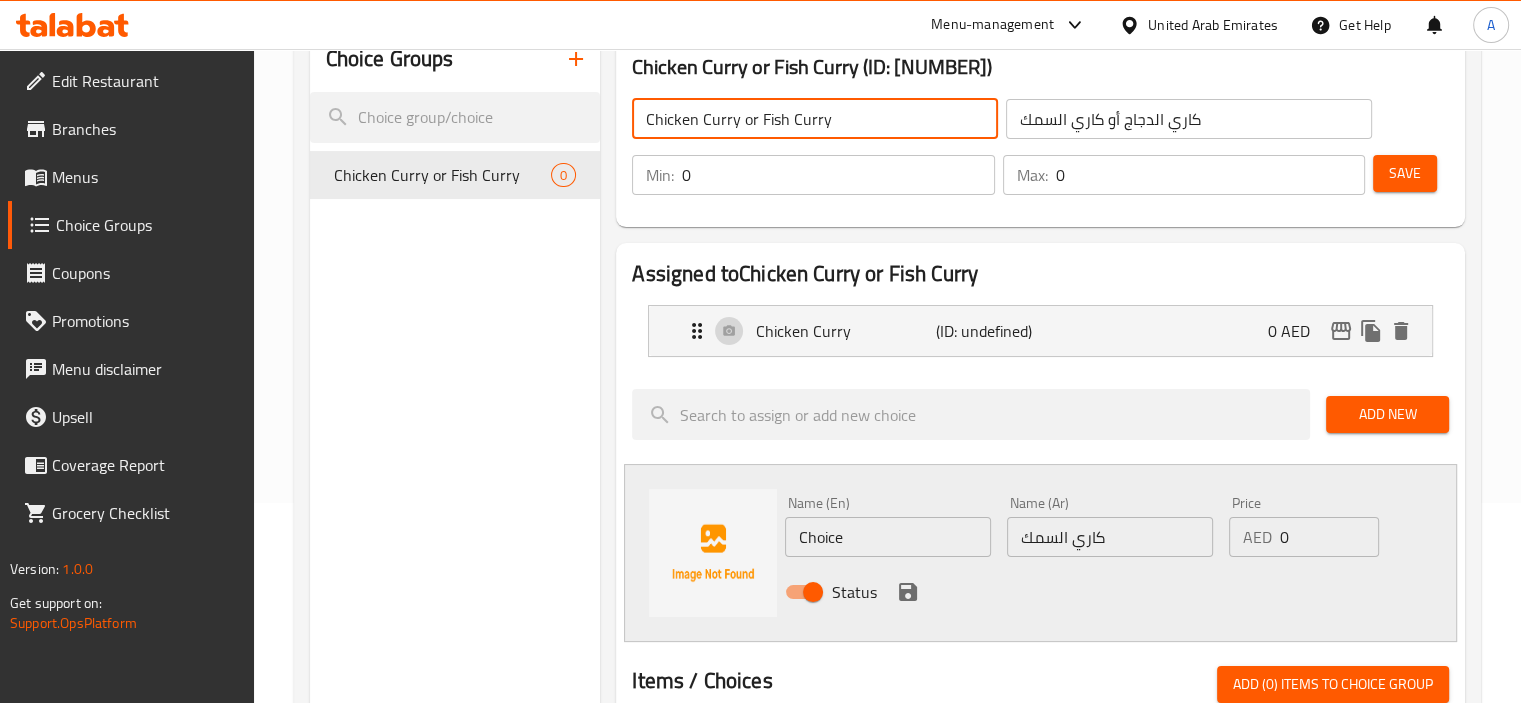 drag, startPoint x: 800, startPoint y: 128, endPoint x: 764, endPoint y: 134, distance: 36.496574 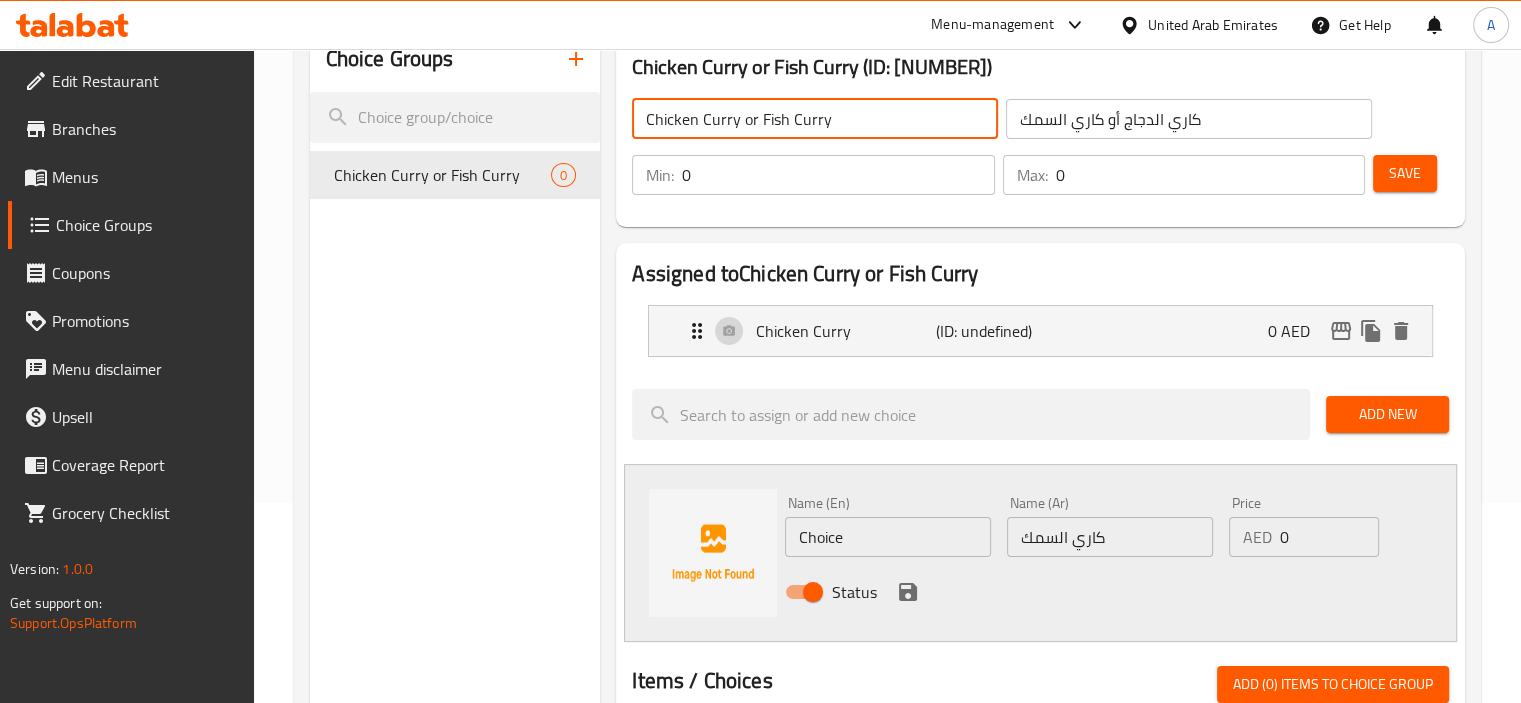 click on "Chicken Curry or Fish Curry" 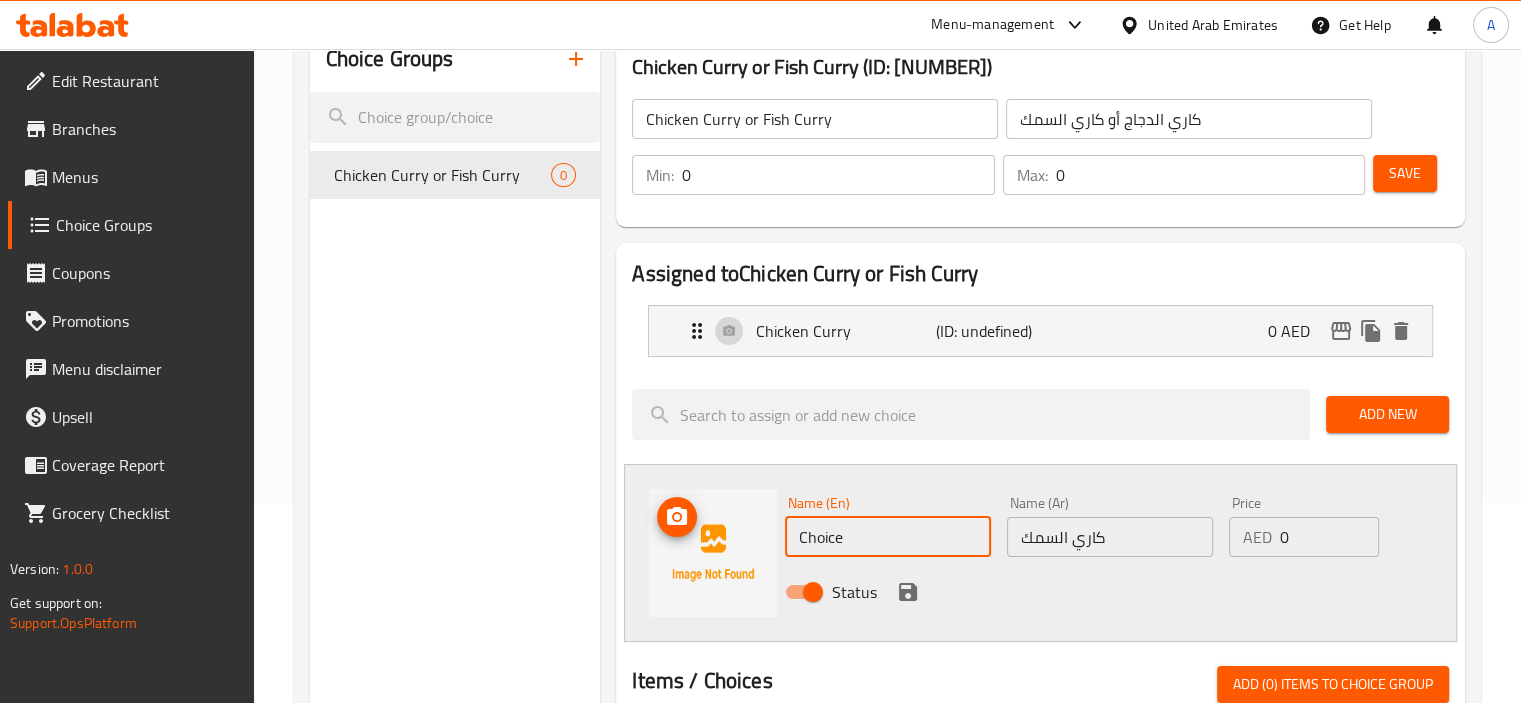 drag, startPoint x: 864, startPoint y: 527, endPoint x: 707, endPoint y: 547, distance: 158.26875 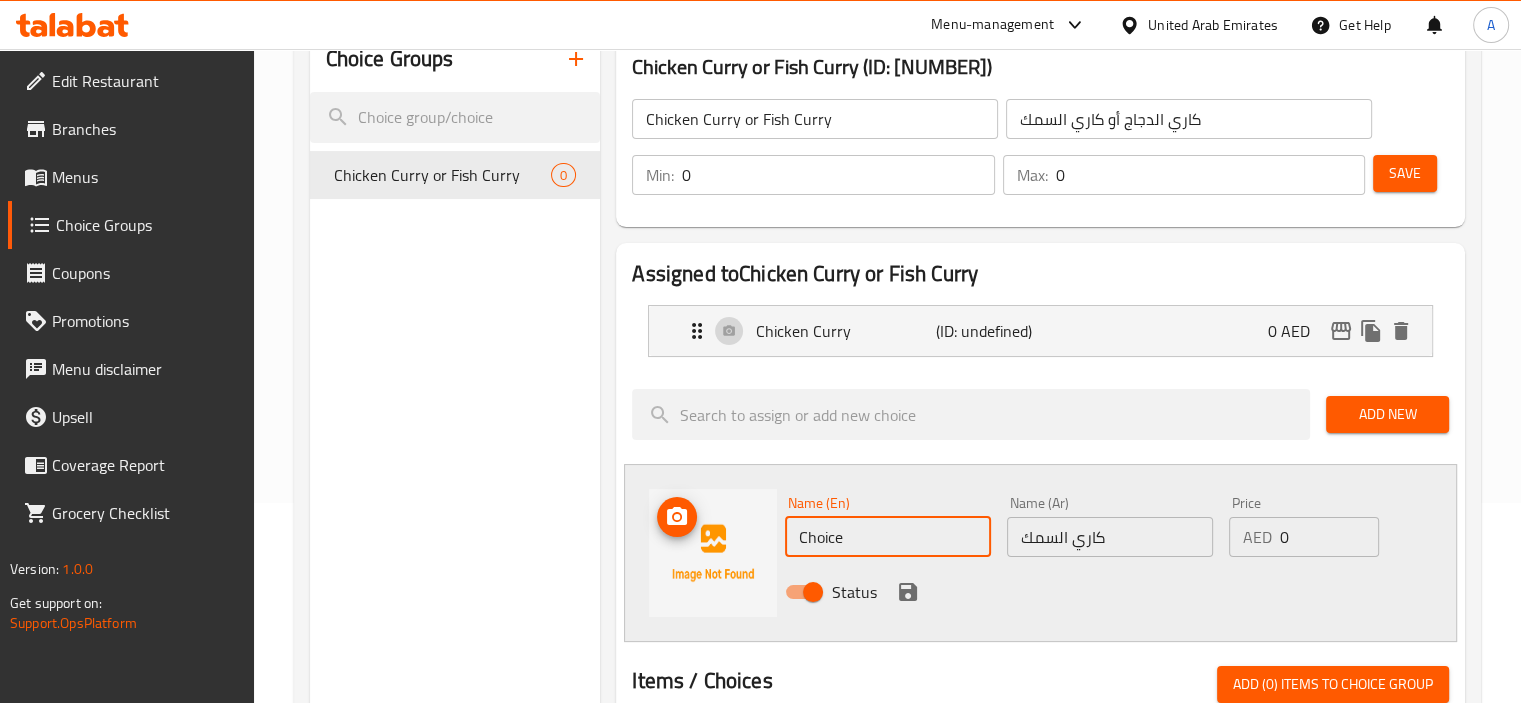 click on "Name (En) Choice Name (En) Name (Ar) كاري السمك Name (Ar) Price AED 0 Price Status" at bounding box center [1040, 553] 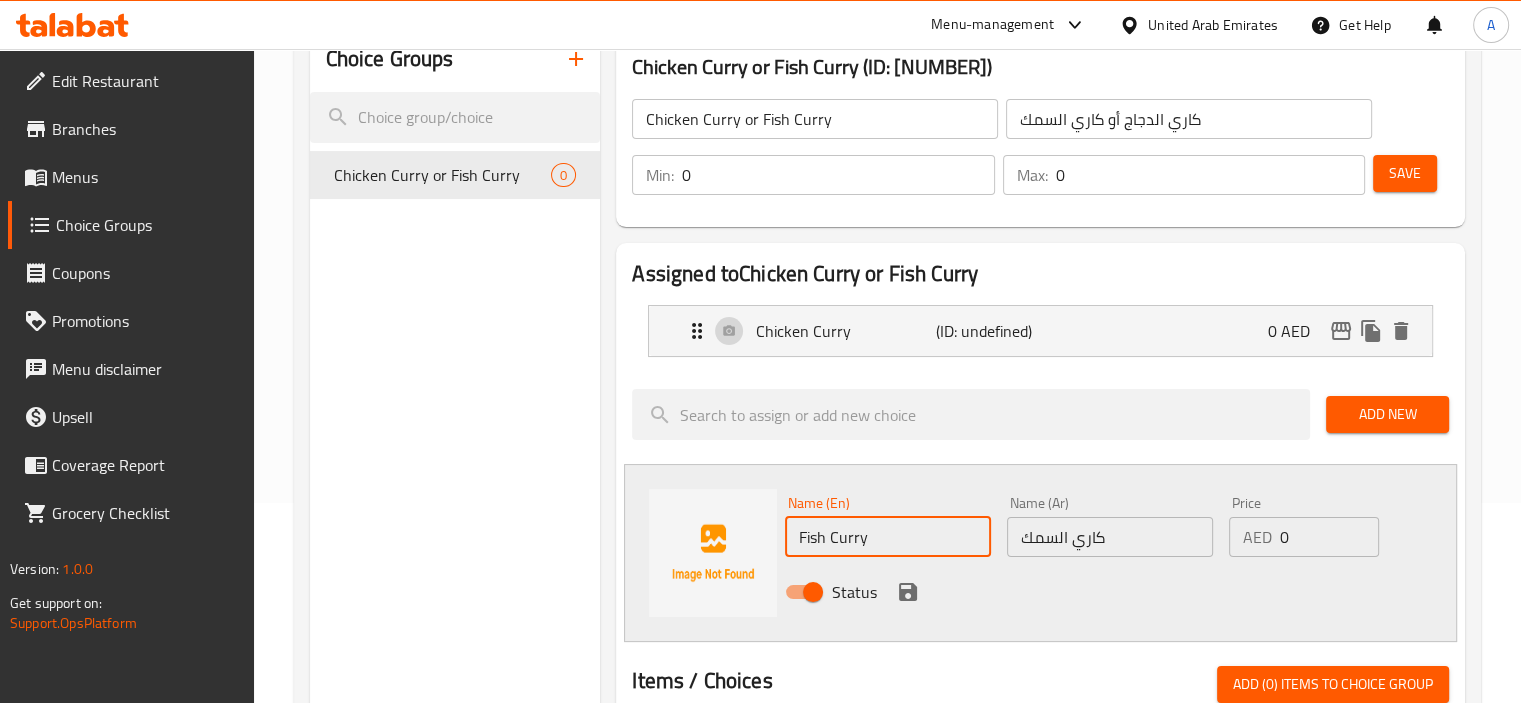 type on "Fish Curry" 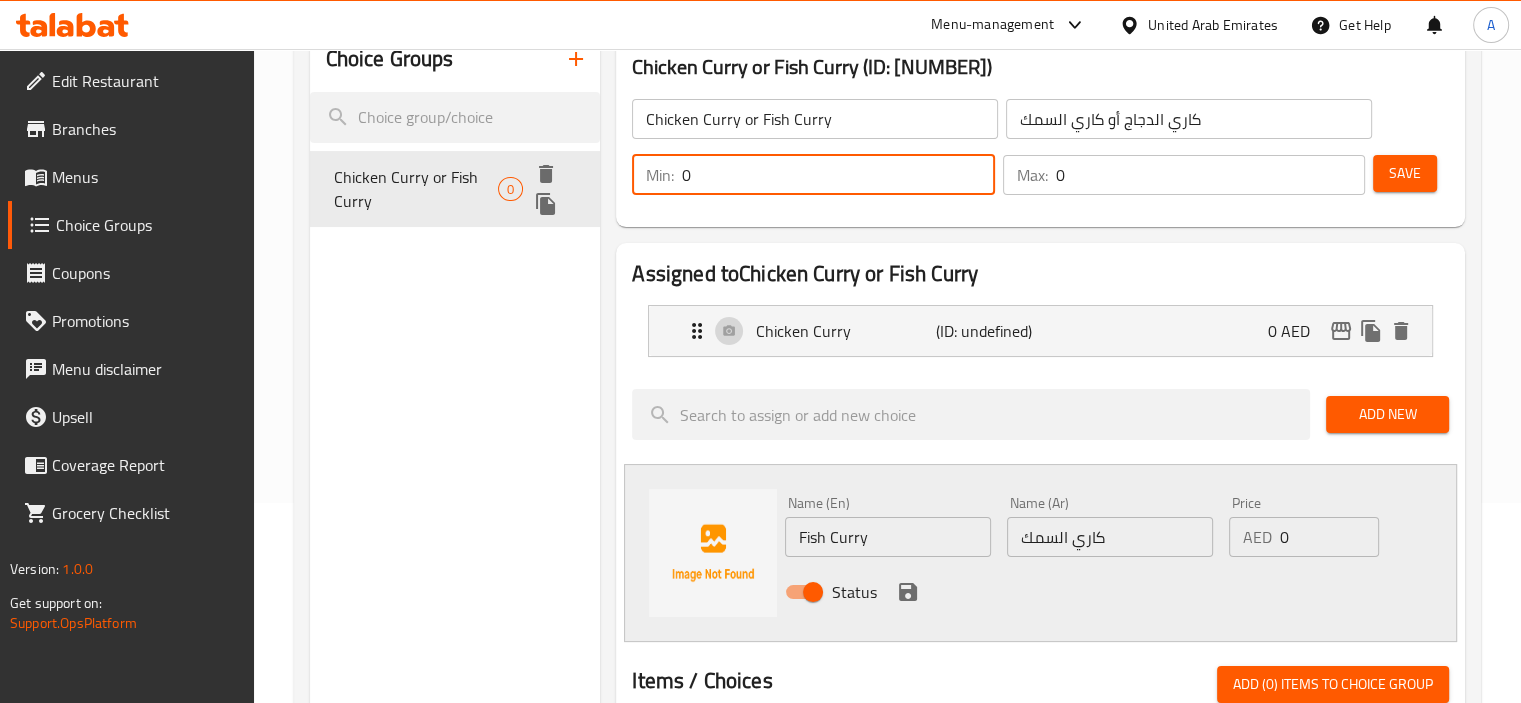 drag, startPoint x: 744, startPoint y: 184, endPoint x: 784, endPoint y: 218, distance: 52.49762 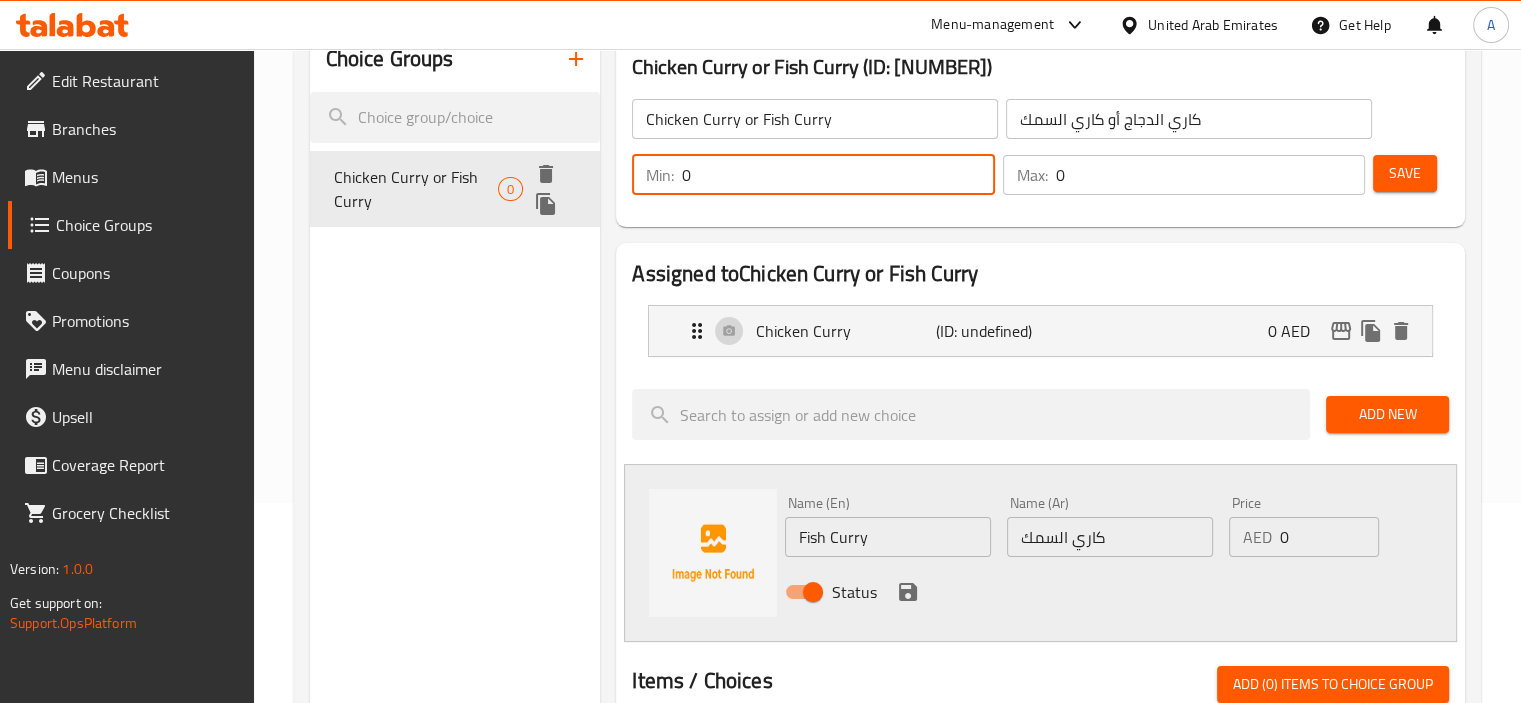 click on "Choice Groups  Chicken Curry or Fish Curry 0  Chicken Curry or Fish Curry (ID: 982753) Chicken Curry or Fish Curry ​ كاري الدجاج أو كاري السمك ​ Min: 0 ​ Max: 0 ​ Save Assigned to   Chicken Curry or Fish Curry  Chicken Curry (ID: undefined) 0 AED Name (En) Chicken Curry Name (En) Name (Ar) كاري الدجاج Name (Ar) Price AED 0 Price Status Add New Name (En) Fish Curry Name (En) Name (Ar) كاري السمك Name (Ar) Price AED 0 Price Status Items / Choices Add (0) items to choice group White Rice and Curries 10 AED Kiri bath 10 AED Pol Rotti 4pcs 15 AED String Hoppers 15 AED Pol rotti 2 pcs 6 AED Egg rolls 3.5 AED Fish rotti 3.5 AED Fish Bun 4 AED Seeni Sambola Bun 3.5 AED Vianna Rolls 3.5 AED Fish Cutlets 2.5 AED Rice & curry 16 AED Friday Special Rice & Curry 20 AED Weekends special rice & curry 24 AED Lumpraise 27 AED Yellow rice with curries 22 AED Chicken kottu 17 AED Beef kottu 19 AED Seafood kottu 23 AED Mix kottu 24 AED Chicken kochchi kottu 20 AED Coca cola 320ml )" at bounding box center [891, 666] 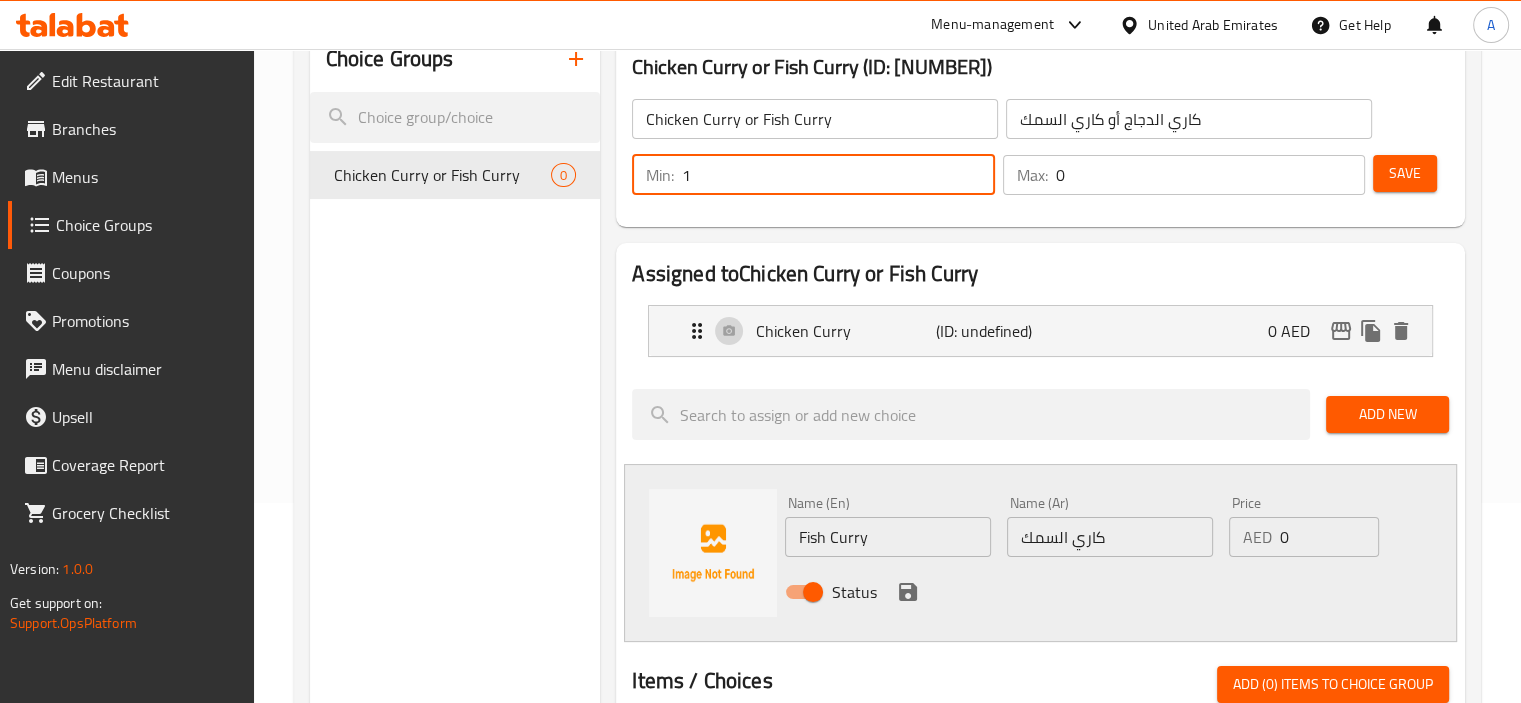 type on "1" 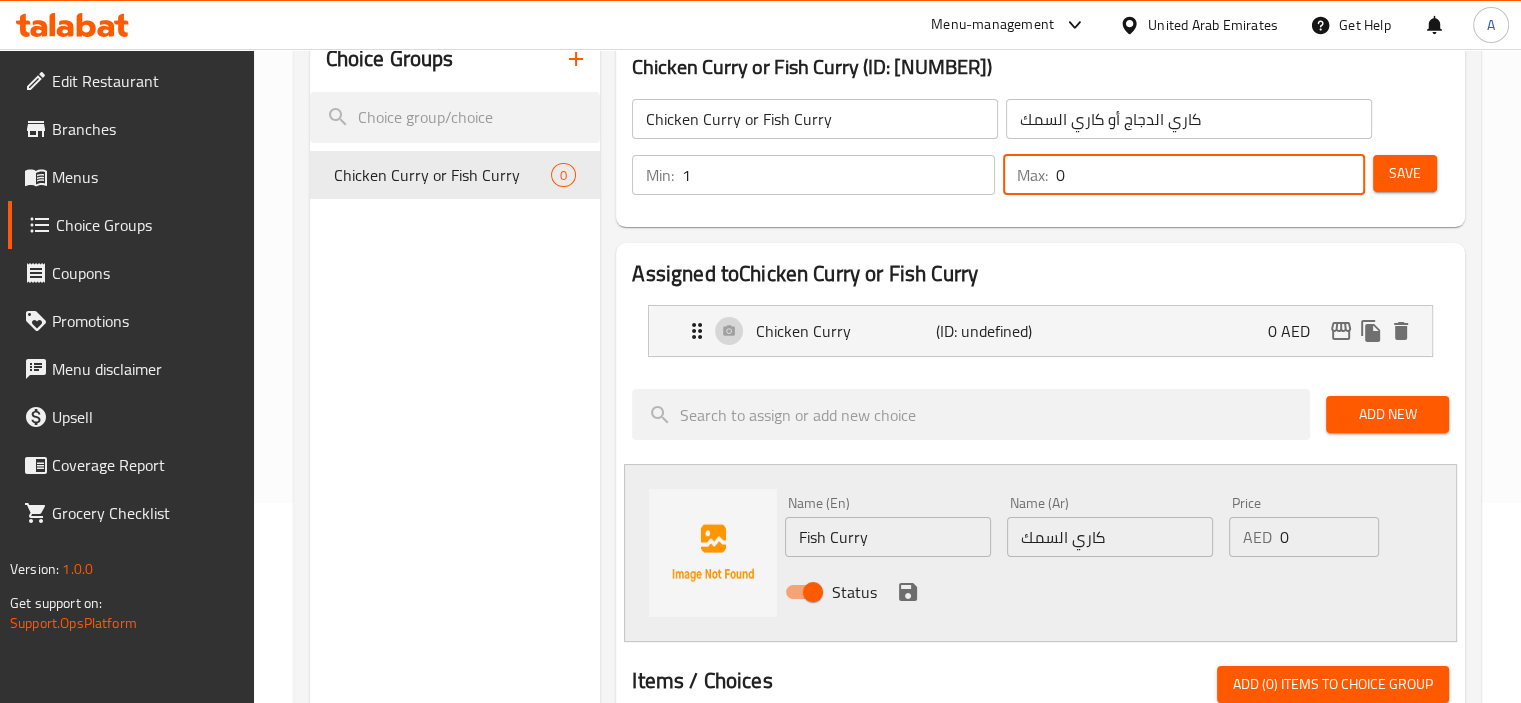 drag, startPoint x: 1052, startPoint y: 180, endPoint x: 887, endPoint y: 193, distance: 165.51132 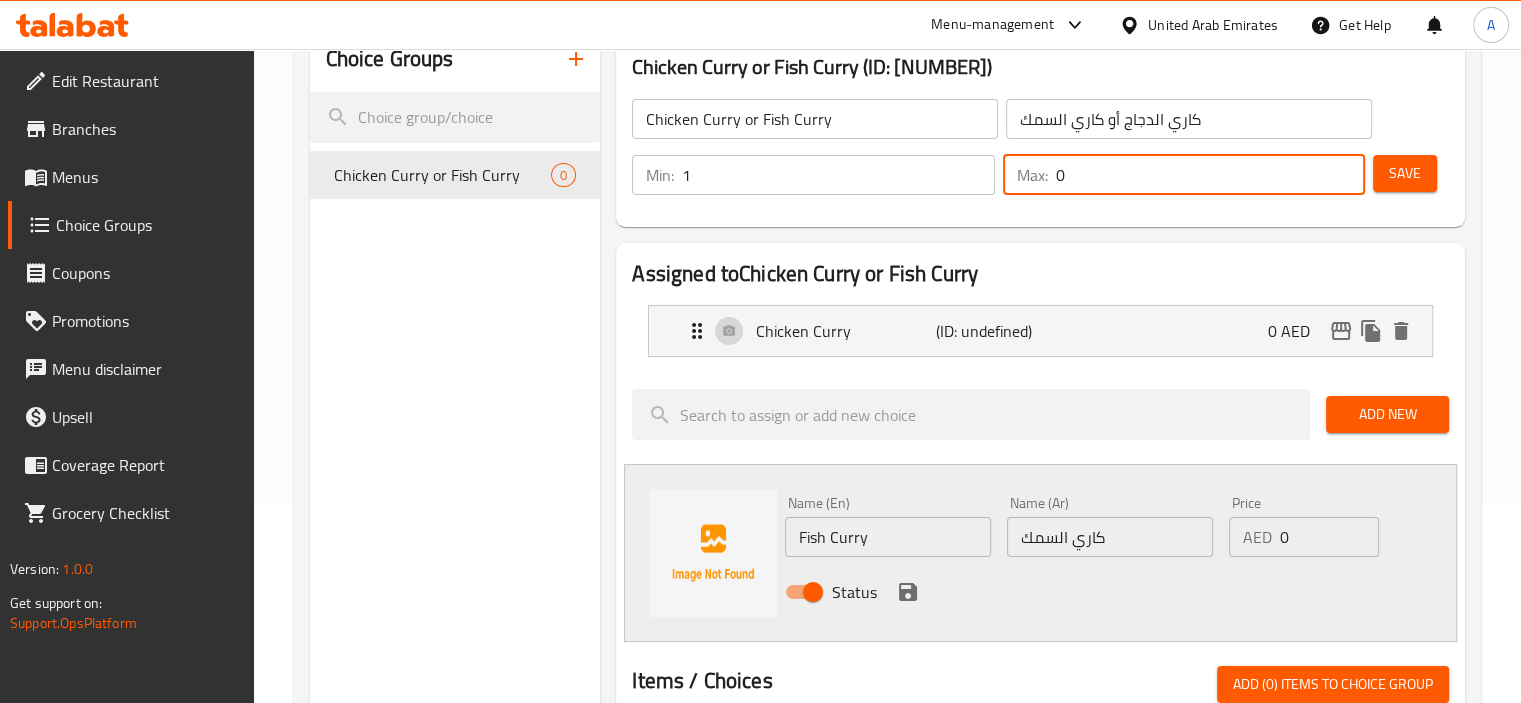 click on "Min: 1 ​ Max: 0 ​" at bounding box center (998, 175) 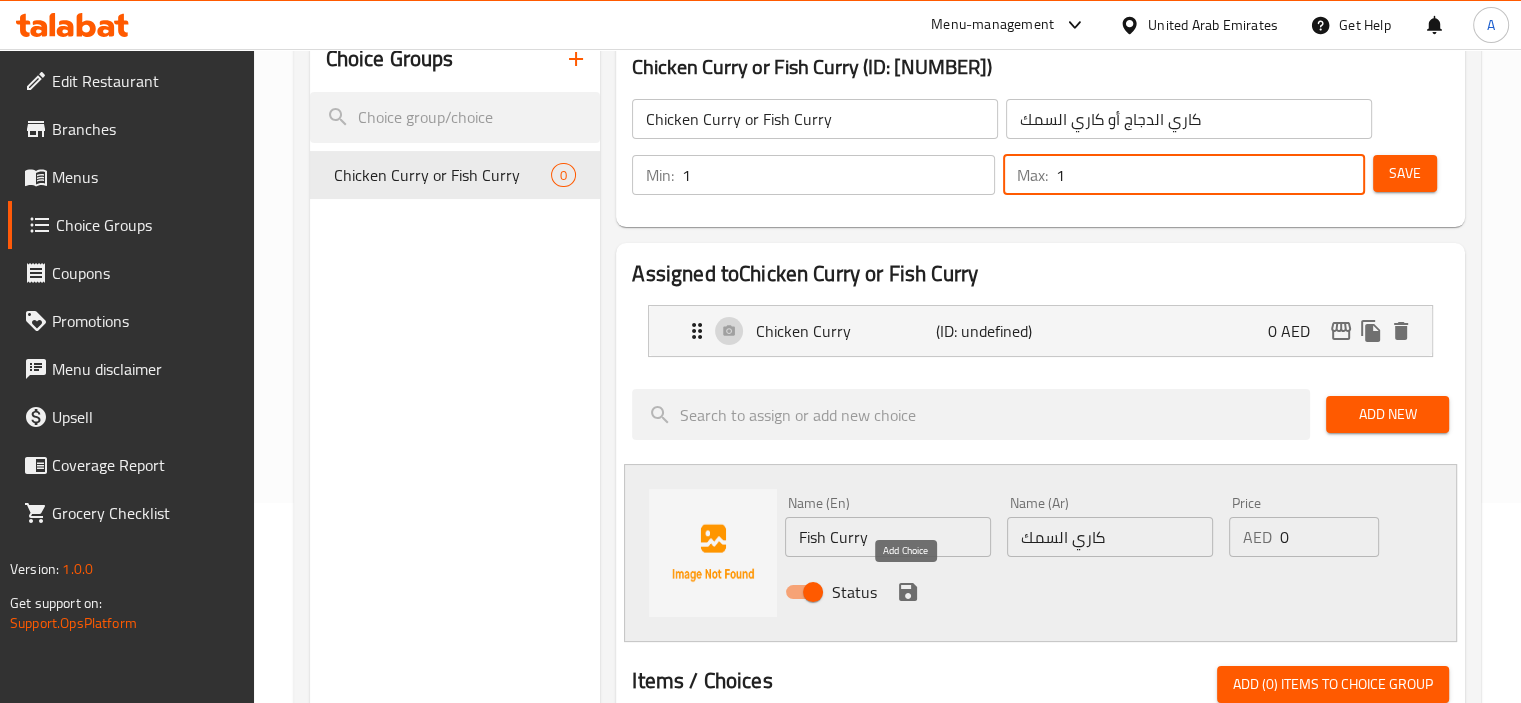 type on "1" 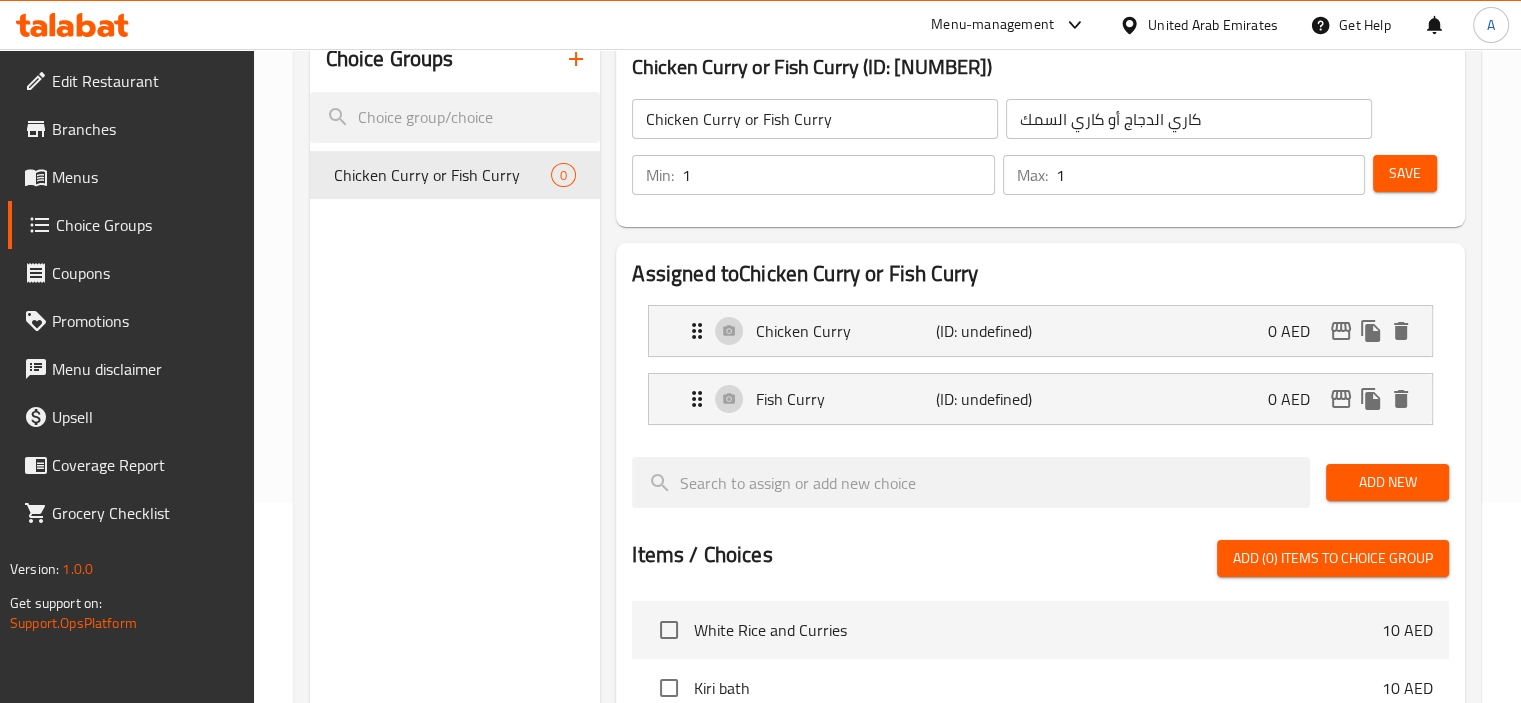 click on "Save" at bounding box center (1405, 173) 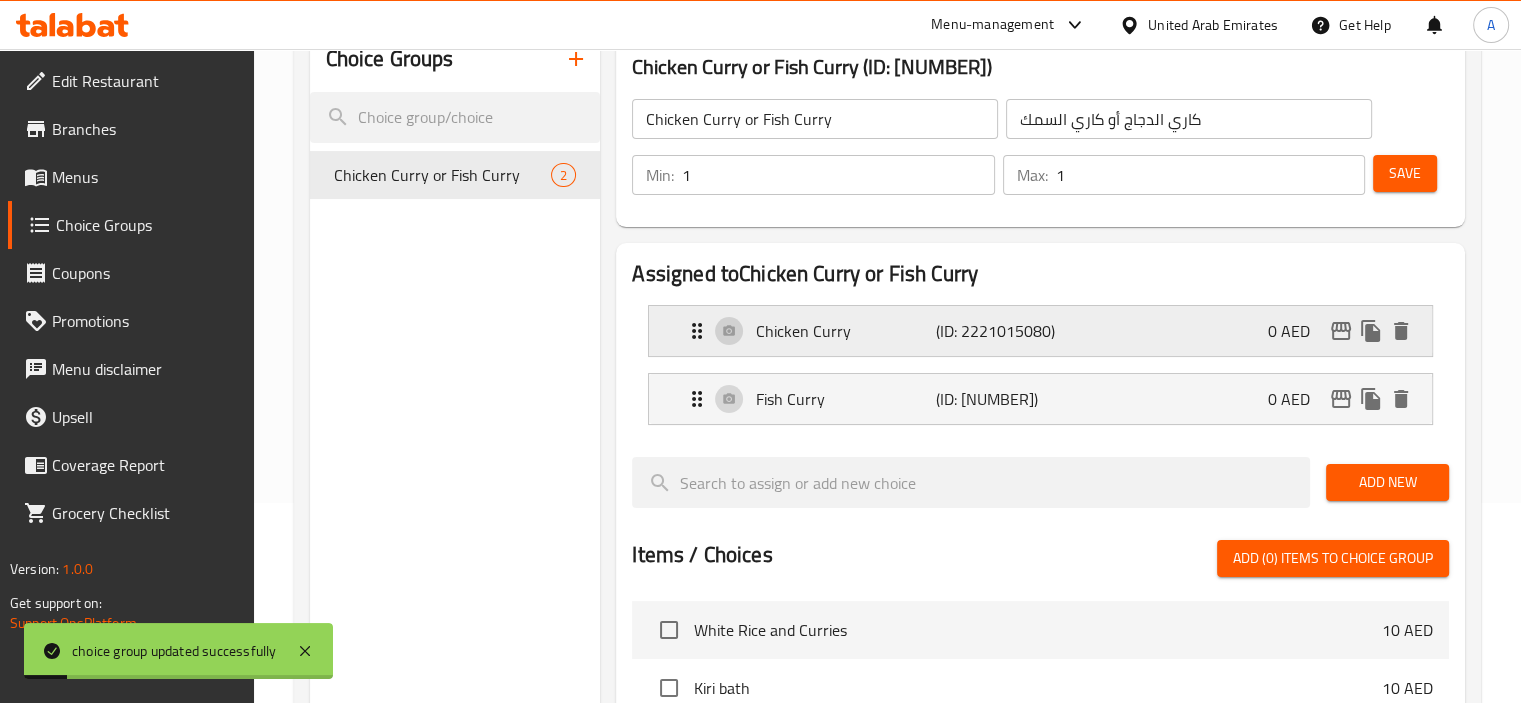 click on "Chicken Curry (ID: 2221015080) 0 AED" at bounding box center [1046, 331] 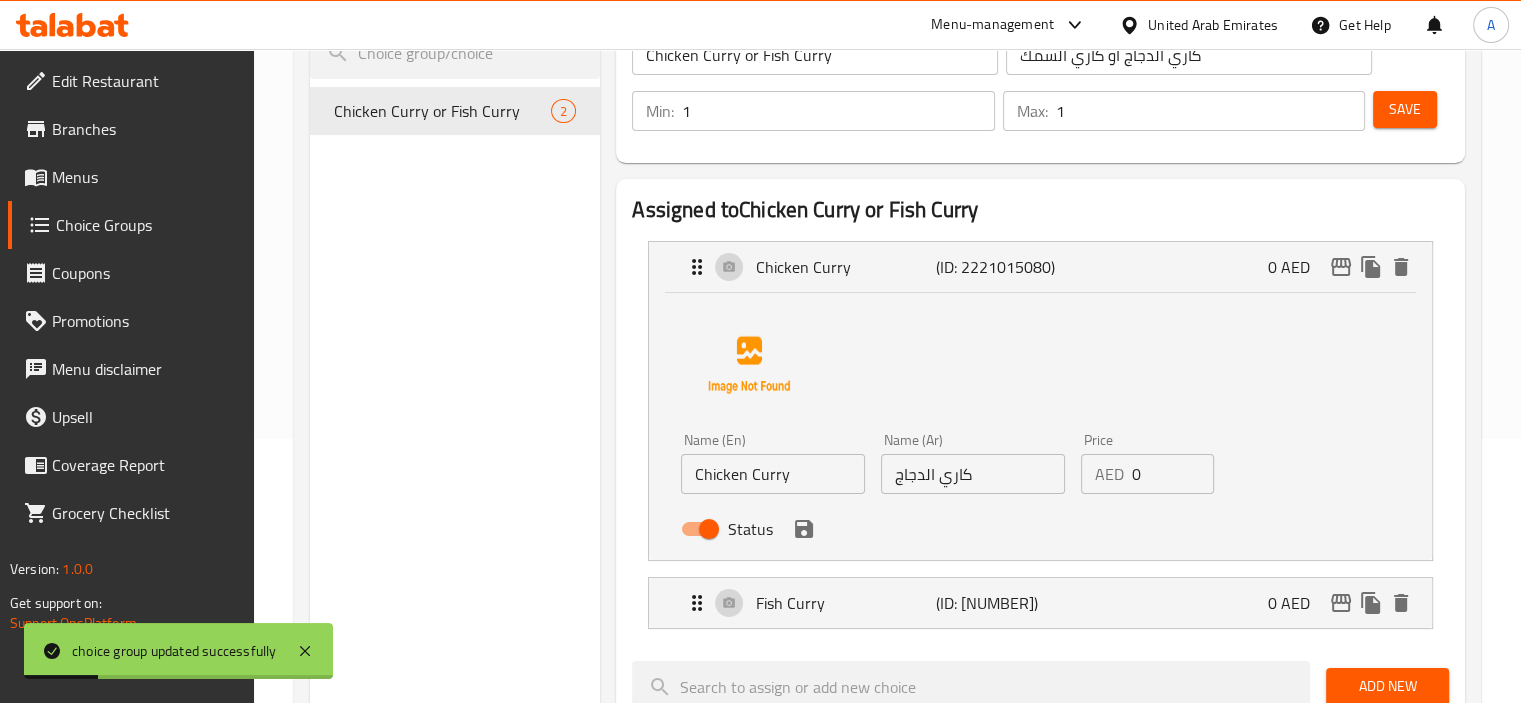 scroll, scrollTop: 300, scrollLeft: 0, axis: vertical 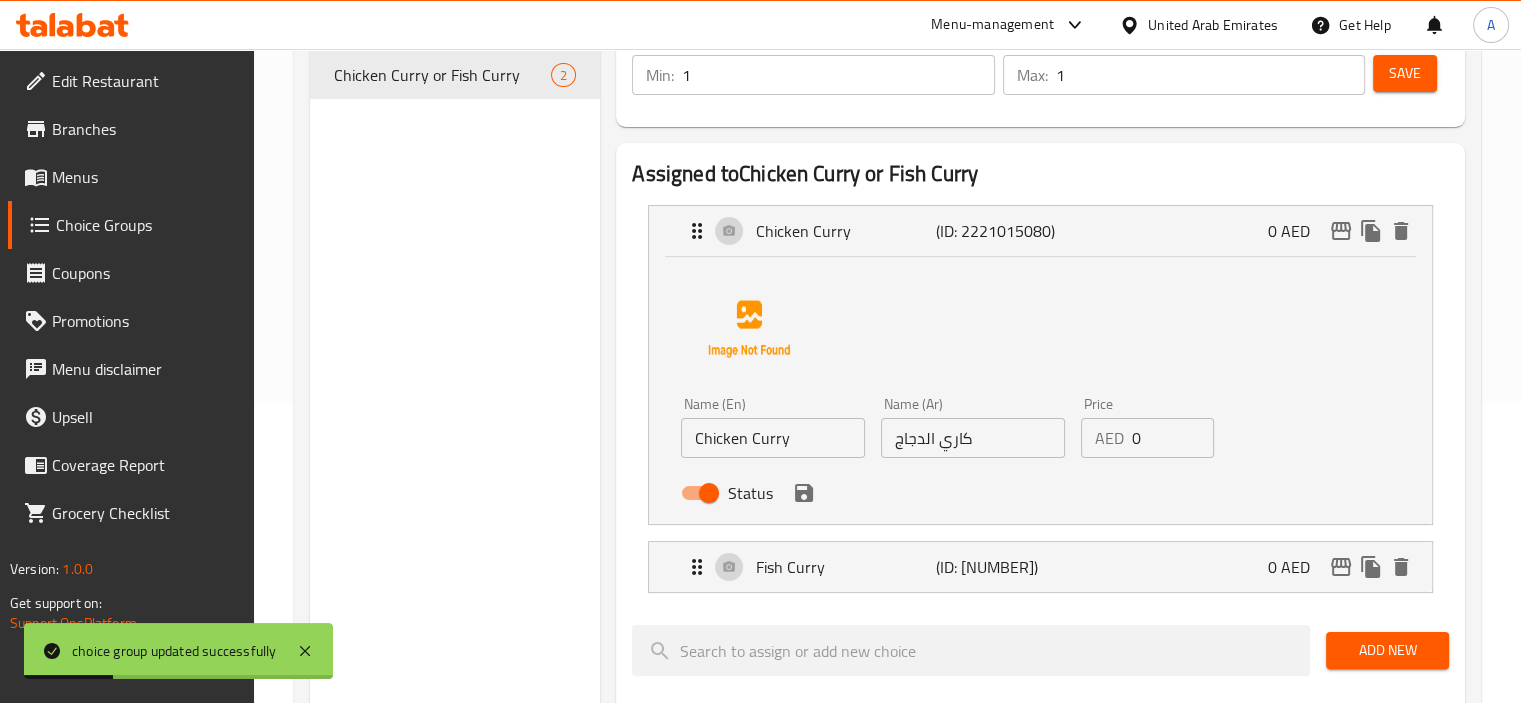 click on "Fish Curry (ID: 2221015081) 0 AED Name (En) Fish Curry Name (En) Name (Ar) كاري السمك Name (Ar) Price AED 0 Price Status" at bounding box center [1040, 567] 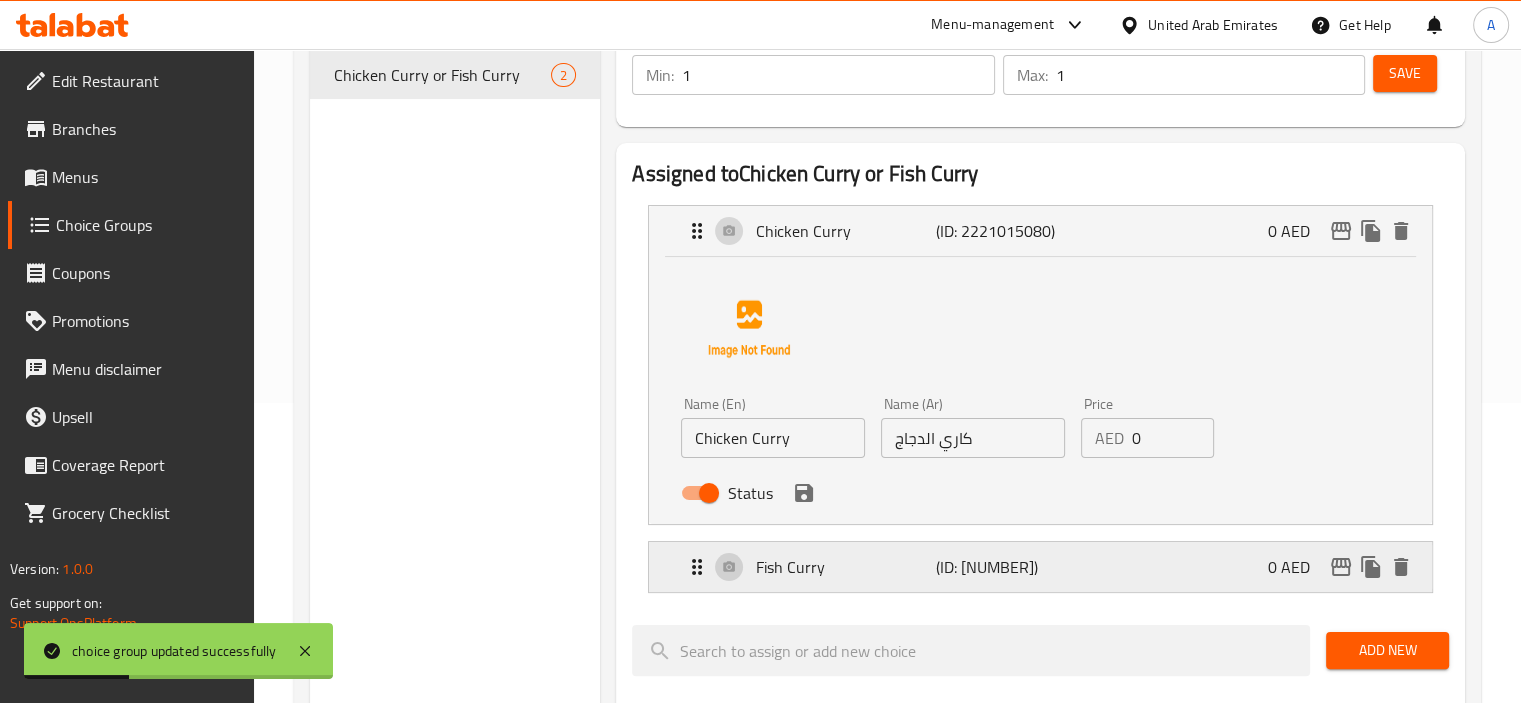 click on "Fish Curry (ID: 2221015081) 0 AED" at bounding box center [1046, 567] 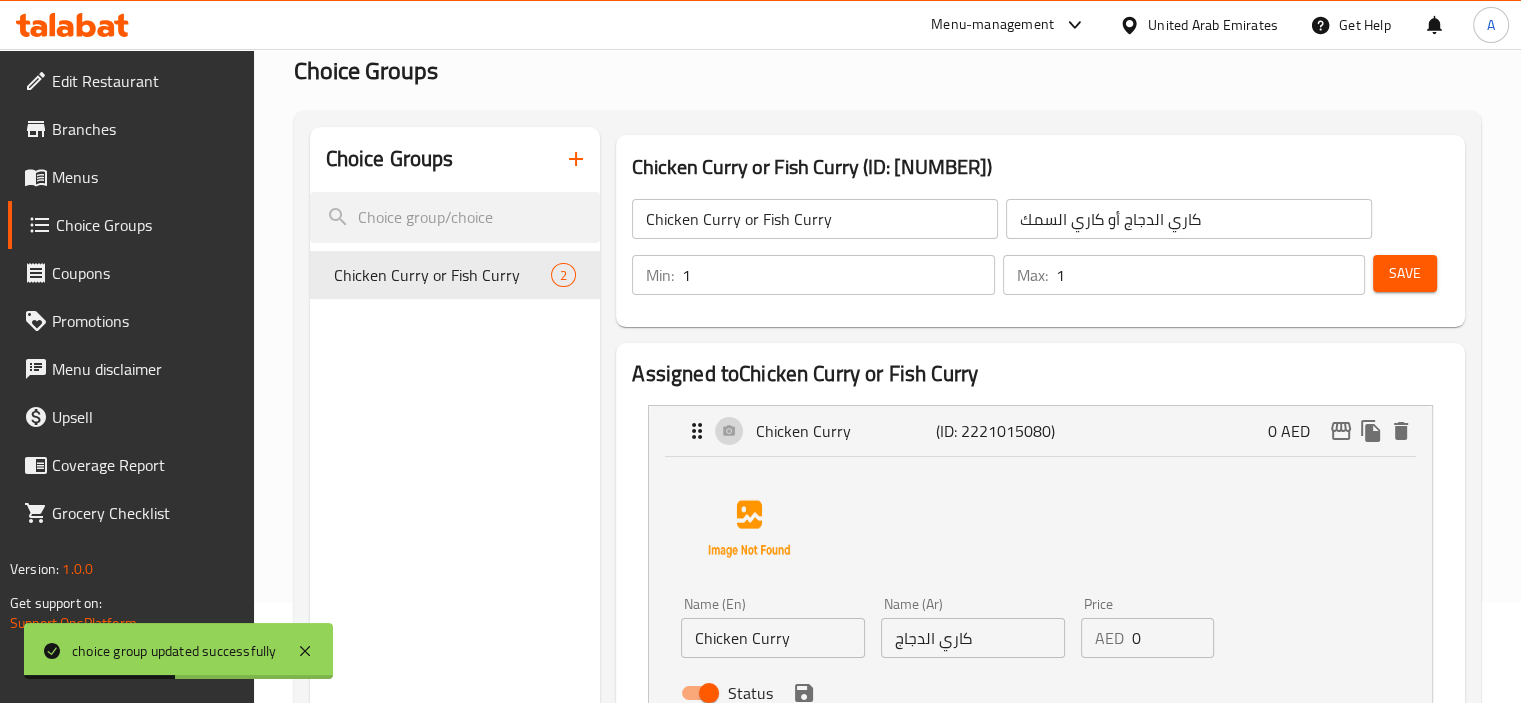scroll, scrollTop: 800, scrollLeft: 0, axis: vertical 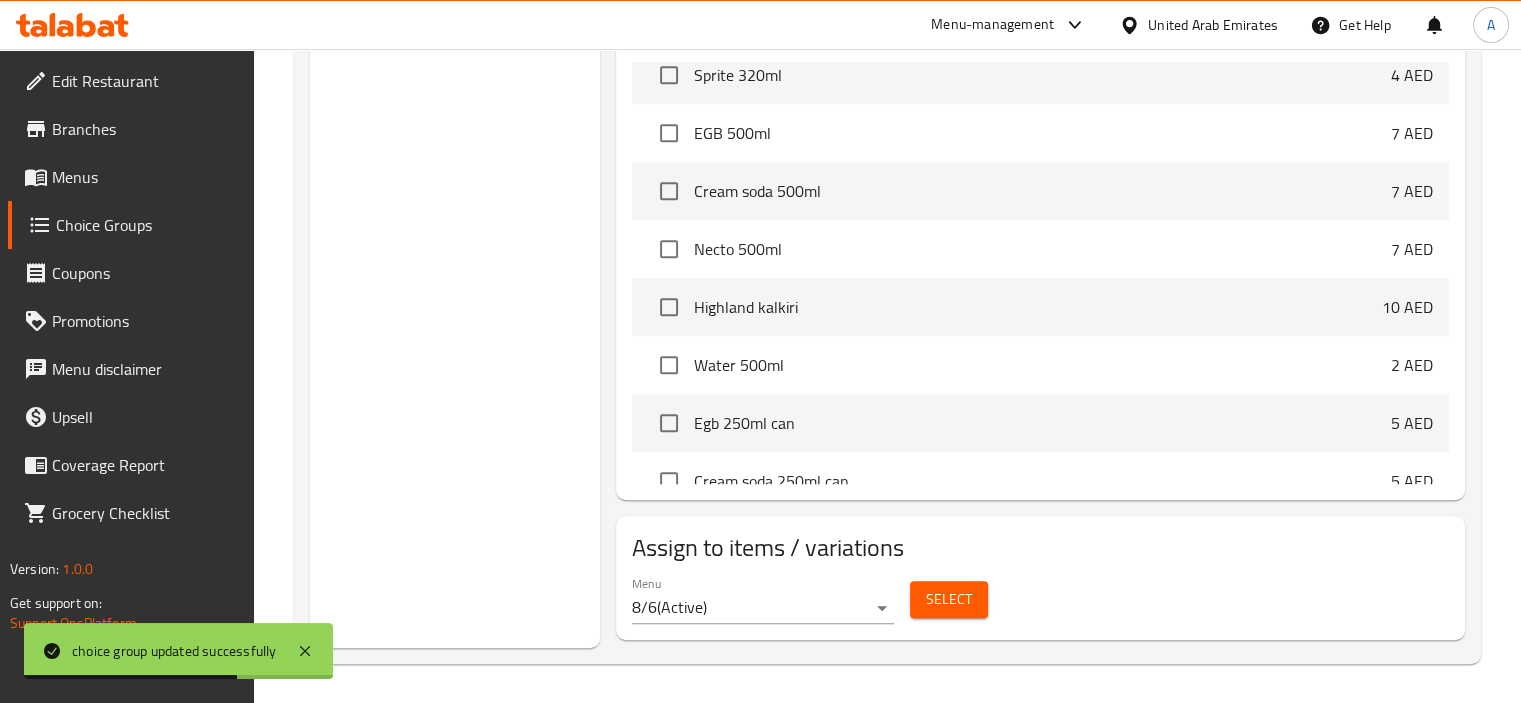 click on "Select" at bounding box center [949, 599] 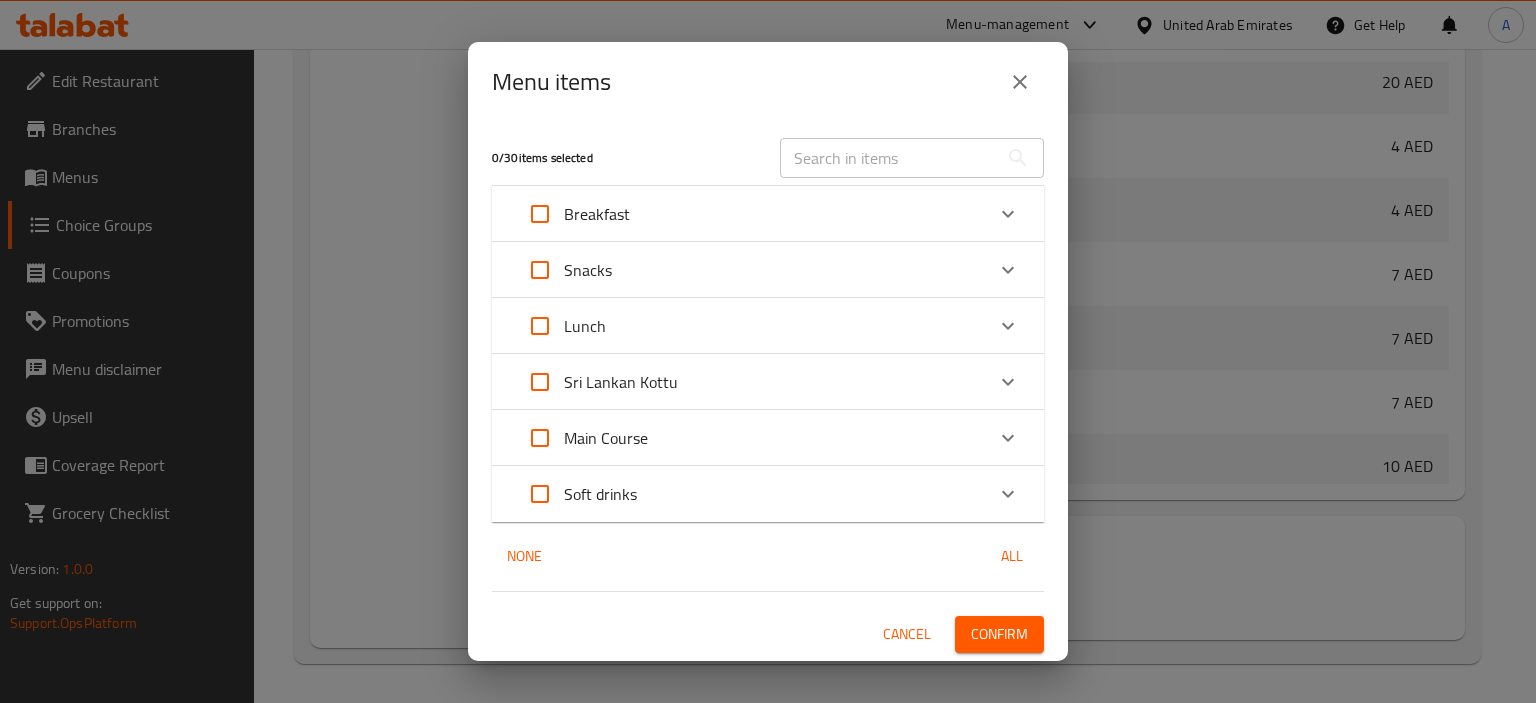 click at bounding box center [889, 158] 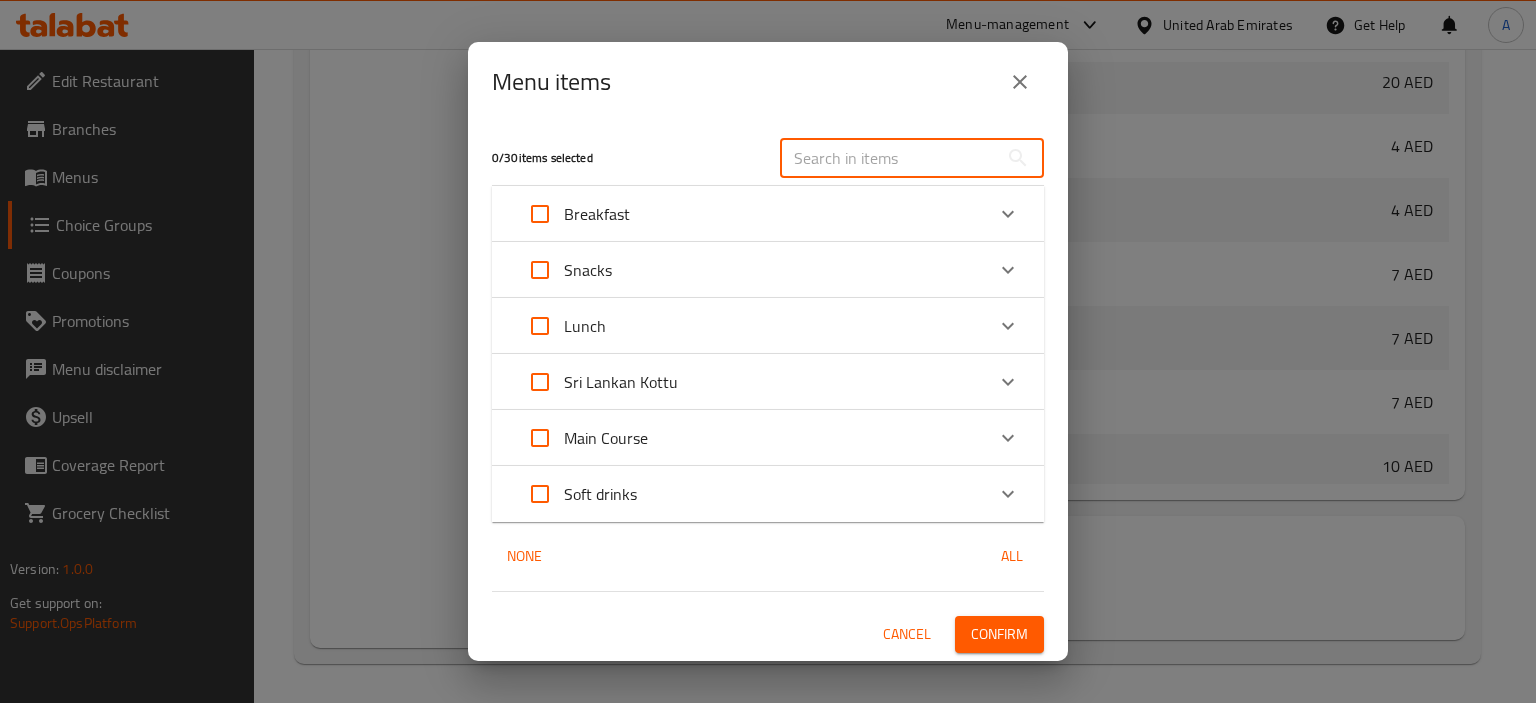paste on "White Rice and Curries" 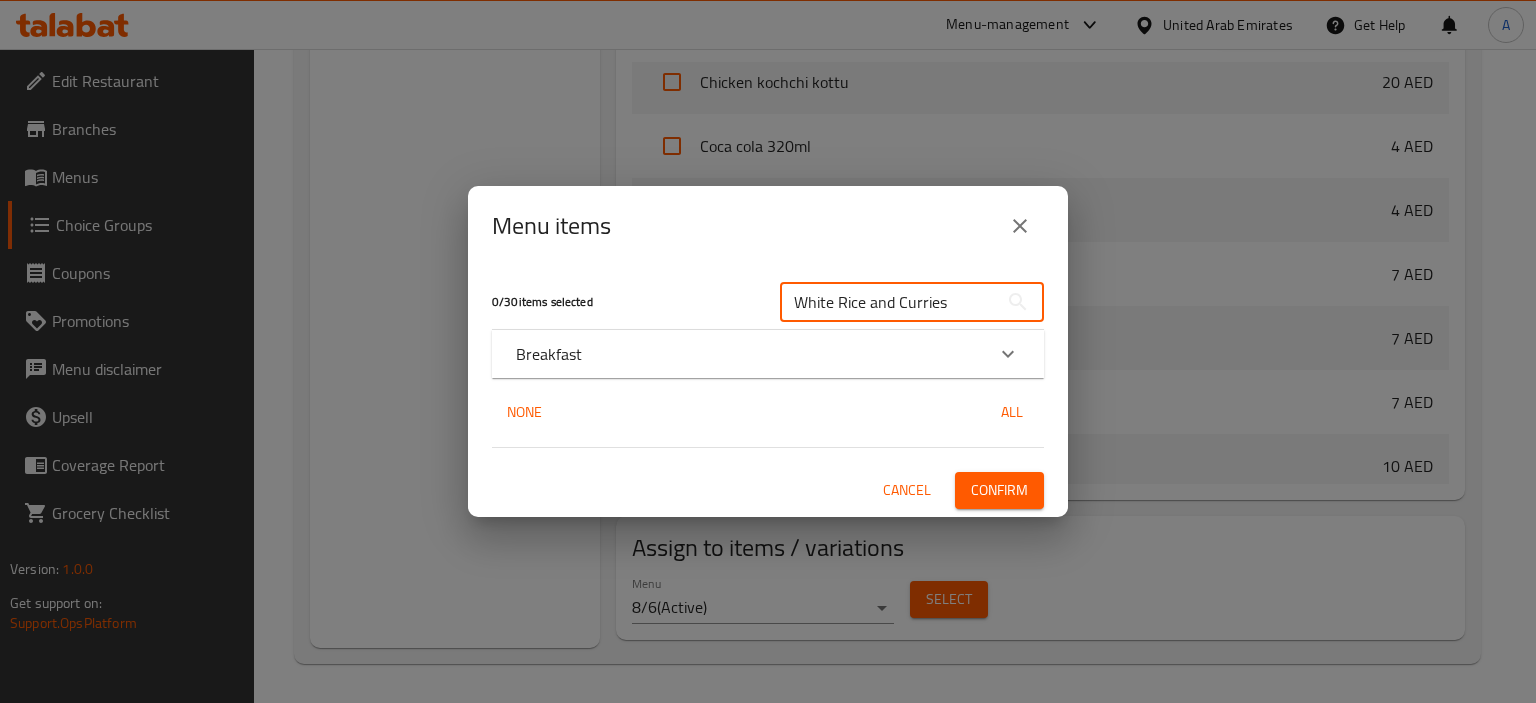 type on "White Rice and Curries" 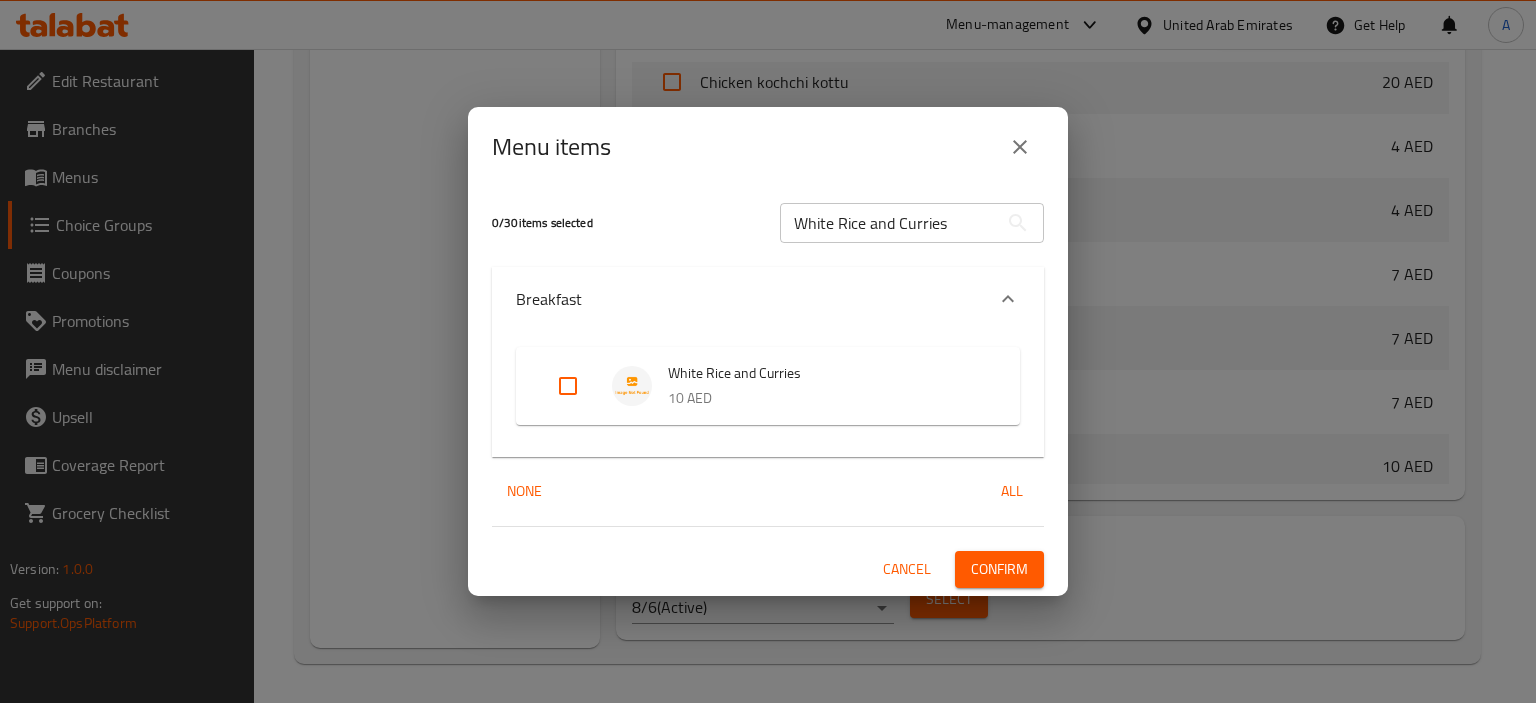 click at bounding box center [568, 386] 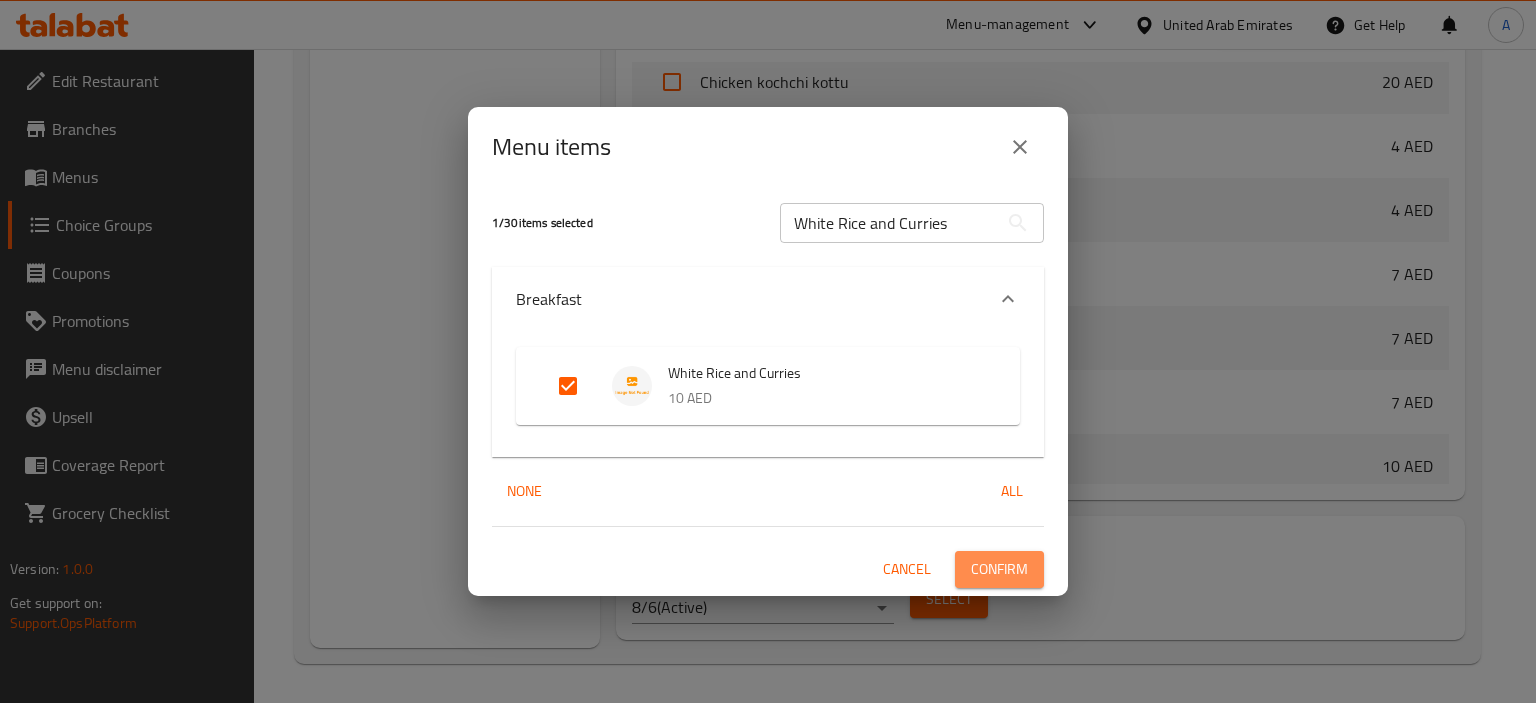click on "Confirm" at bounding box center (999, 569) 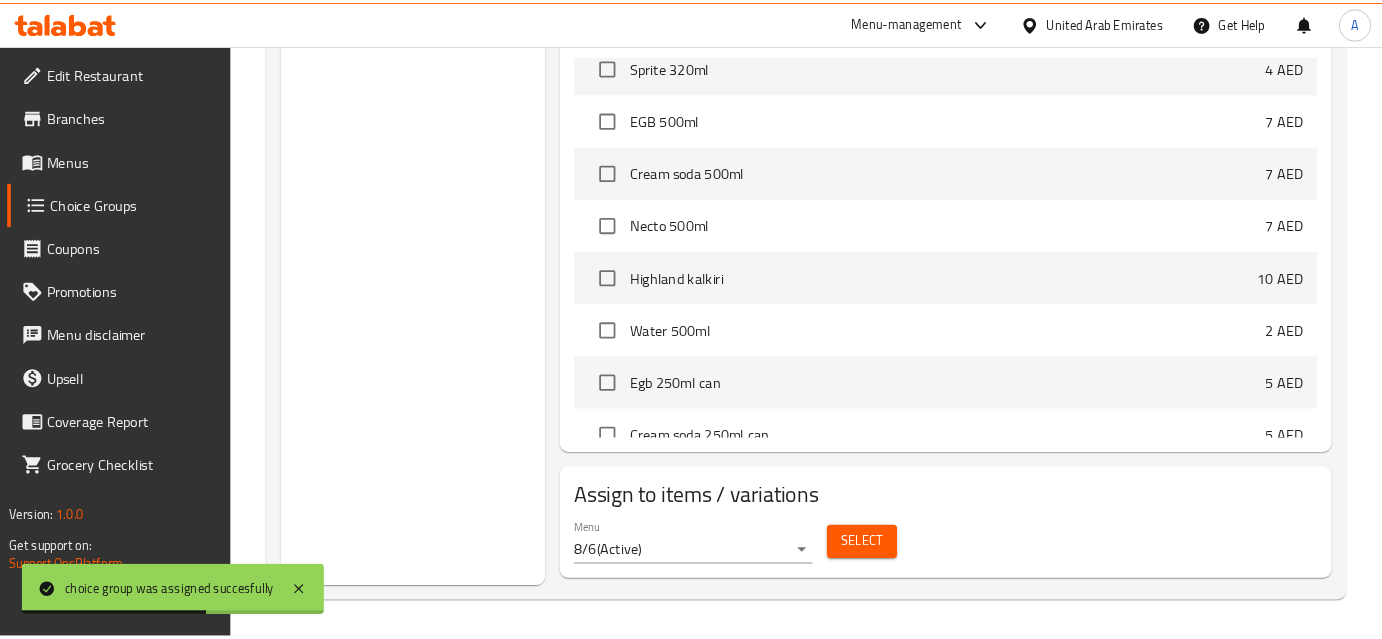 scroll, scrollTop: 1266, scrollLeft: 0, axis: vertical 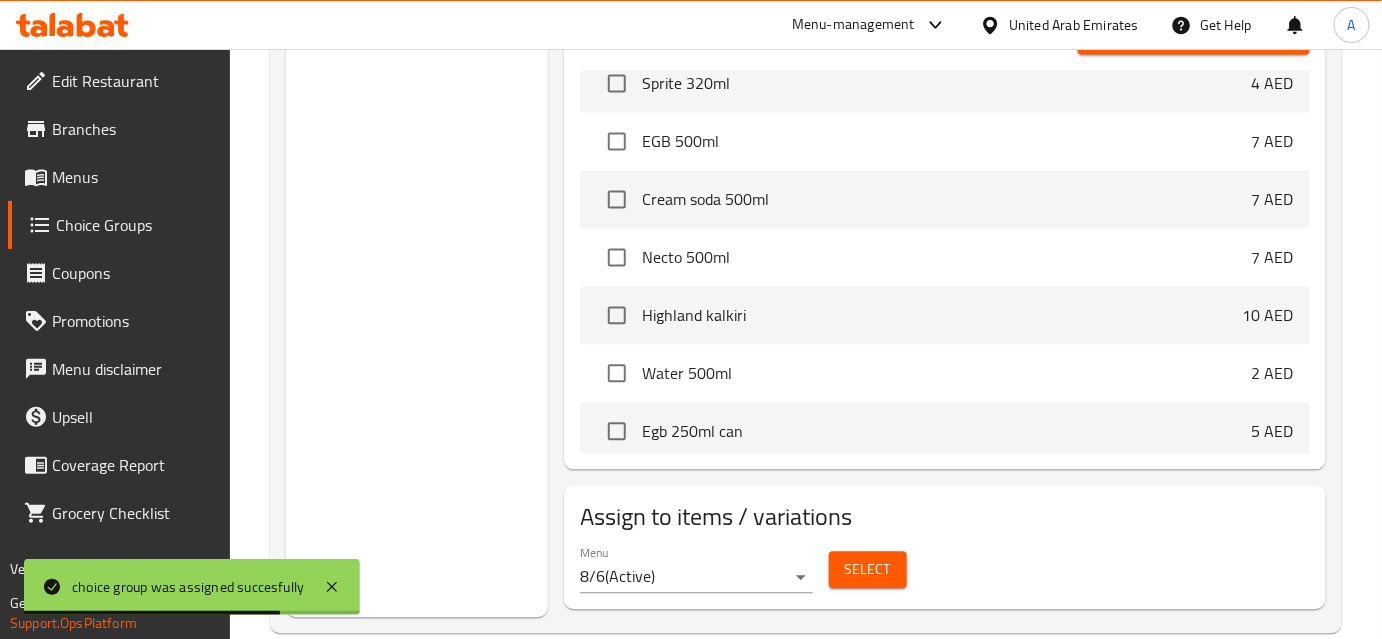 click on "Menus" at bounding box center [133, 177] 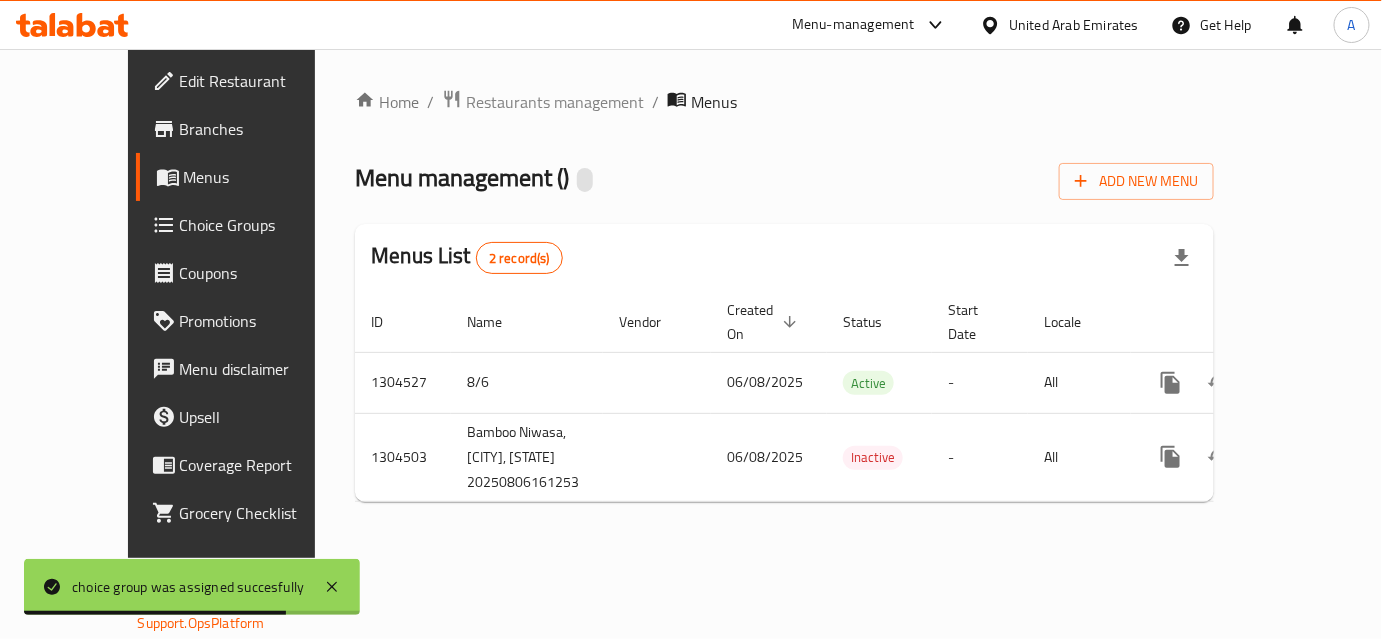 scroll, scrollTop: 0, scrollLeft: 0, axis: both 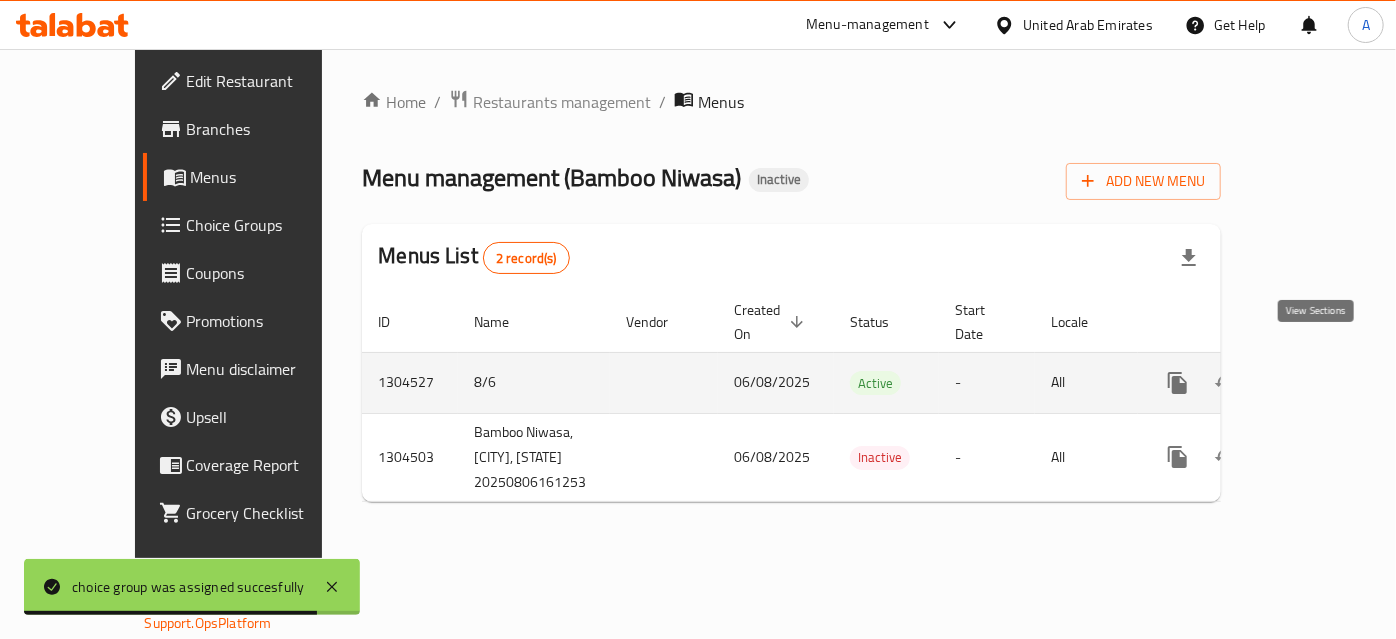 click at bounding box center (1250, 383) 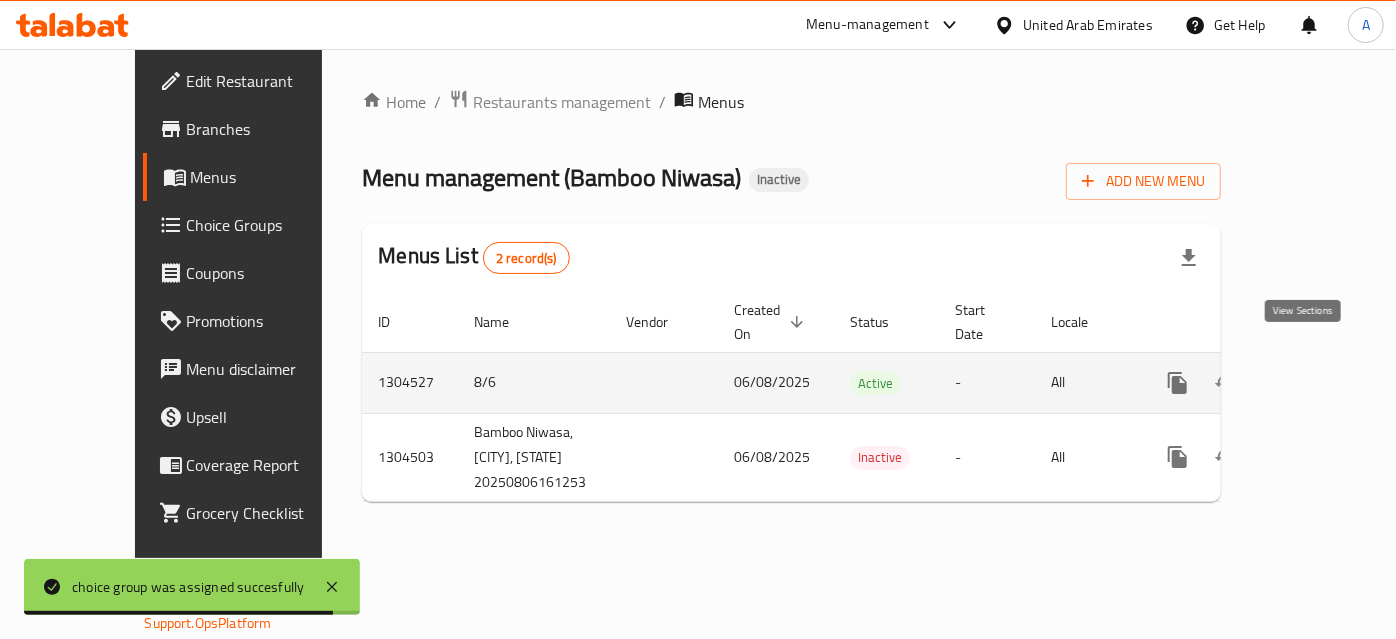 click 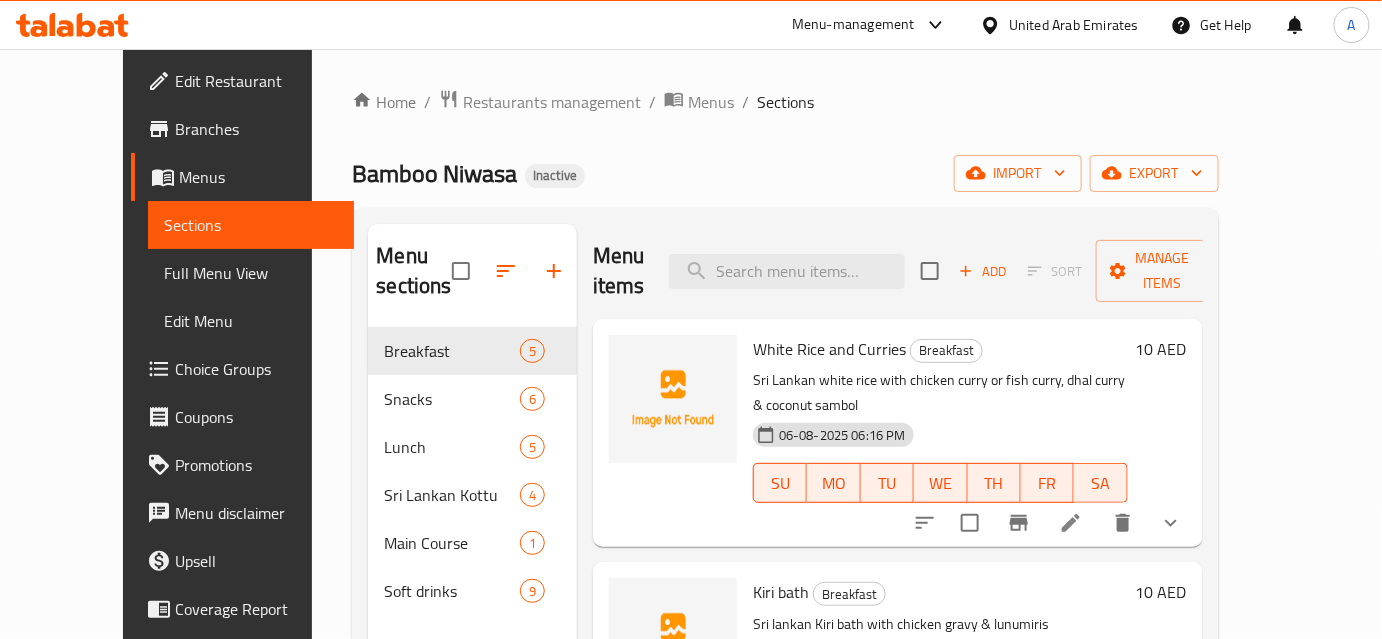 click on "Menu items Add Sort Manage items" at bounding box center (898, 271) 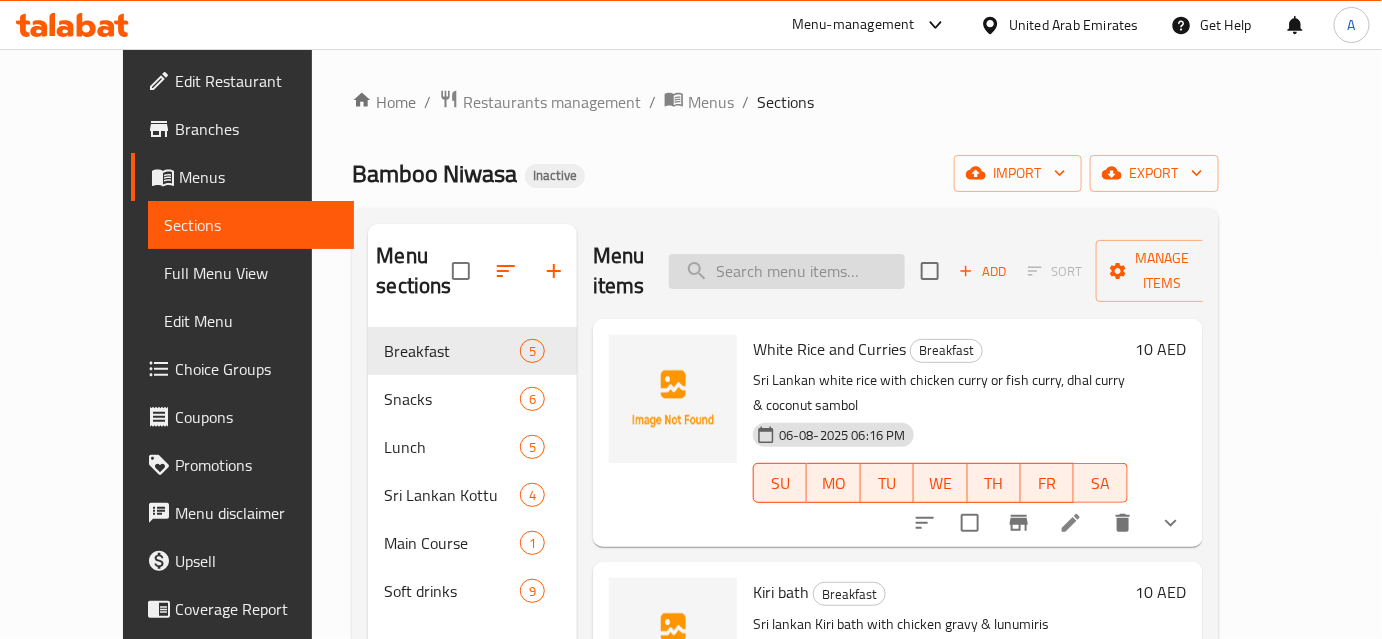 click at bounding box center [787, 271] 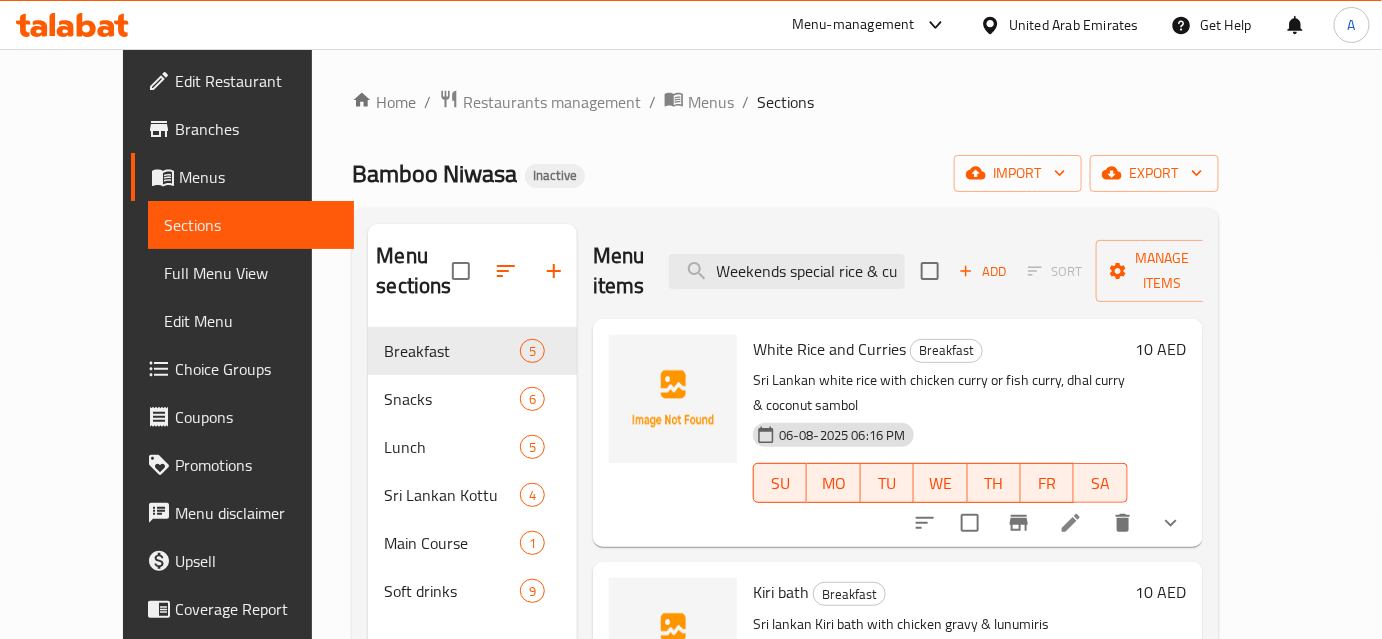 scroll, scrollTop: 0, scrollLeft: 19, axis: horizontal 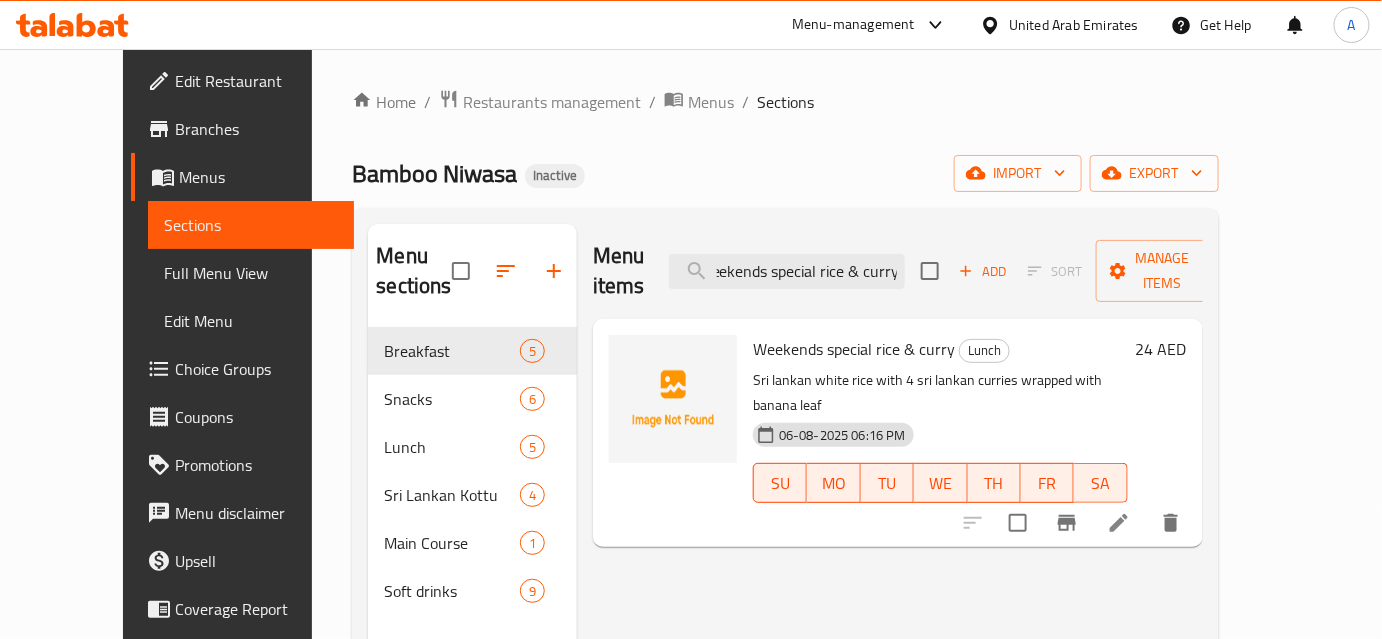 type on "Weekends special rice & curry" 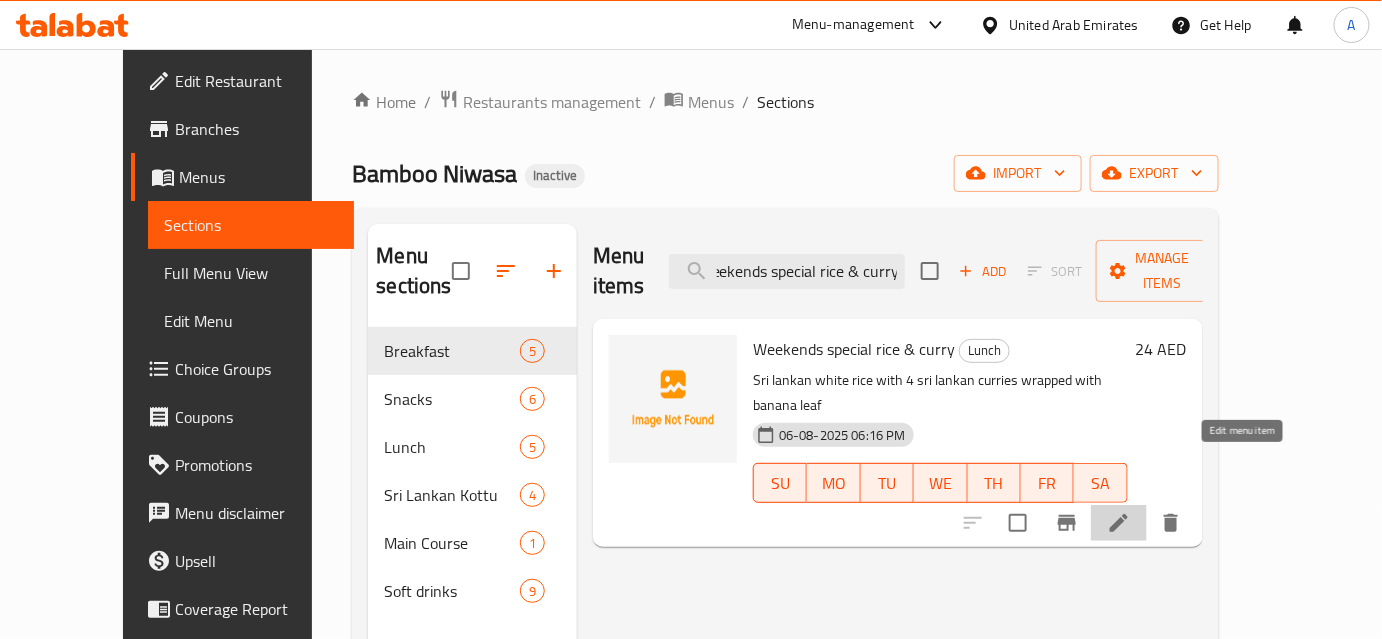 scroll, scrollTop: 0, scrollLeft: 0, axis: both 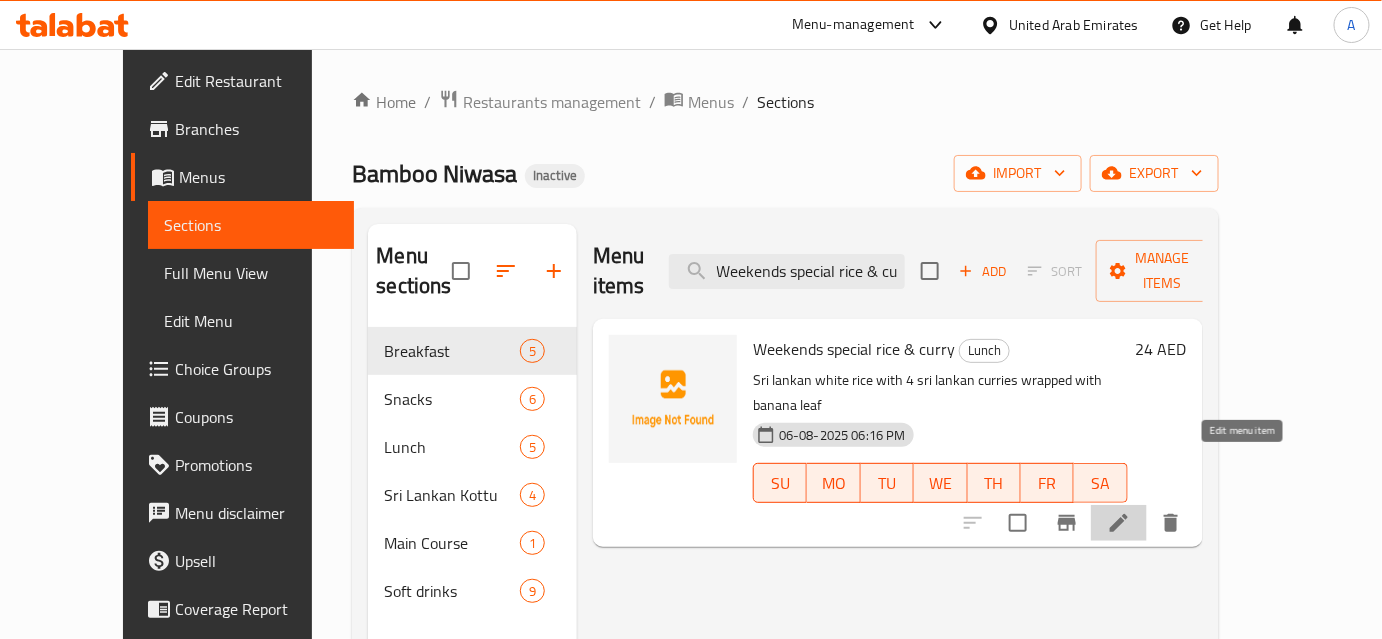 click 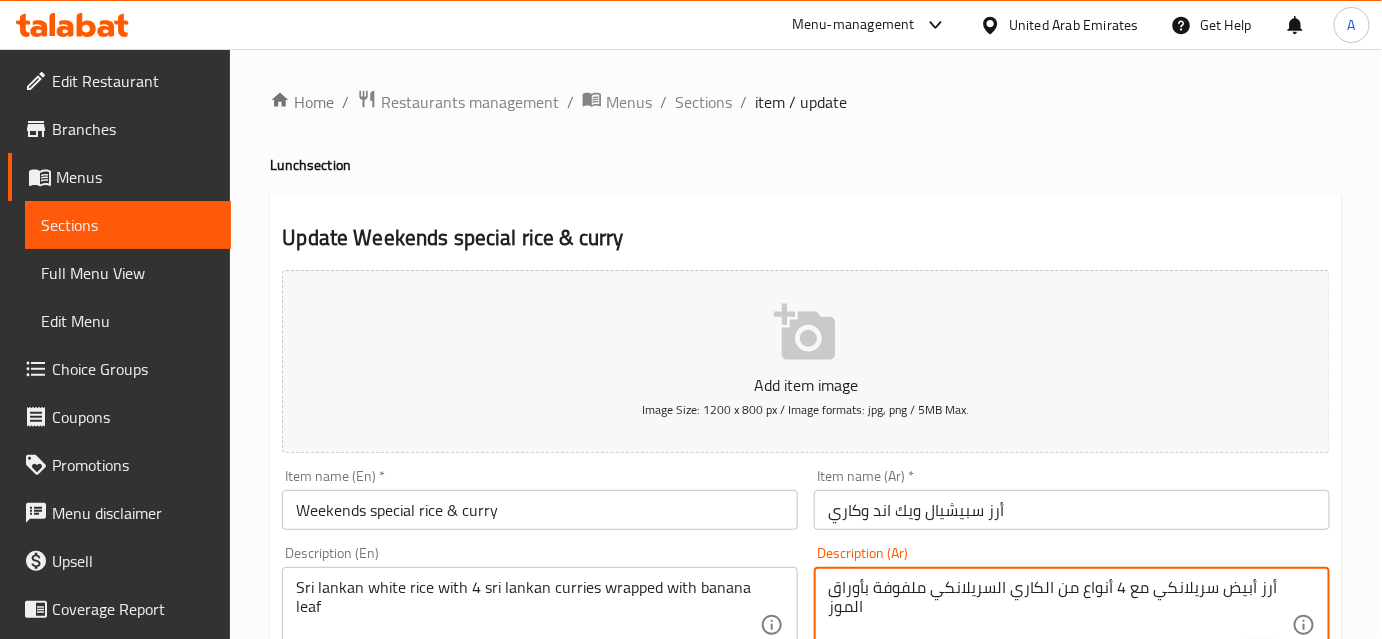 drag, startPoint x: 1039, startPoint y: 586, endPoint x: 1105, endPoint y: 568, distance: 68.41052 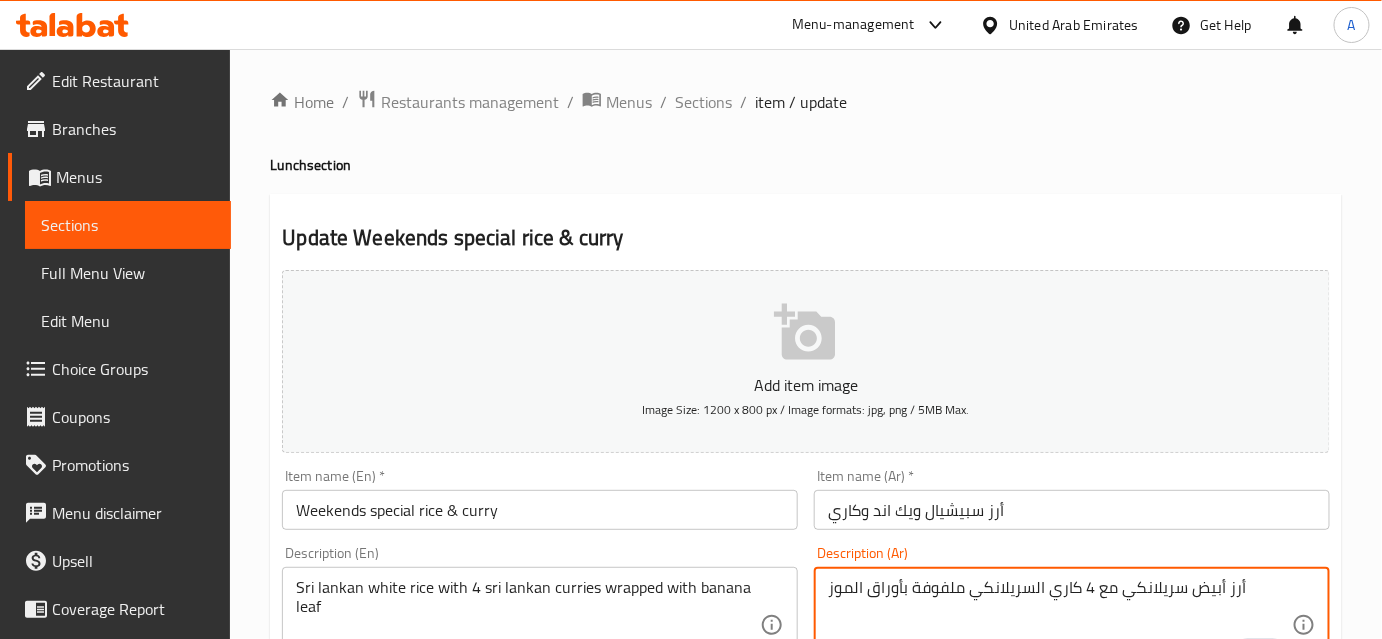 type on "أرز أبيض سريلانكي مع 4 كاري السريلانكي ملفوفة بأوراق الموز" 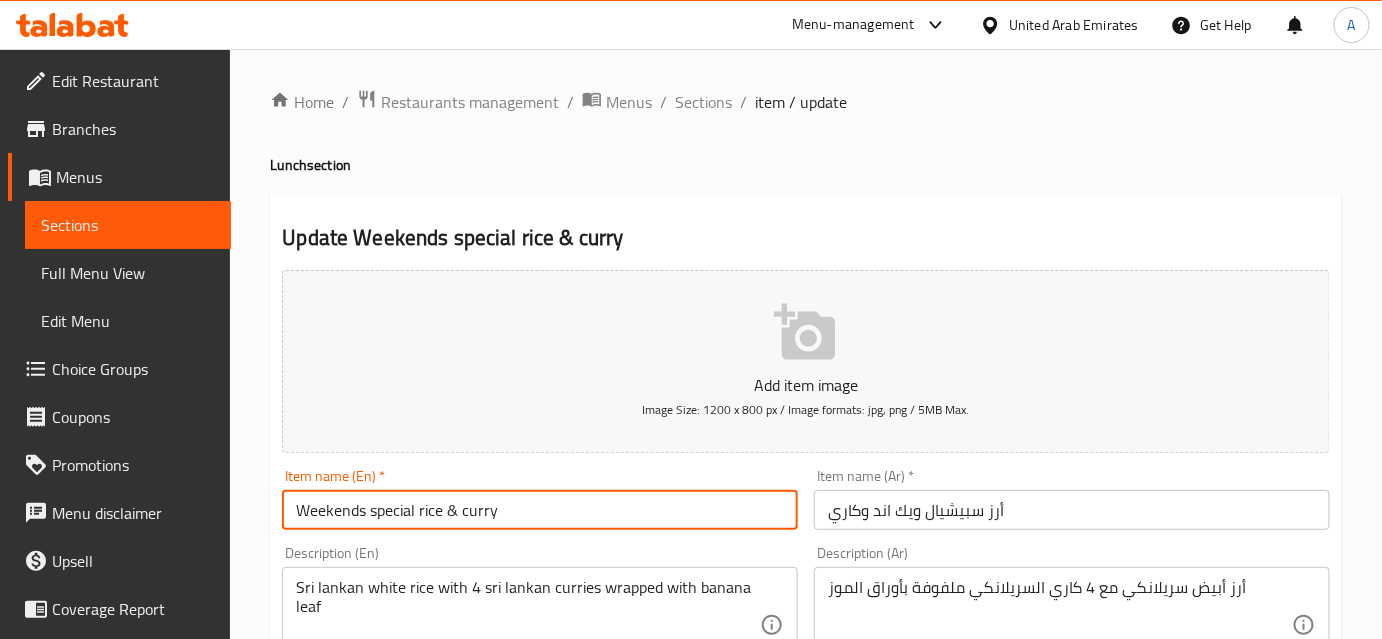 click on "Weekends special rice & curry" at bounding box center (540, 510) 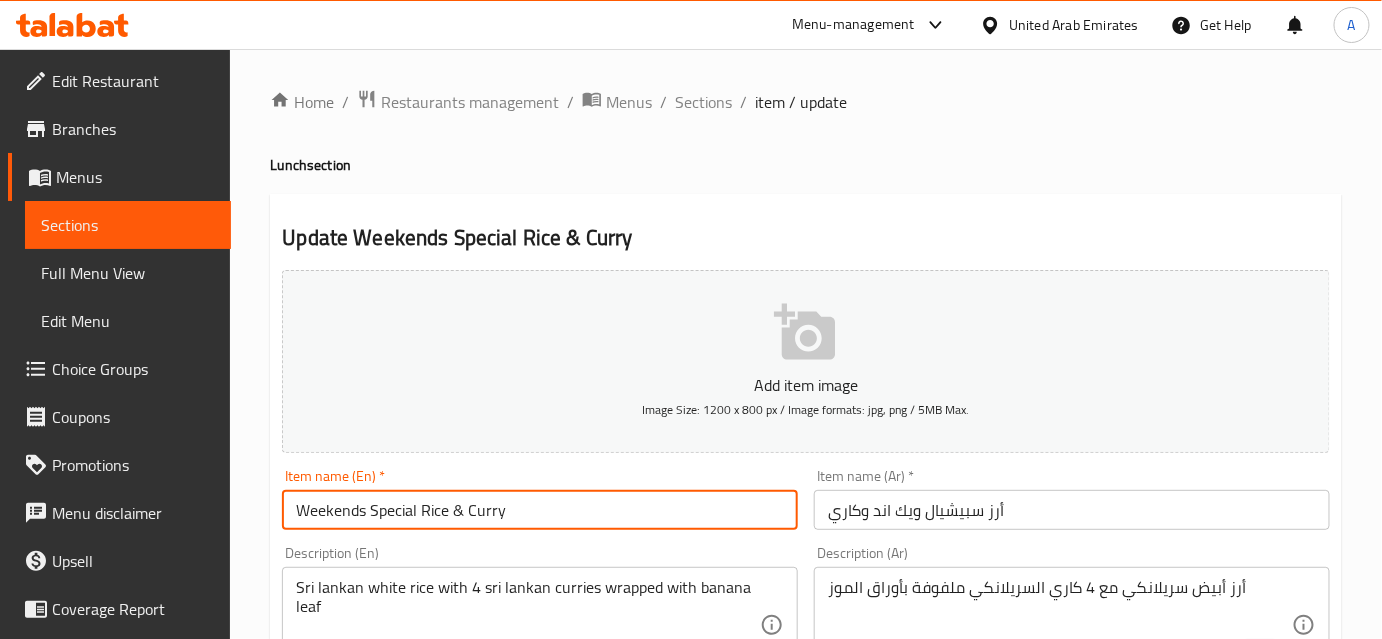 click on "Update" at bounding box center (407, 1326) 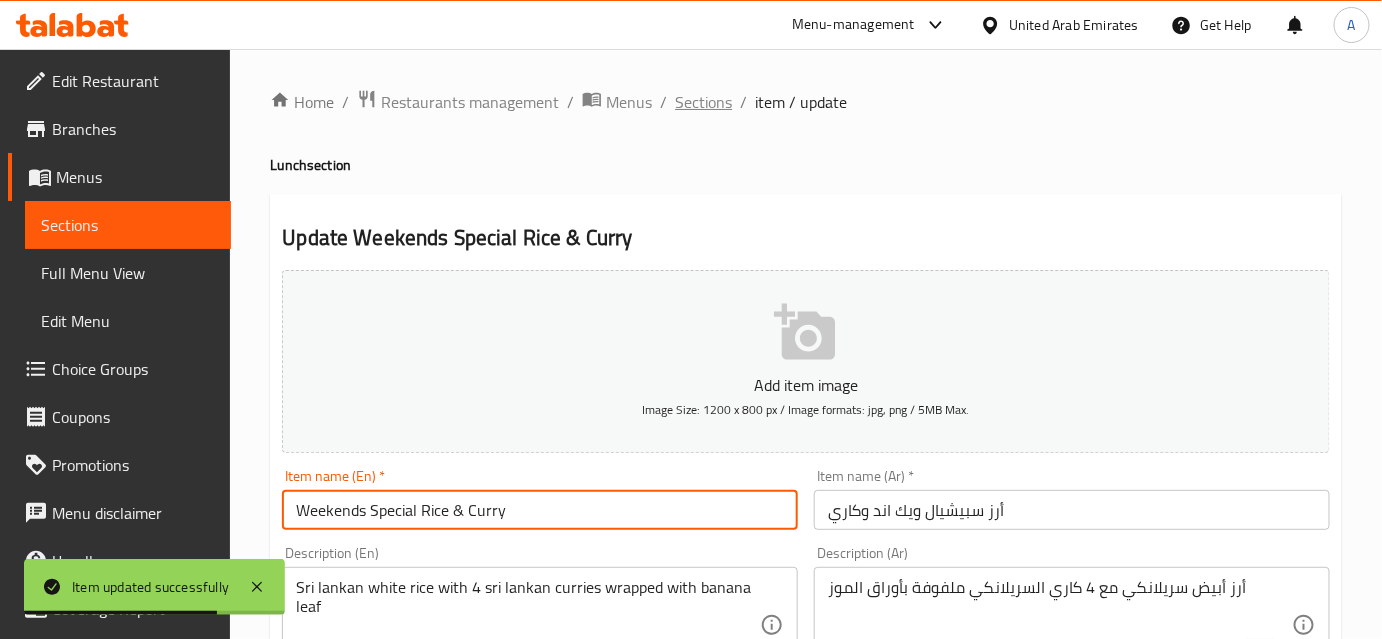 click on "Sections" at bounding box center (703, 102) 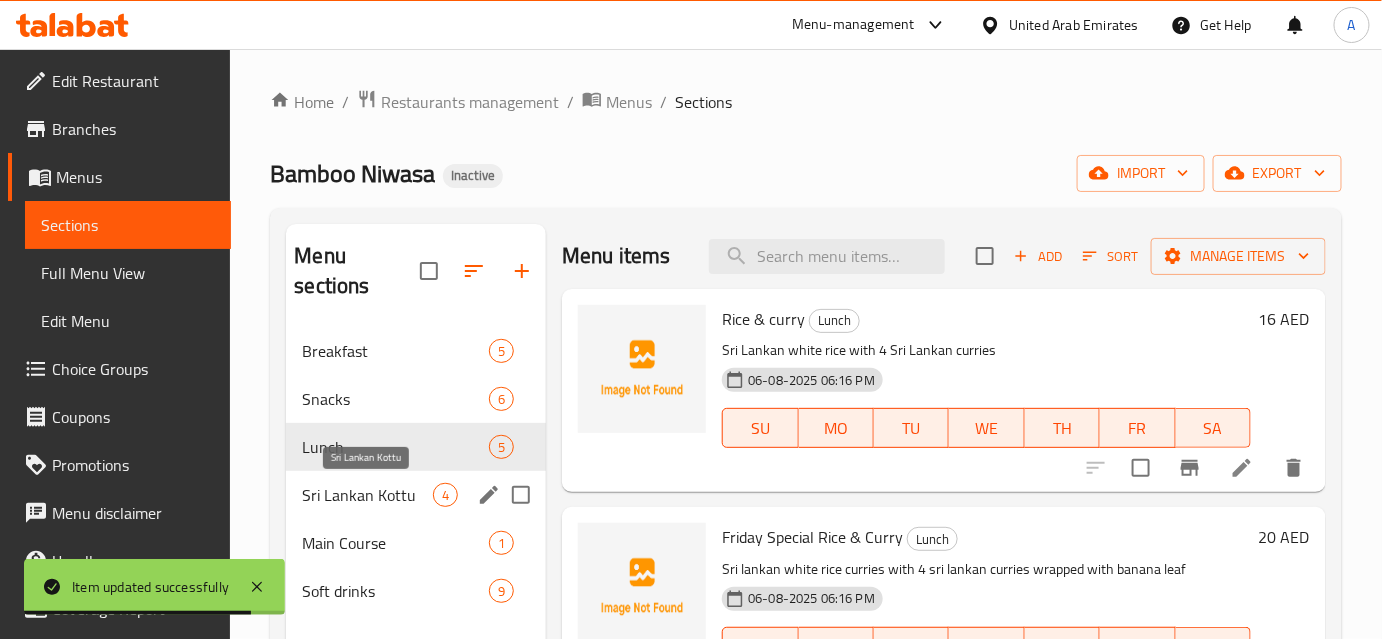 click on "Sri Lankan Kottu" at bounding box center (367, 495) 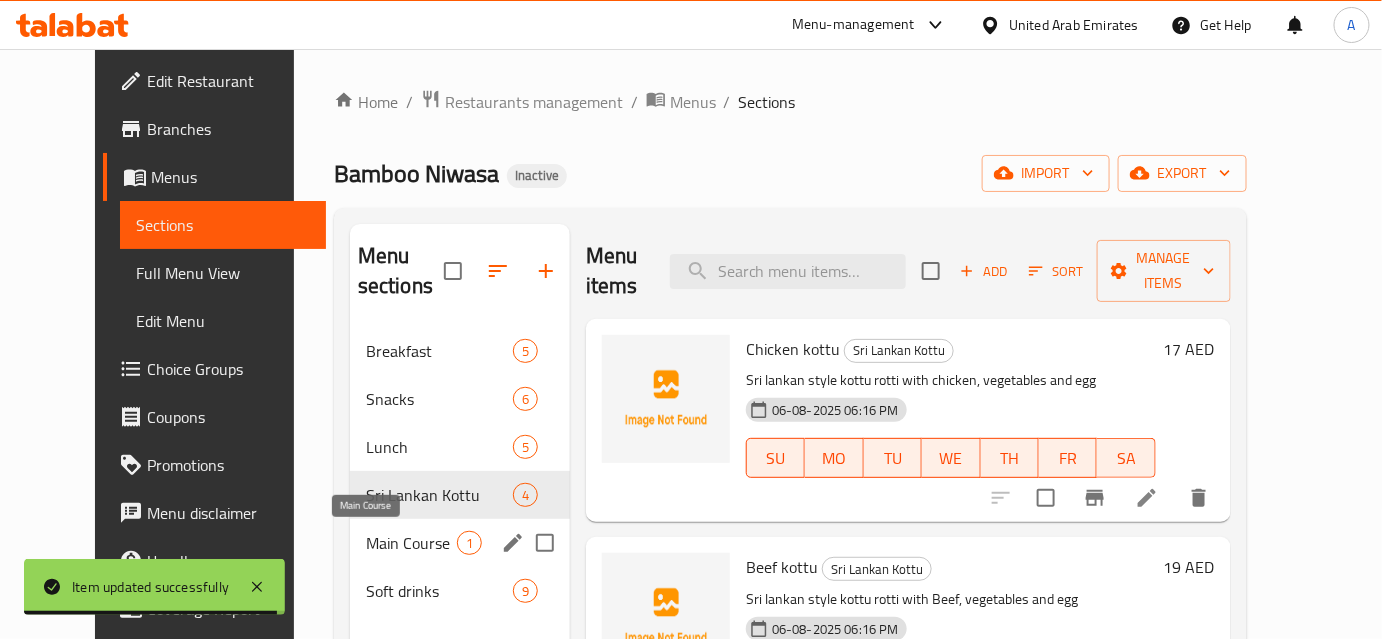 click on "Main Course" at bounding box center (411, 543) 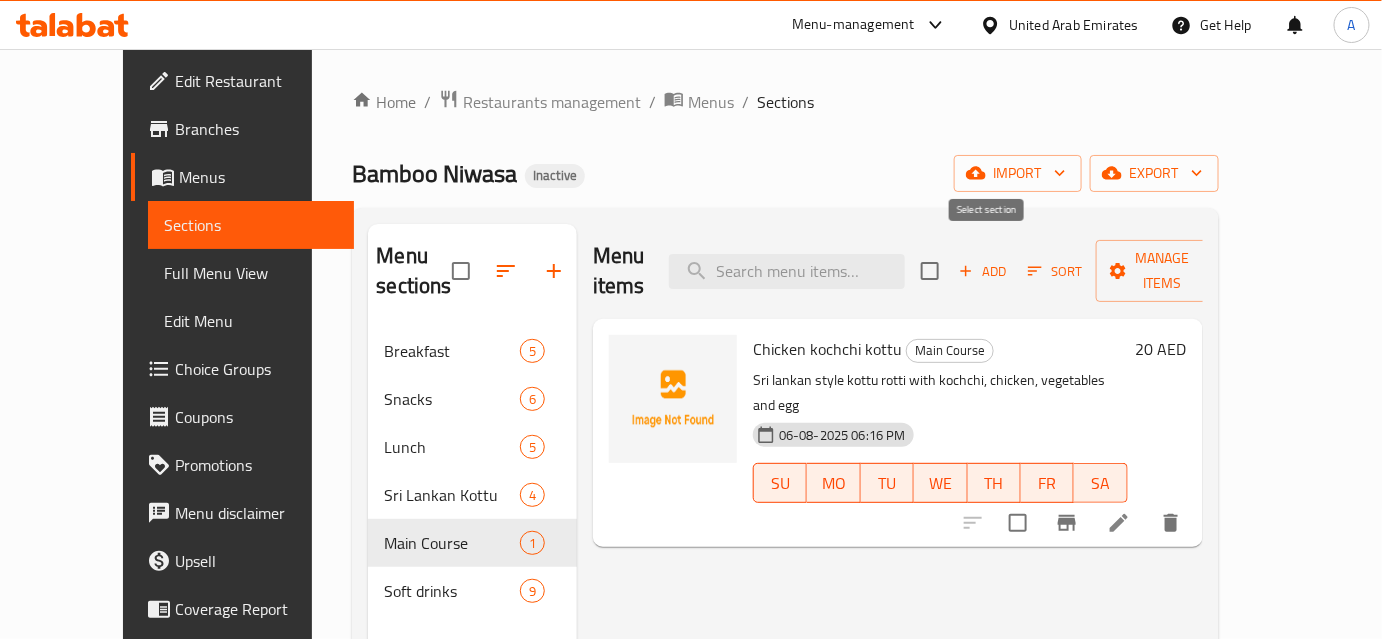 drag, startPoint x: 982, startPoint y: 266, endPoint x: 1029, endPoint y: 277, distance: 48.270073 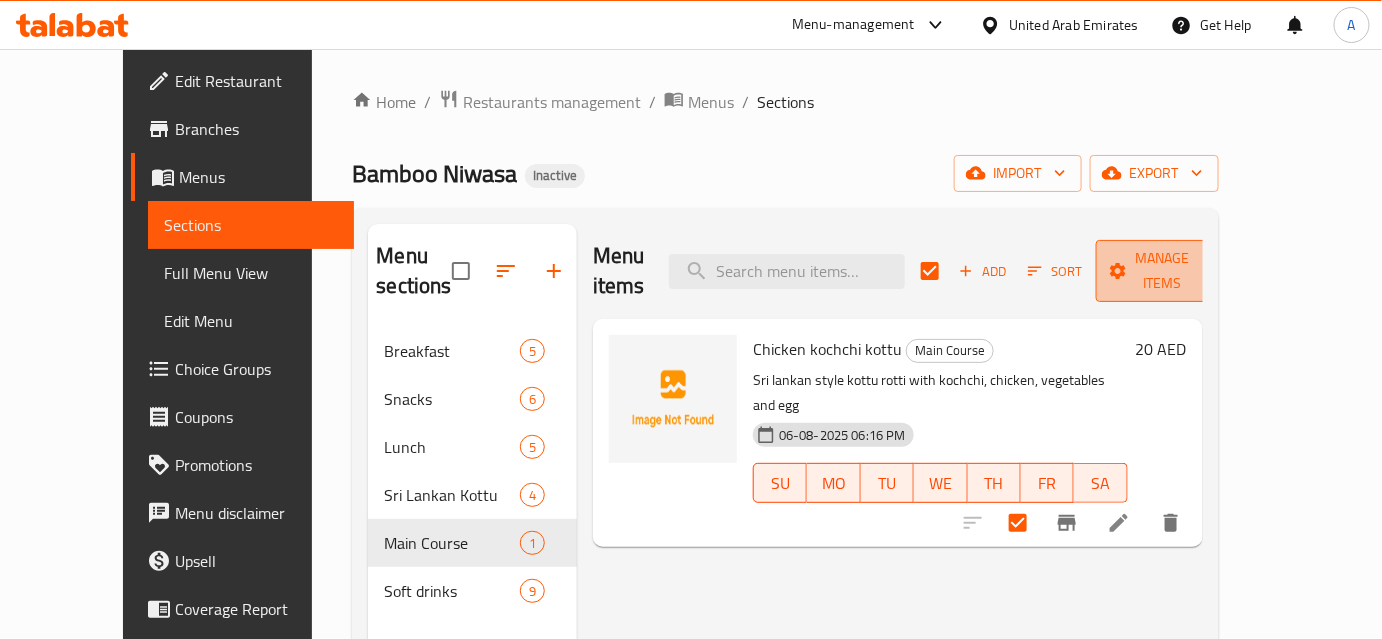 click on "Manage items" at bounding box center [1163, 271] 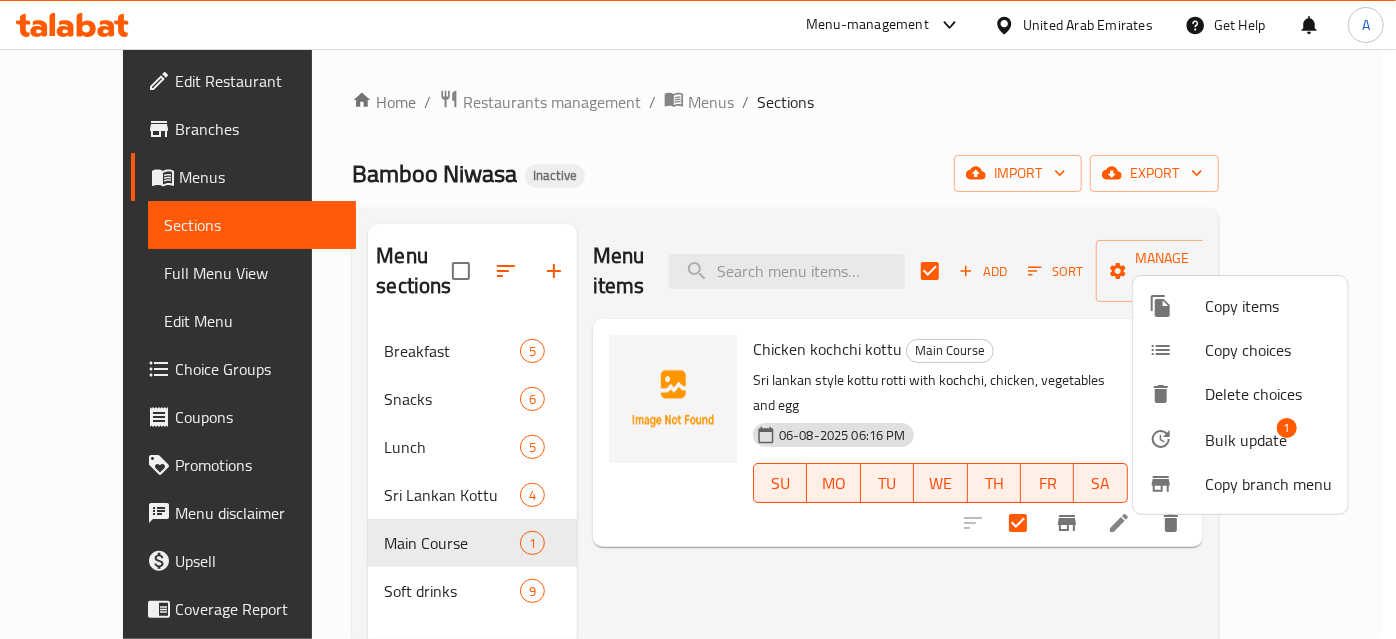 click on "Bulk update" at bounding box center [1246, 440] 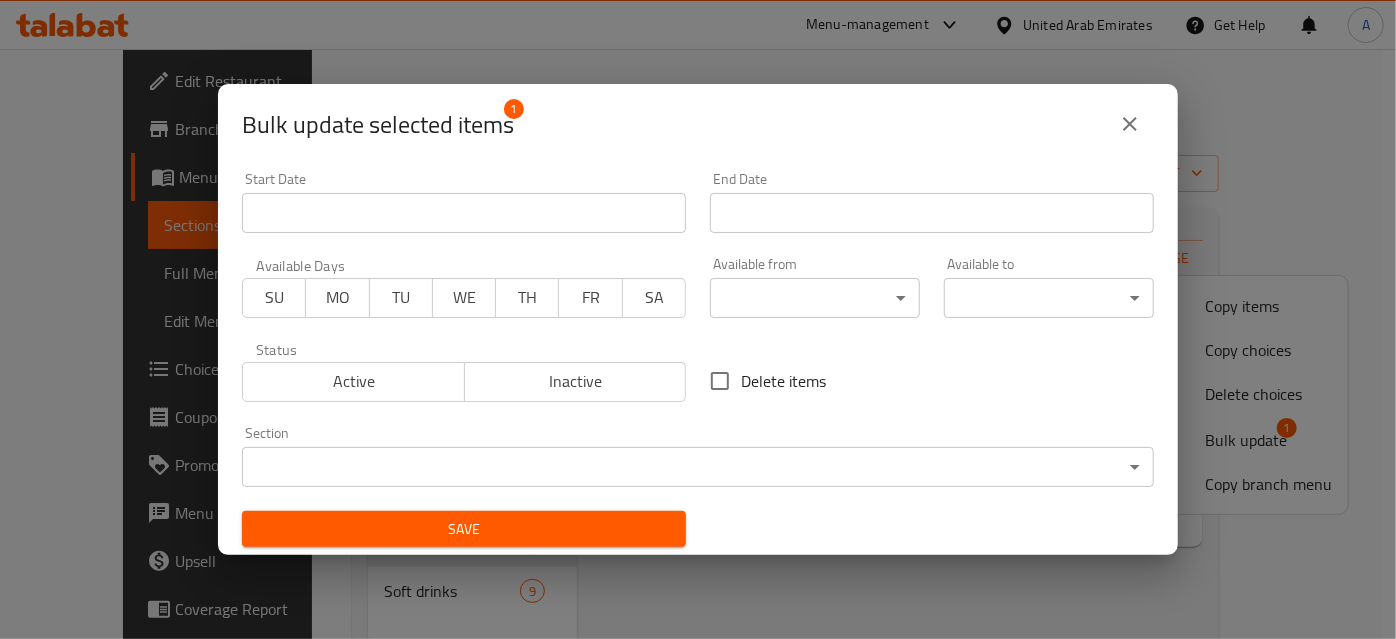 click on "​ Menu-management United Arab Emirates Get Help A   Edit Restaurant   Branches   Menus   Sections   Full Menu View   Edit Menu   Choice Groups   Coupons   Promotions   Menu disclaimer   Upsell   Coverage Report   Grocery Checklist  Version:    1.0.0  Get support on:    Support.OpsPlatform Home / Restaurants management / Menus / Sections Bamboo Niwasa Inactive import export Menu sections Breakfast 5 Snacks 6 Lunch 5 Sri Lankan Kottu 4 Main Course 1 Soft drinks 9 Menu items Add Sort Manage items Chicken kochchi kottu   Main Course Sri lankan style kottu rotti with kochchi, chicken, vegetables and egg 06-08-2025 06:16 PM SU MO TU WE TH FR SA 20   AED Bug report Fill out the following information to report your bug Error text Steps to reproduce * Expected behaviour Your bug report will be sent along with the screenshot: Cancel Submit ticket Get Help Primary Support Currently using the Menu-management plugin and facing challenges? Reach out through their dedicated support channel. Get help via Slack Close Now 1" at bounding box center (698, 344) 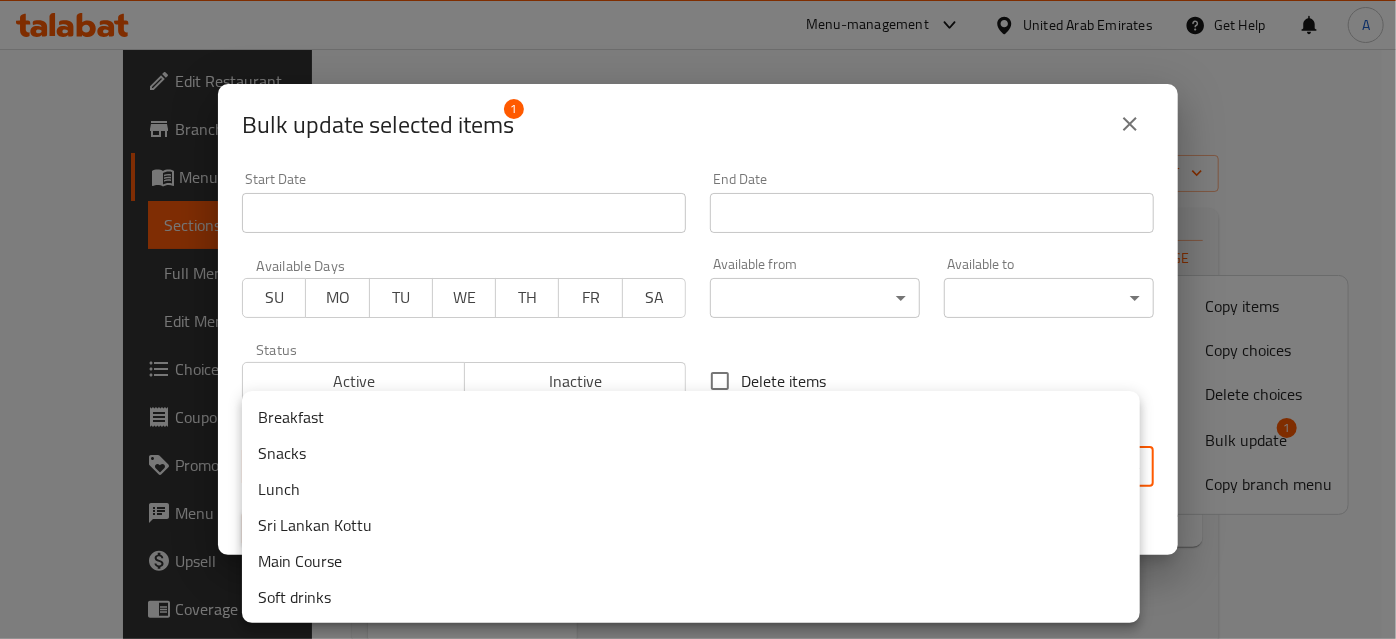 click on "Sri Lankan Kottu" at bounding box center [691, 525] 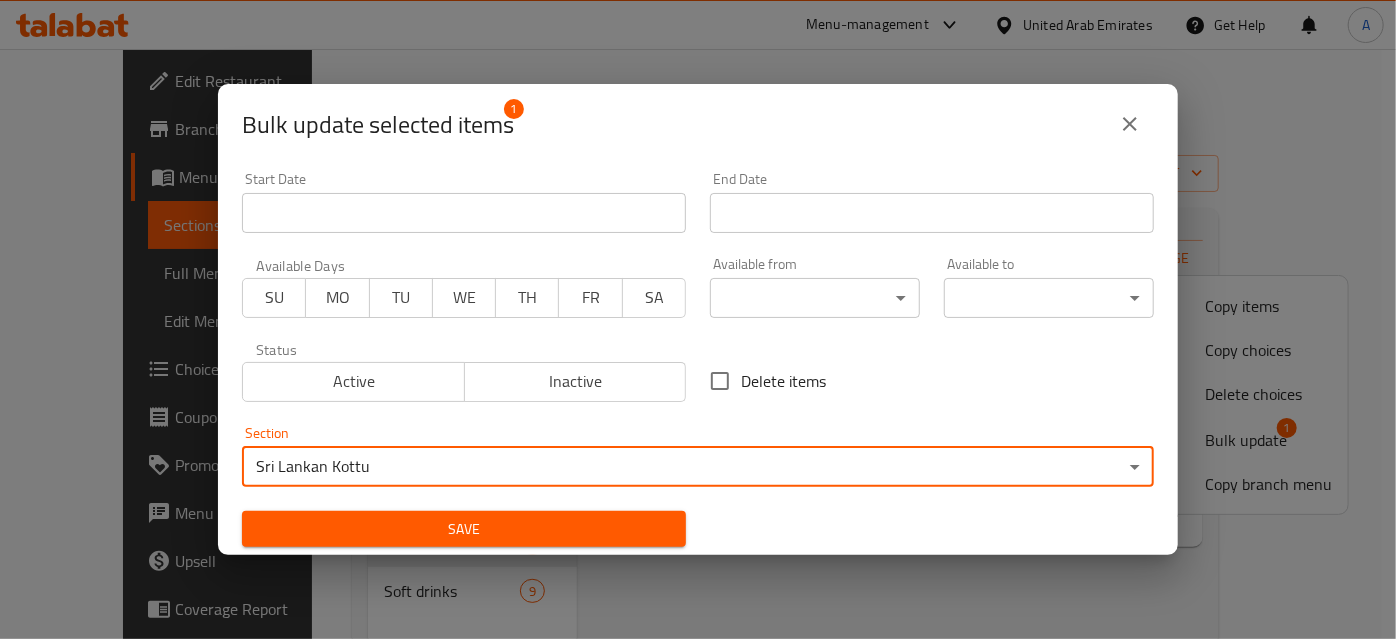 click on "Save" at bounding box center [464, 529] 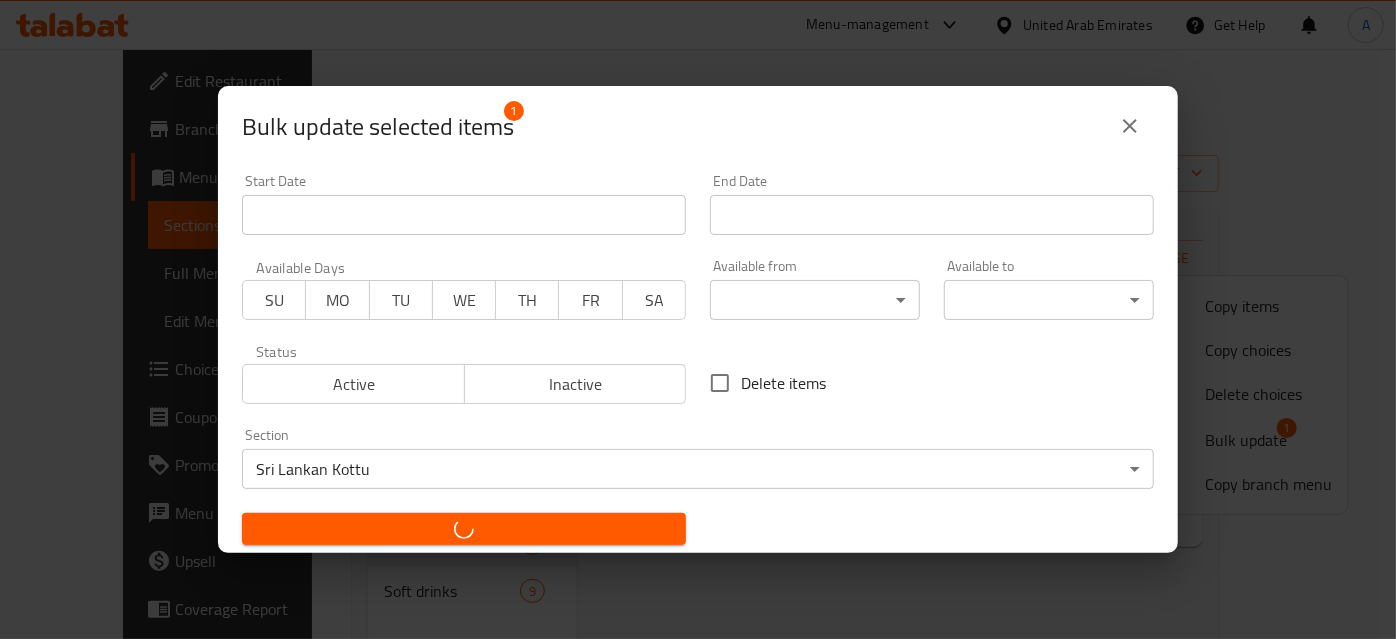 checkbox on "false" 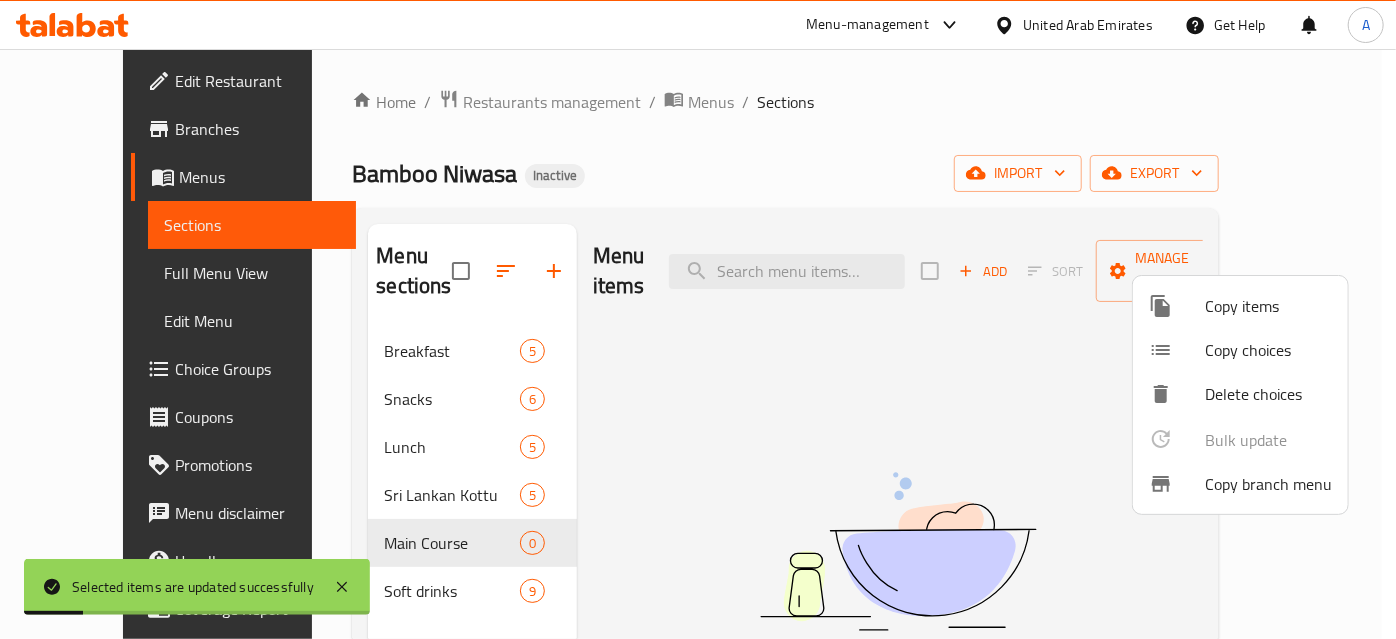 click at bounding box center [698, 319] 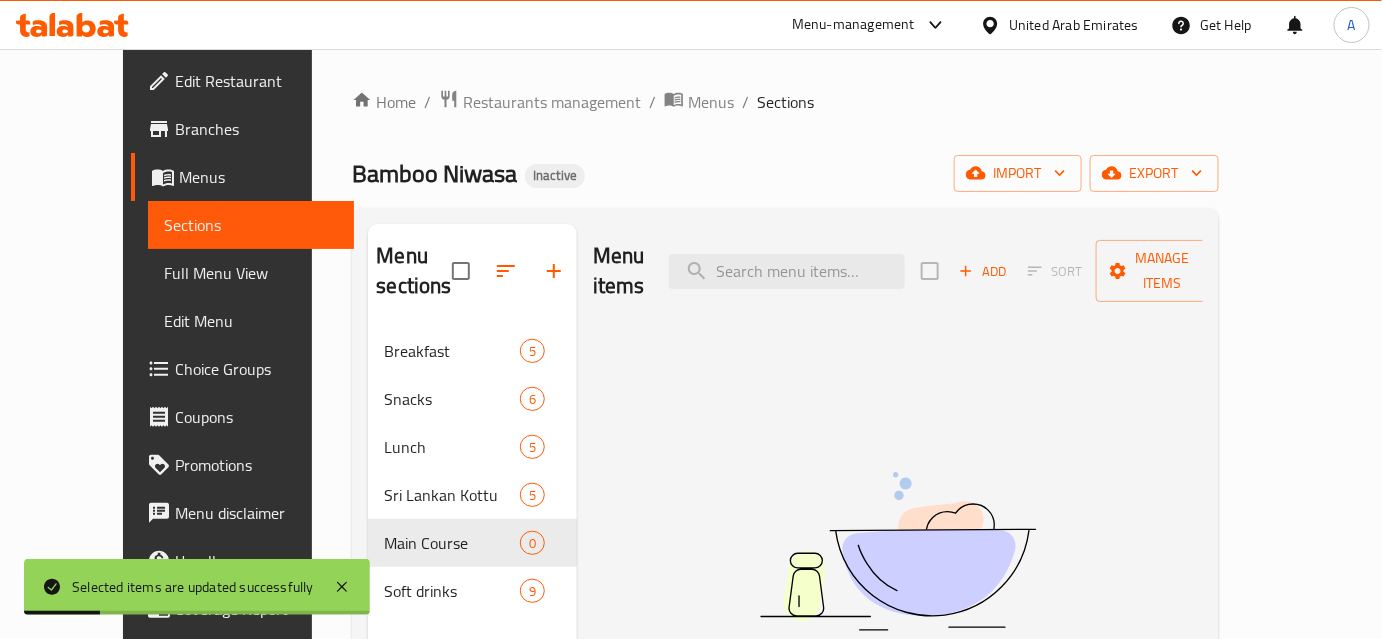 click on "Main Course 0" at bounding box center (472, 543) 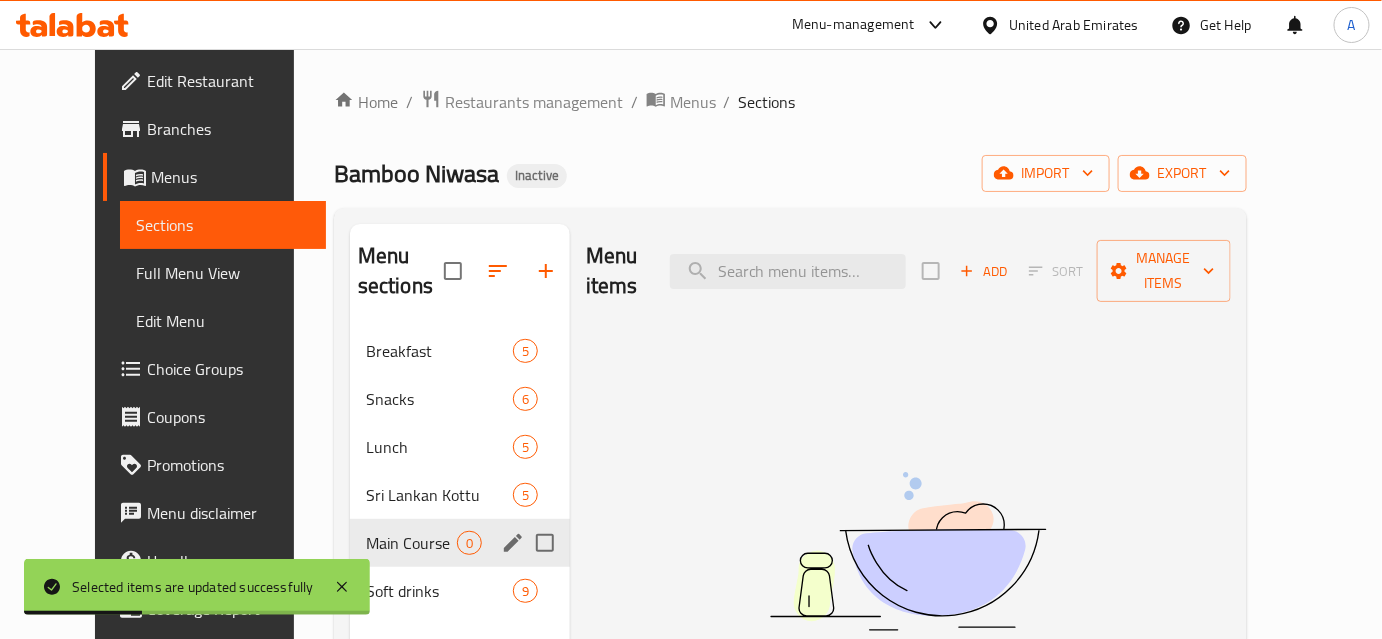 click at bounding box center [545, 543] 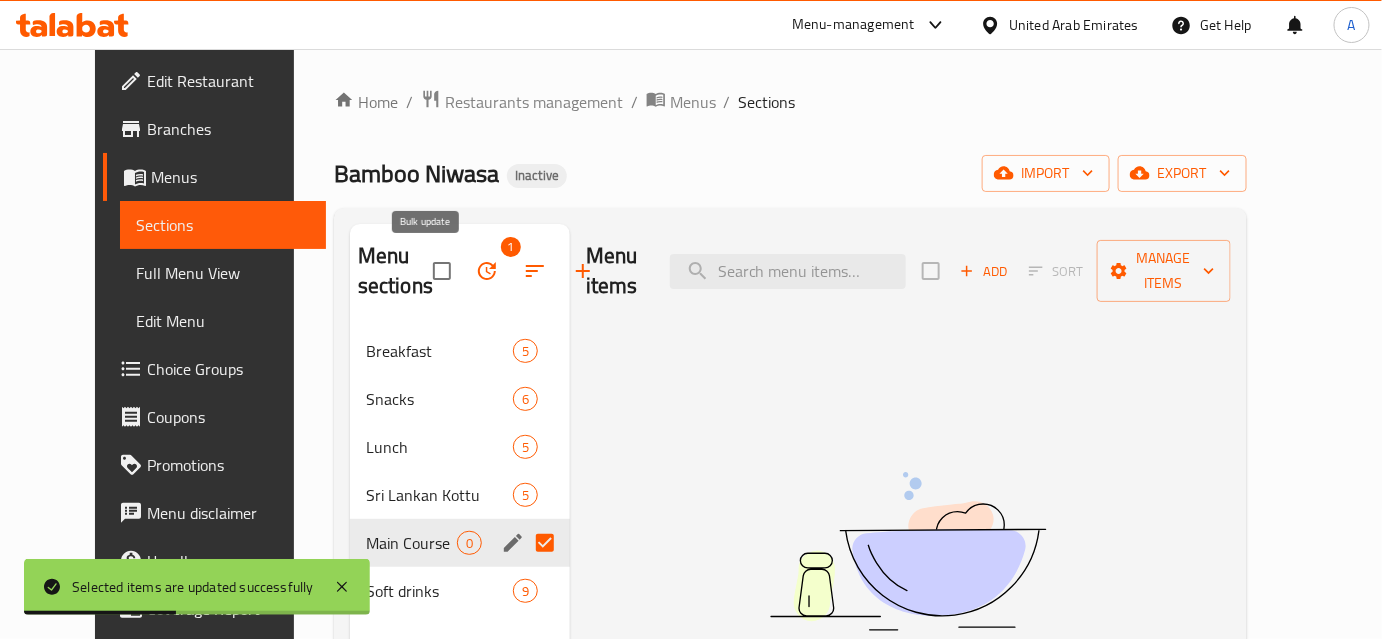 click 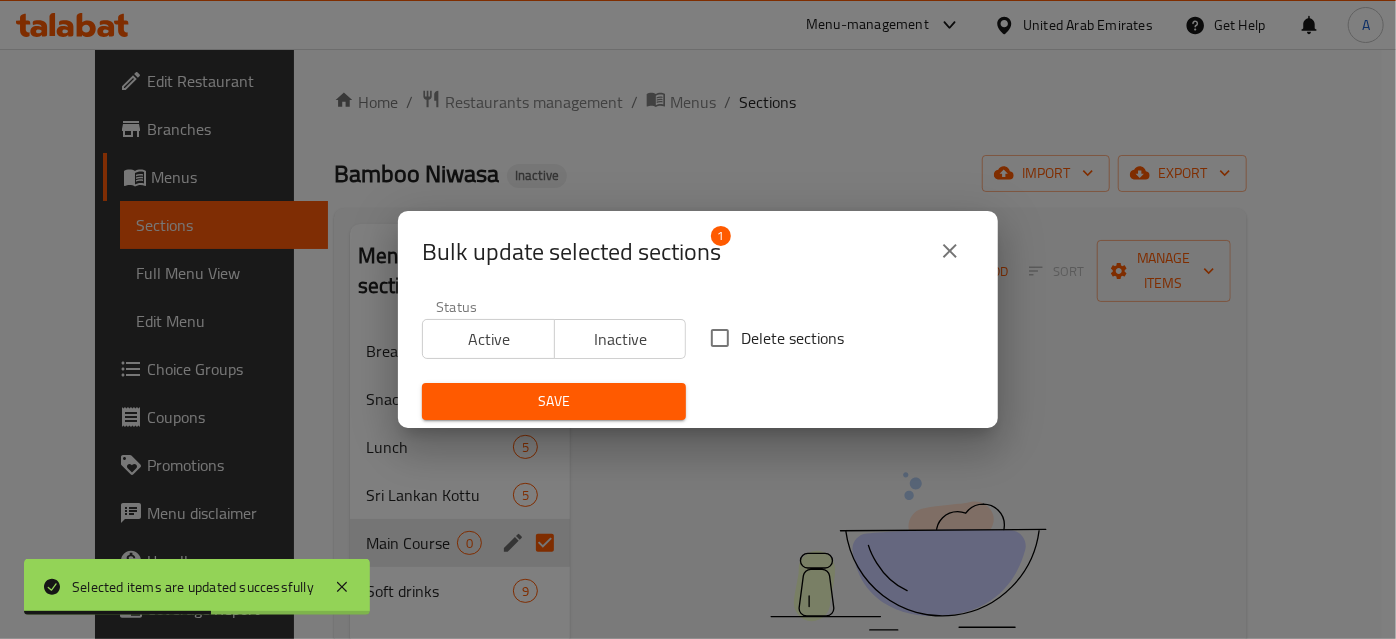 click on "Delete sections" at bounding box center [792, 338] 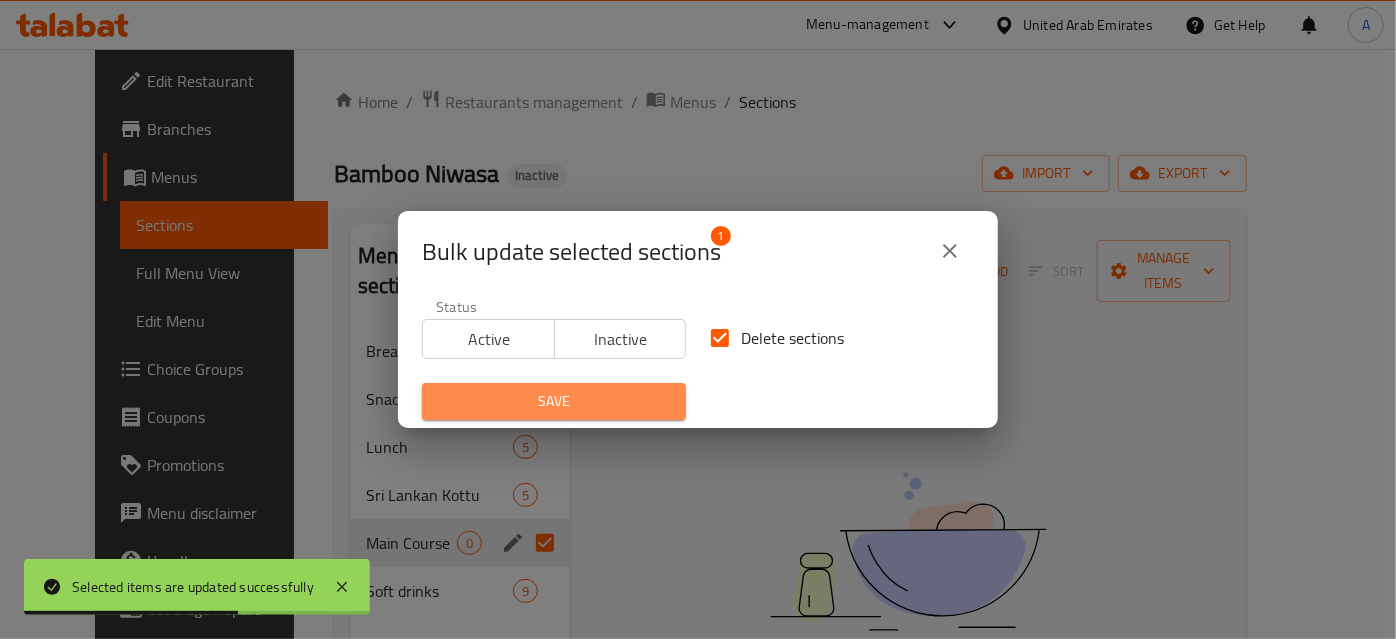 click on "Save" at bounding box center (554, 401) 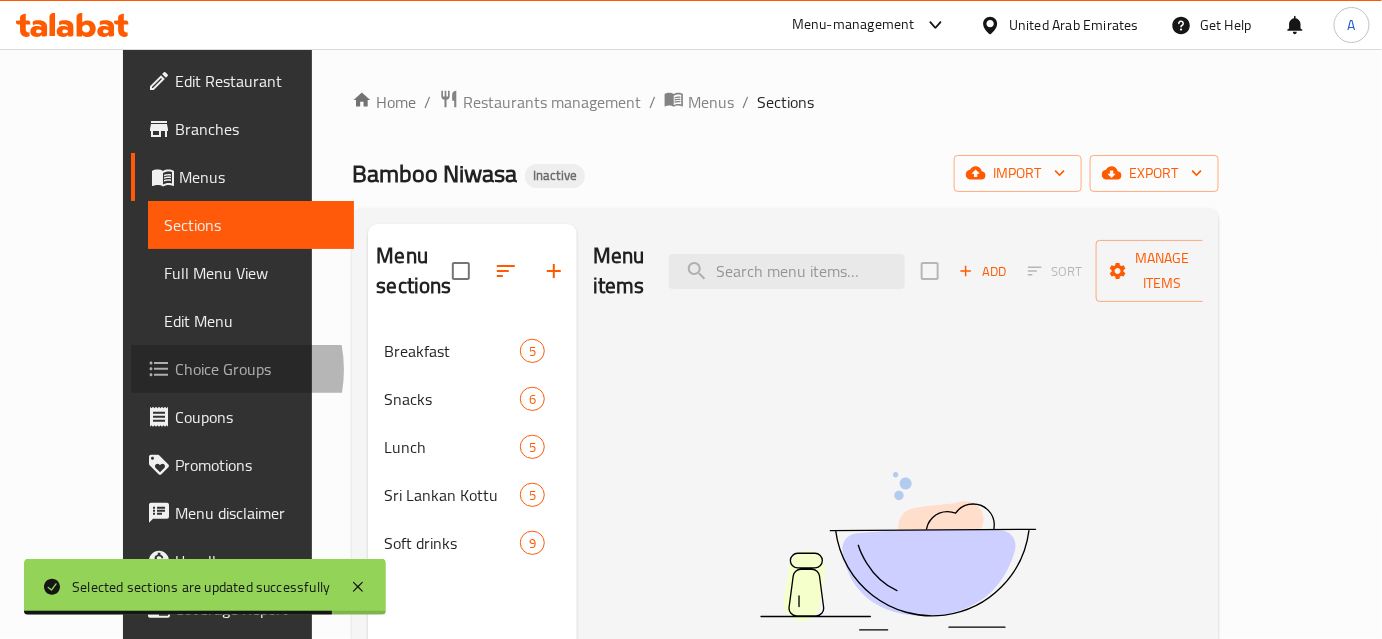 click on "Choice Groups" at bounding box center (256, 369) 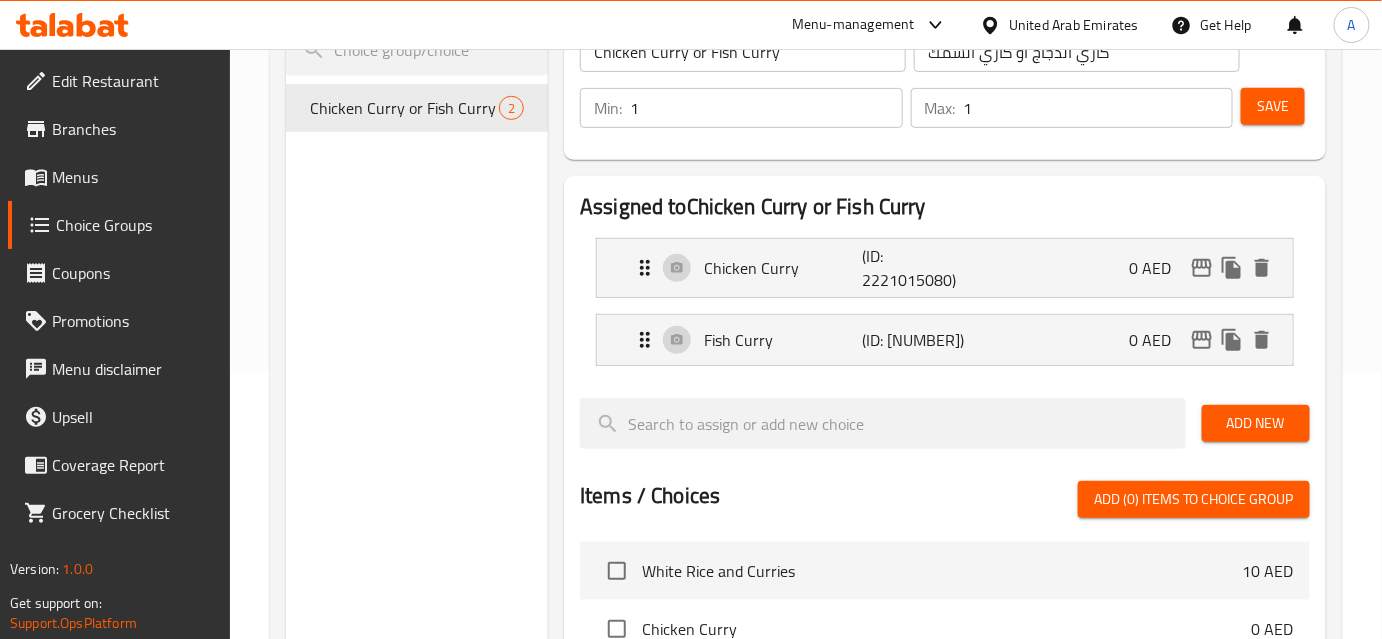 scroll, scrollTop: 272, scrollLeft: 0, axis: vertical 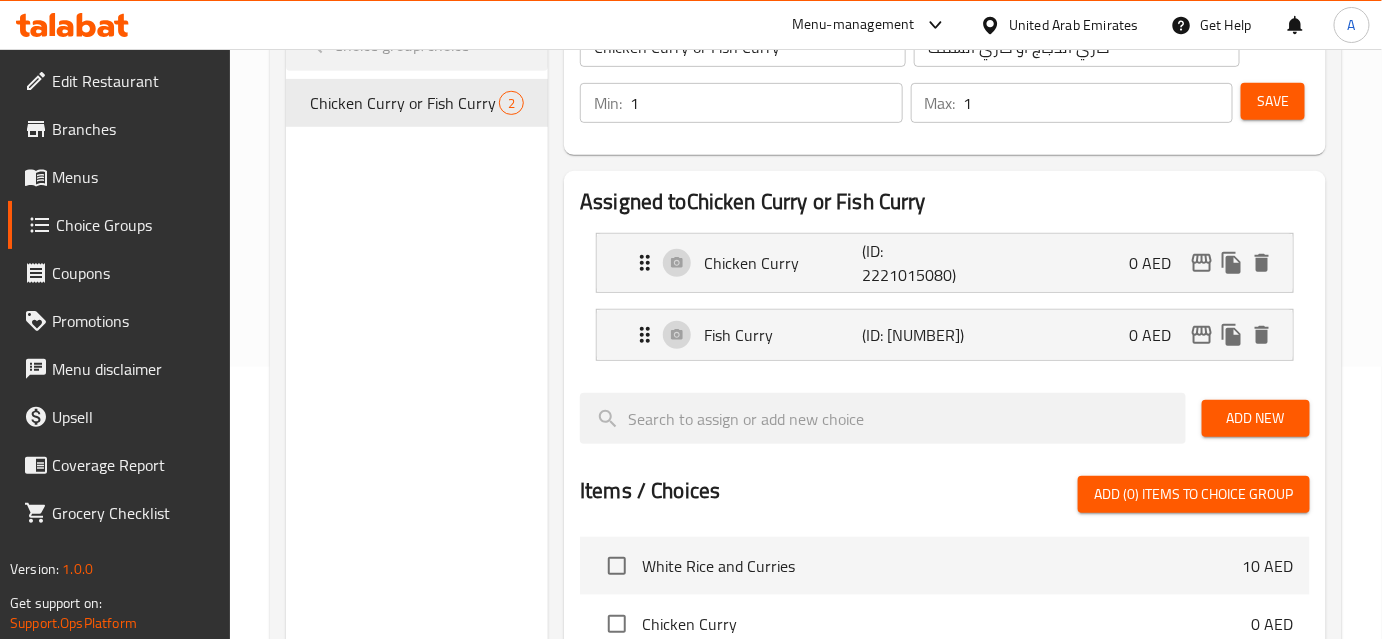 click on "Add New" at bounding box center (1256, 418) 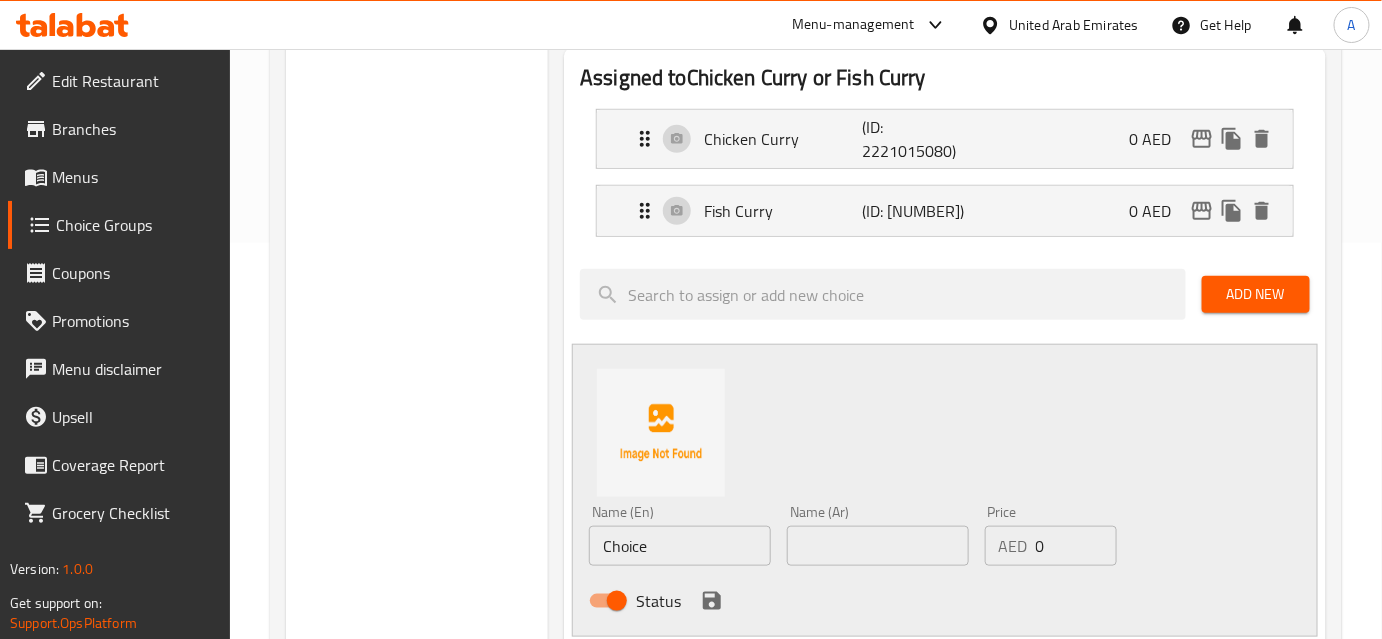 scroll, scrollTop: 545, scrollLeft: 0, axis: vertical 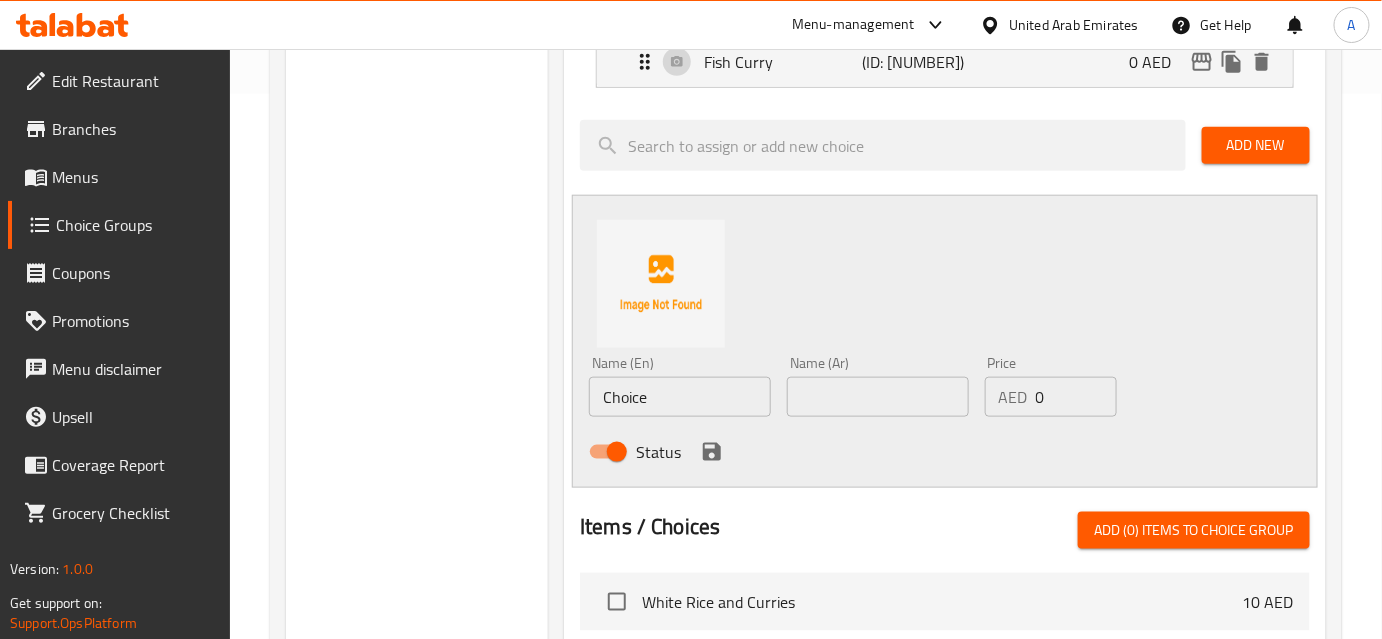 click on "Choice" at bounding box center [680, 397] 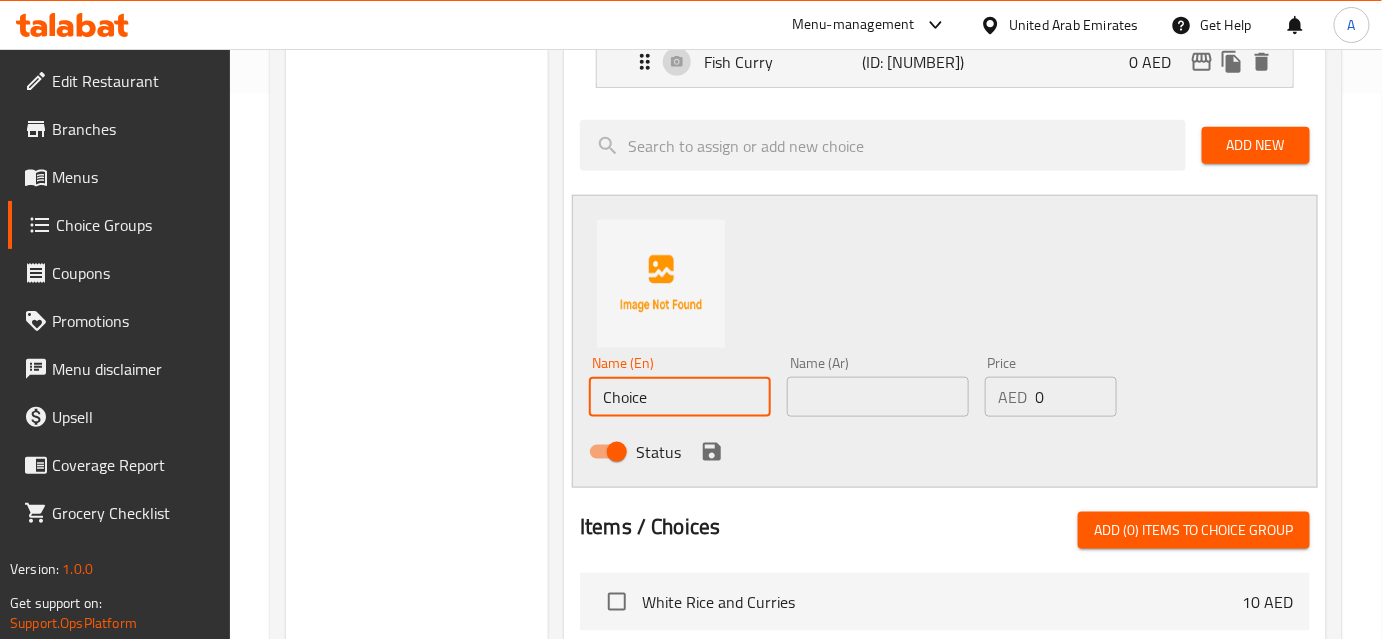 click on "Choice" at bounding box center [680, 397] 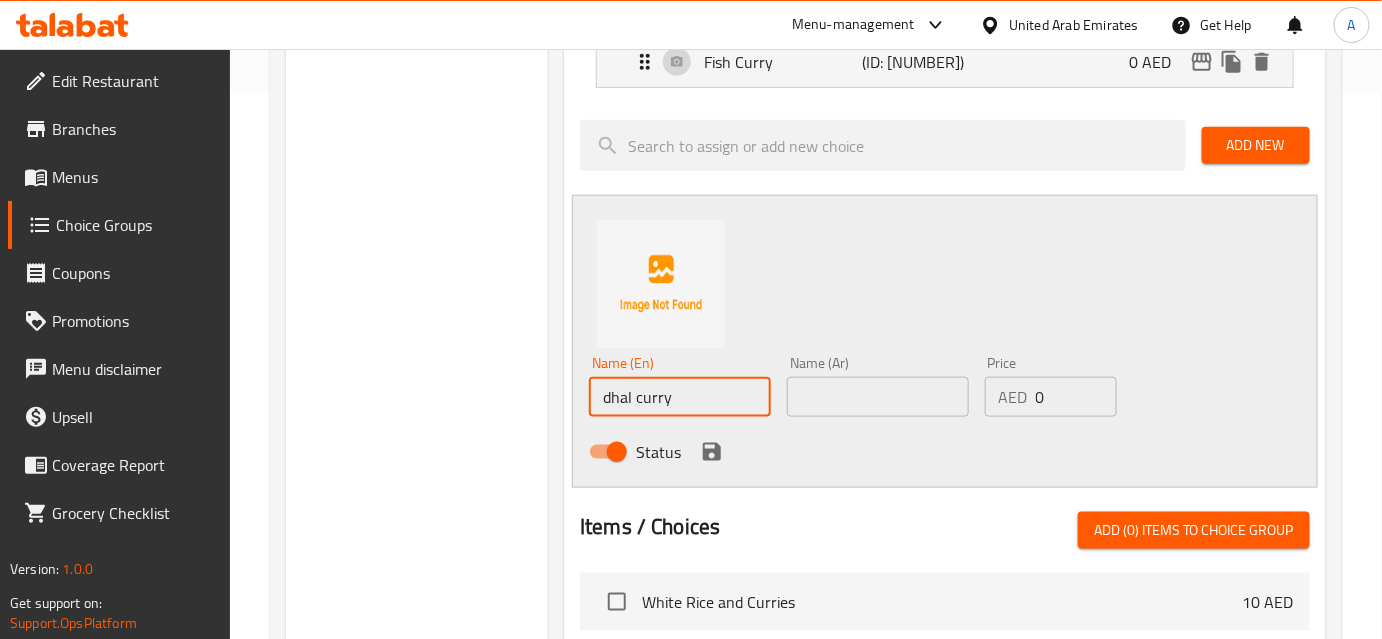 click on "dhal curry" at bounding box center (680, 397) 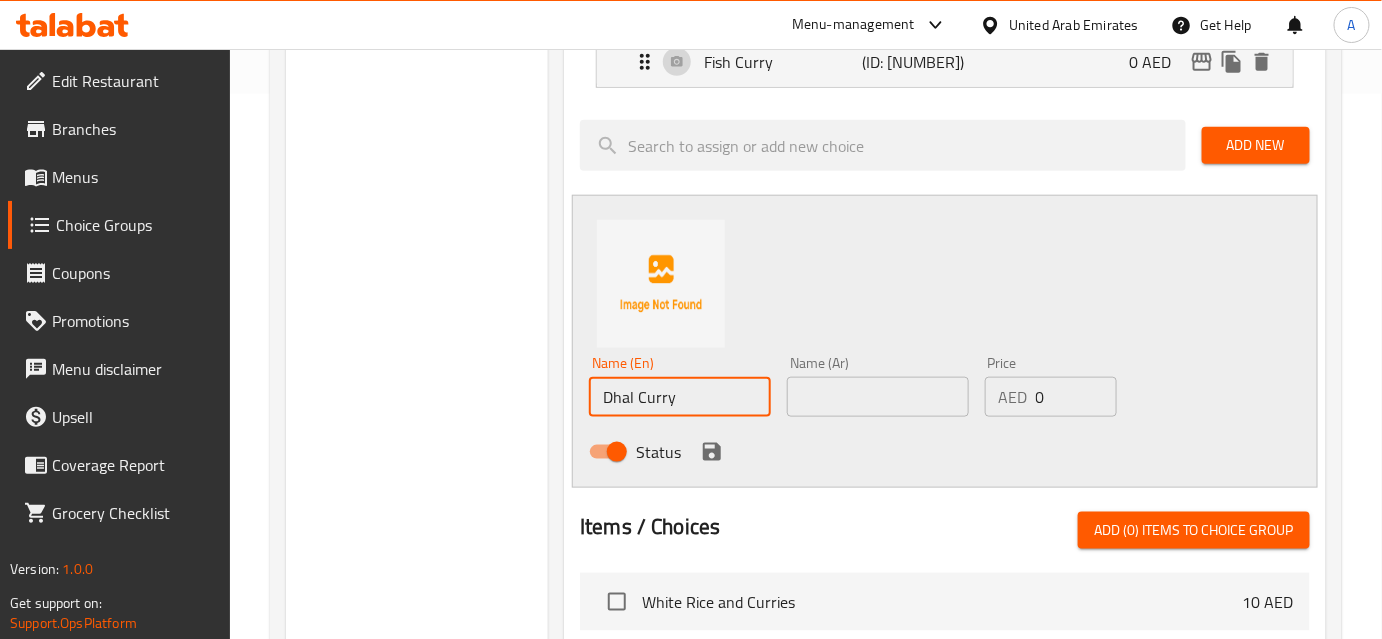 type on "Dhal Curry" 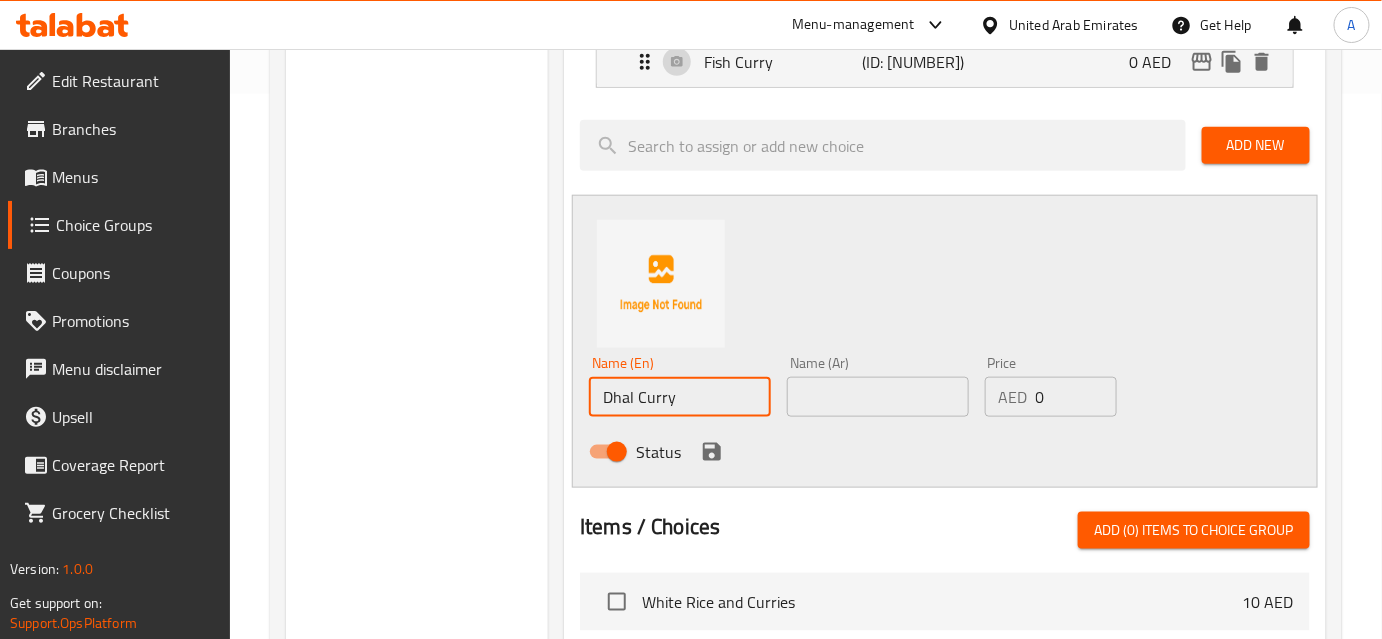 click at bounding box center (878, 397) 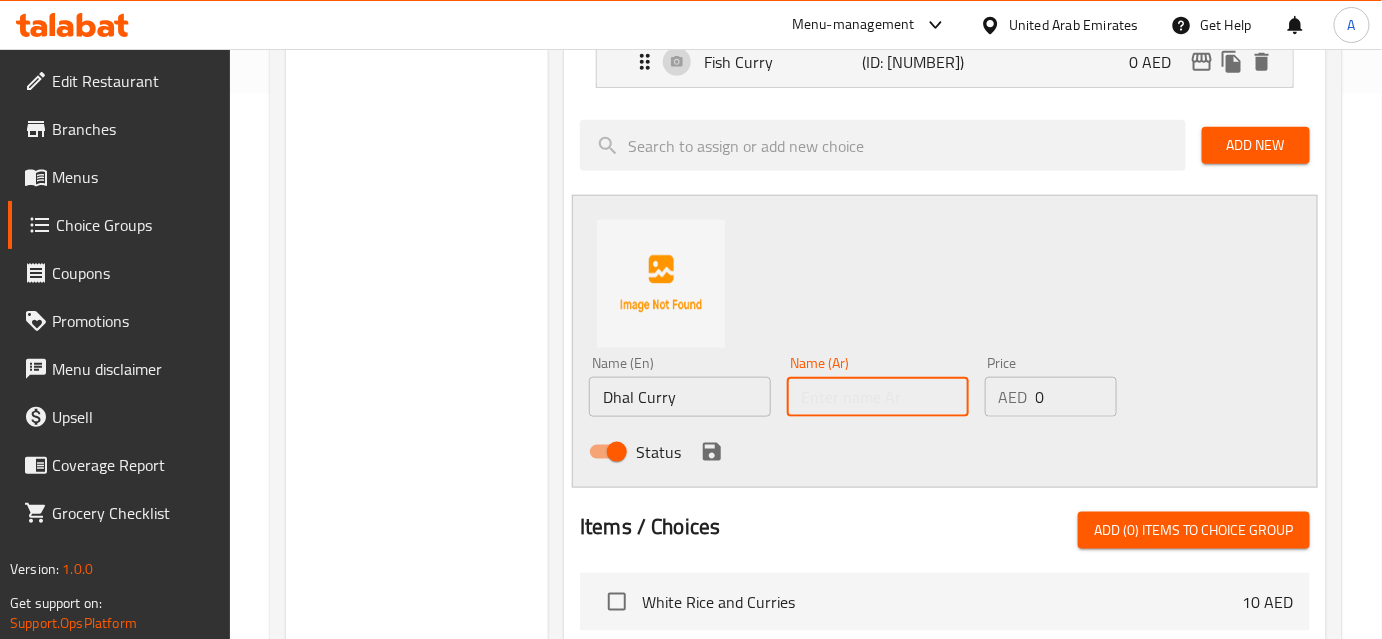 paste on "كاري الدال" 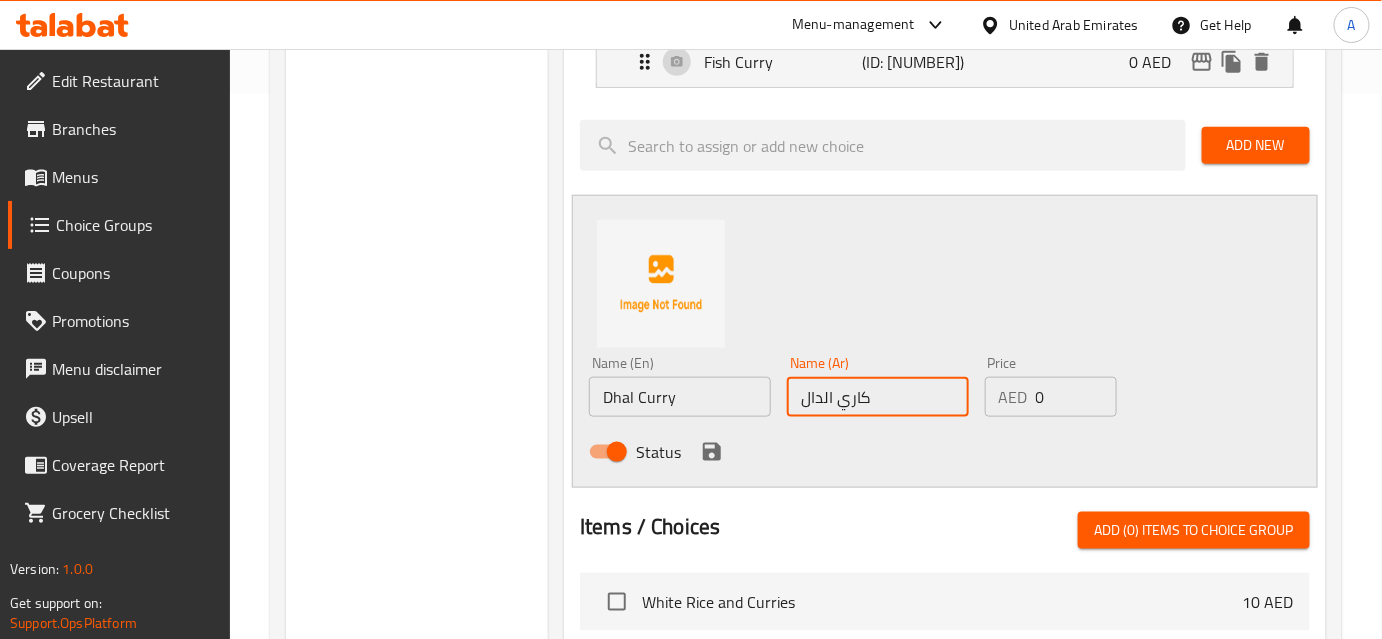 type on "كاري الدال" 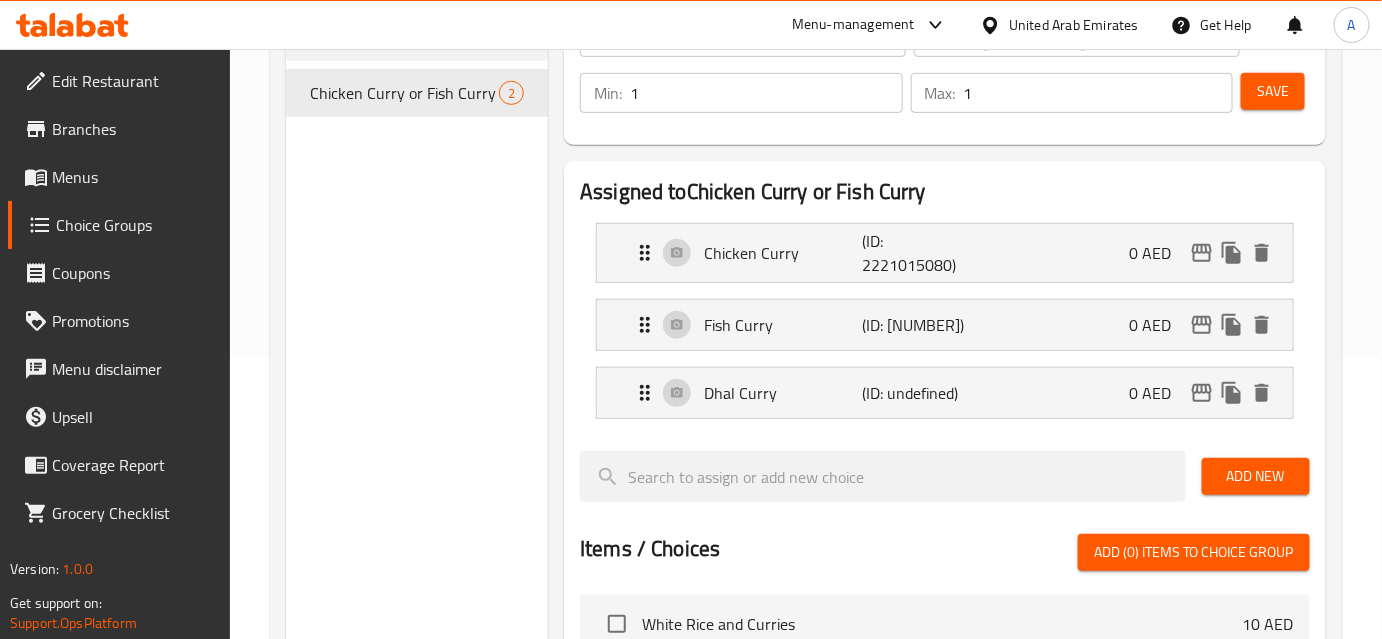 scroll, scrollTop: 0, scrollLeft: 0, axis: both 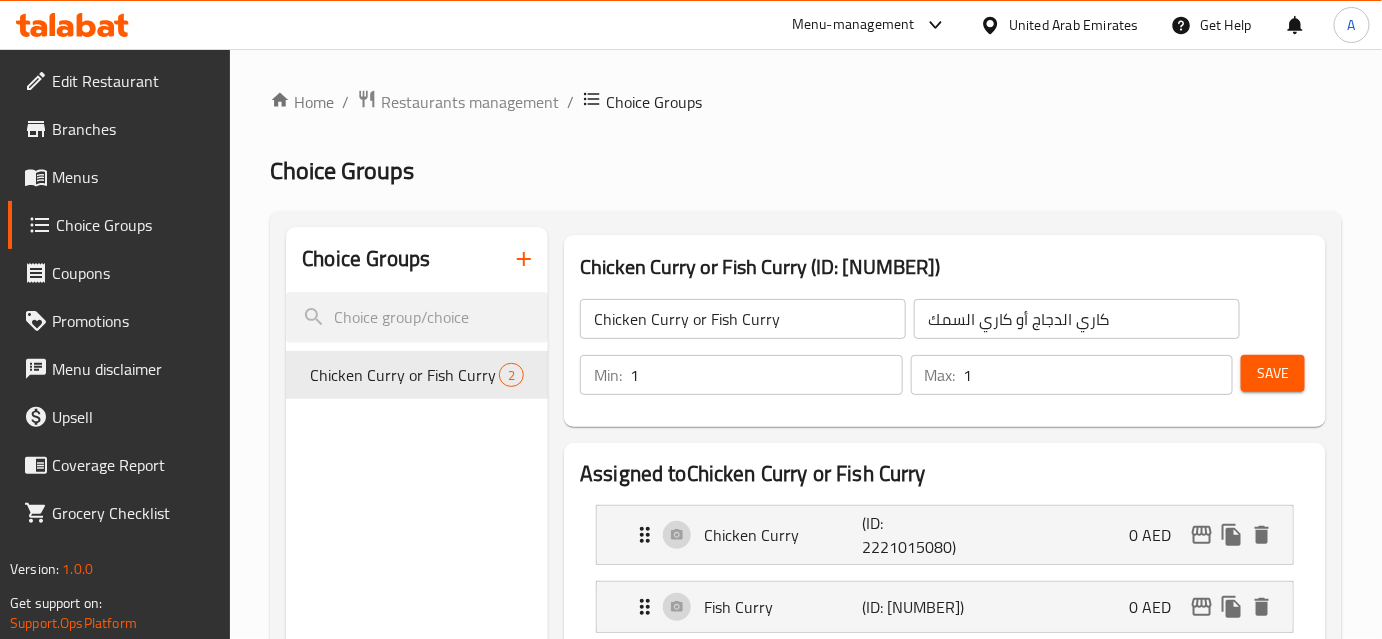 click on "Save" at bounding box center [1273, 373] 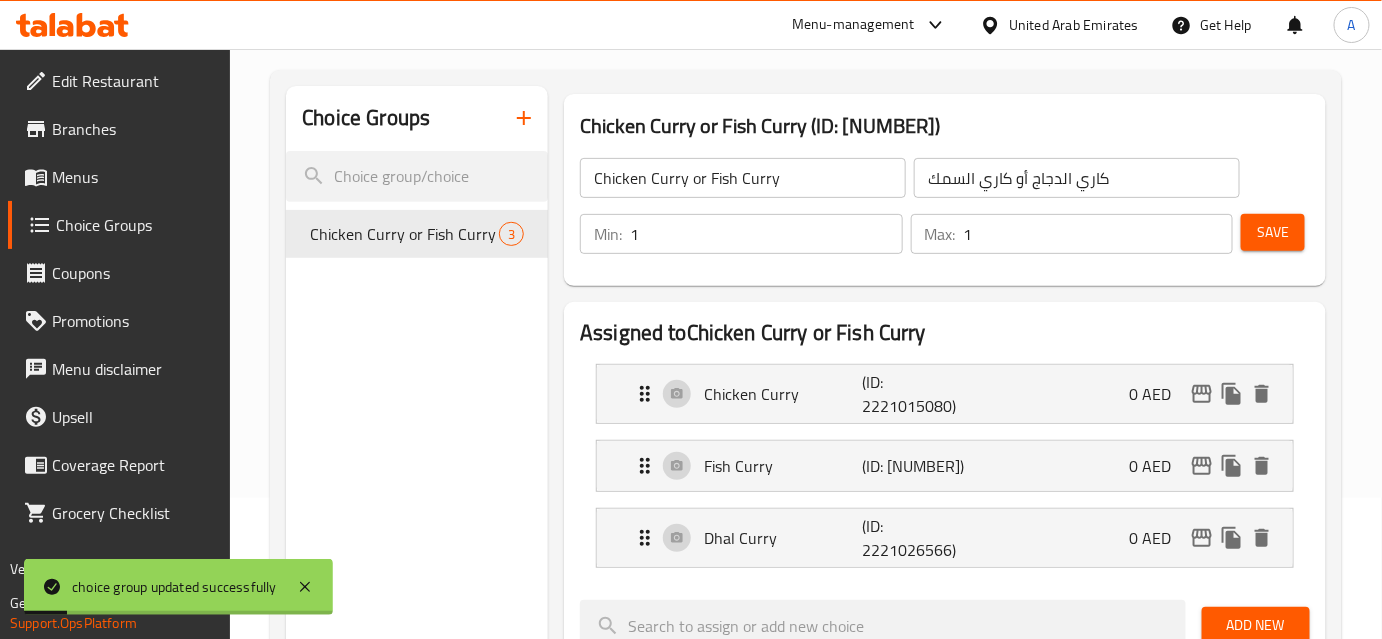 scroll, scrollTop: 363, scrollLeft: 0, axis: vertical 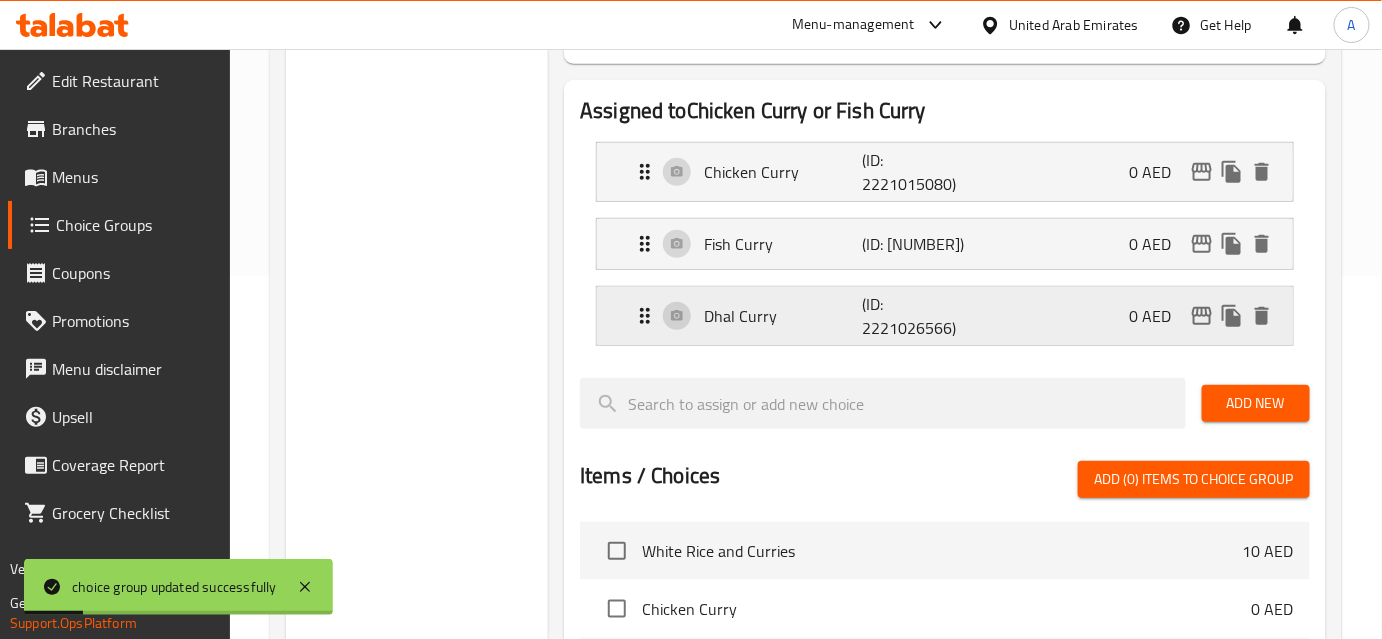 click on "Dhal Curry (ID: 2221026566) 0 AED" at bounding box center [951, 316] 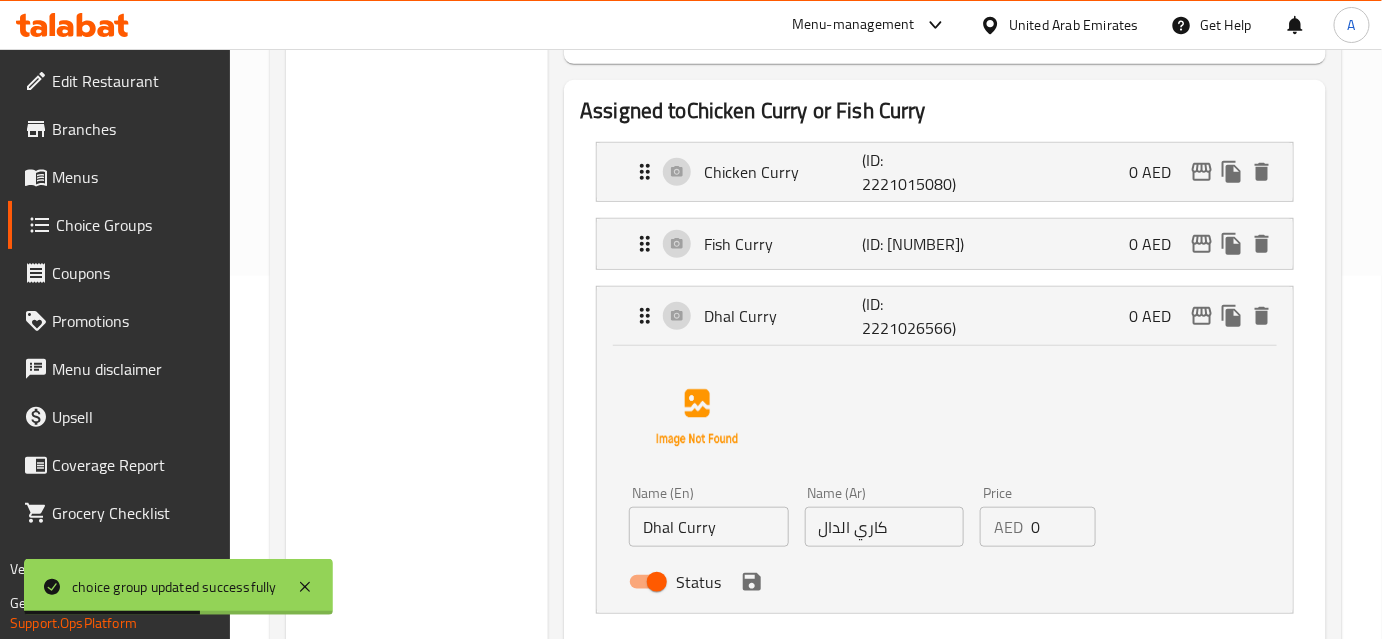 click on "Menus" at bounding box center [133, 177] 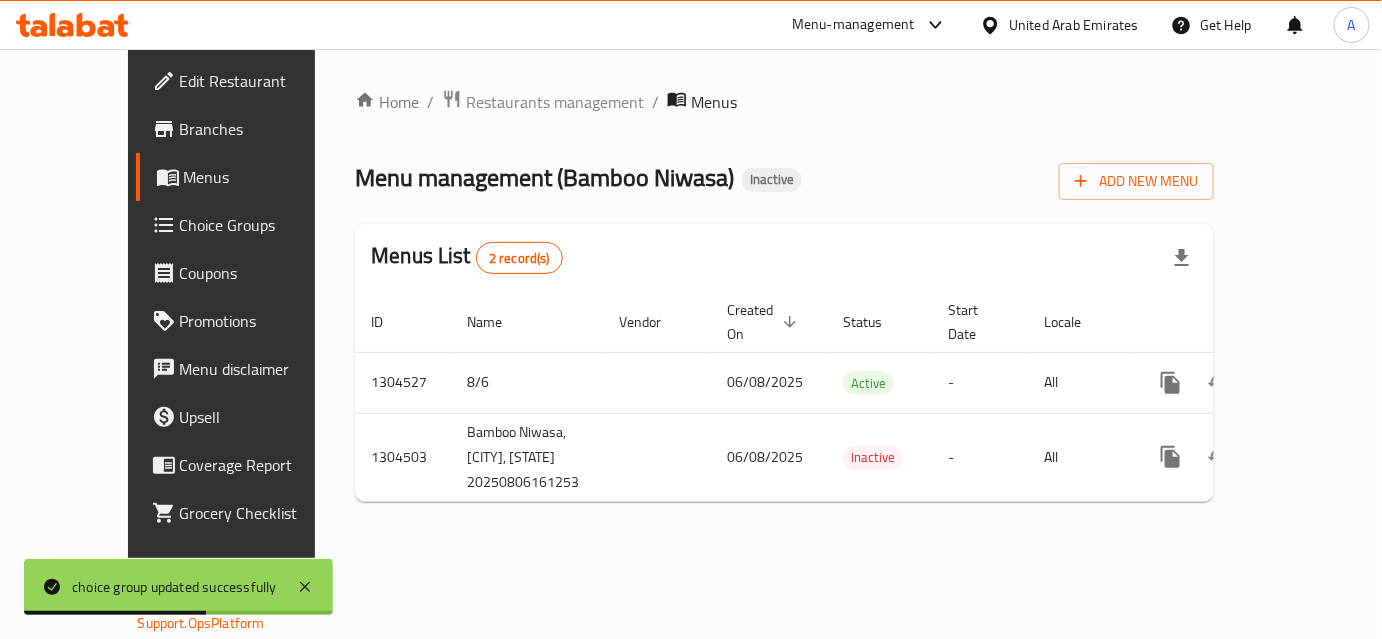 scroll, scrollTop: 0, scrollLeft: 0, axis: both 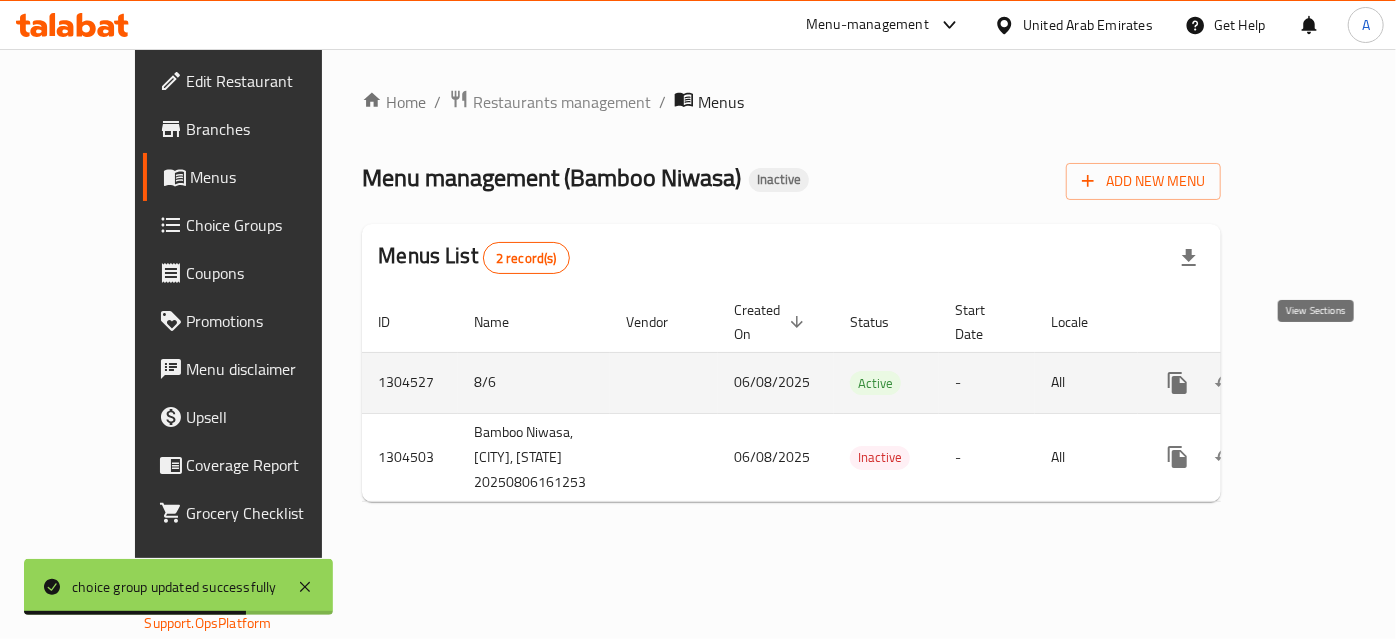 click 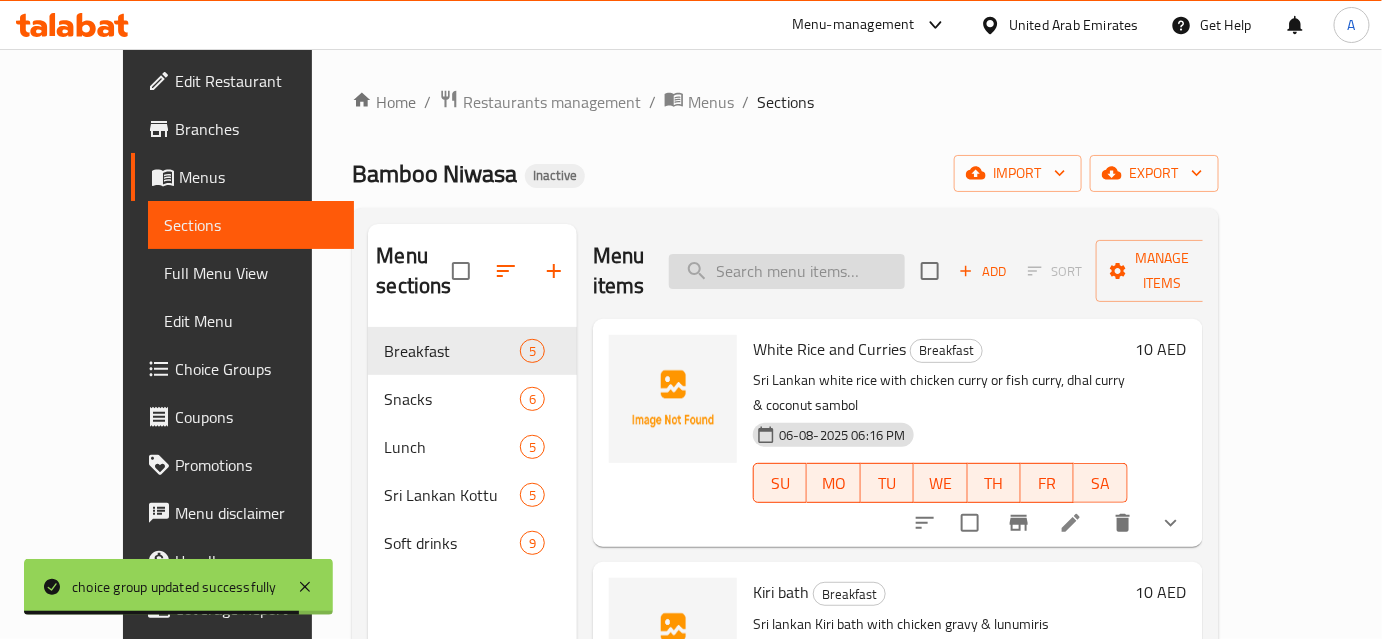 click at bounding box center (787, 271) 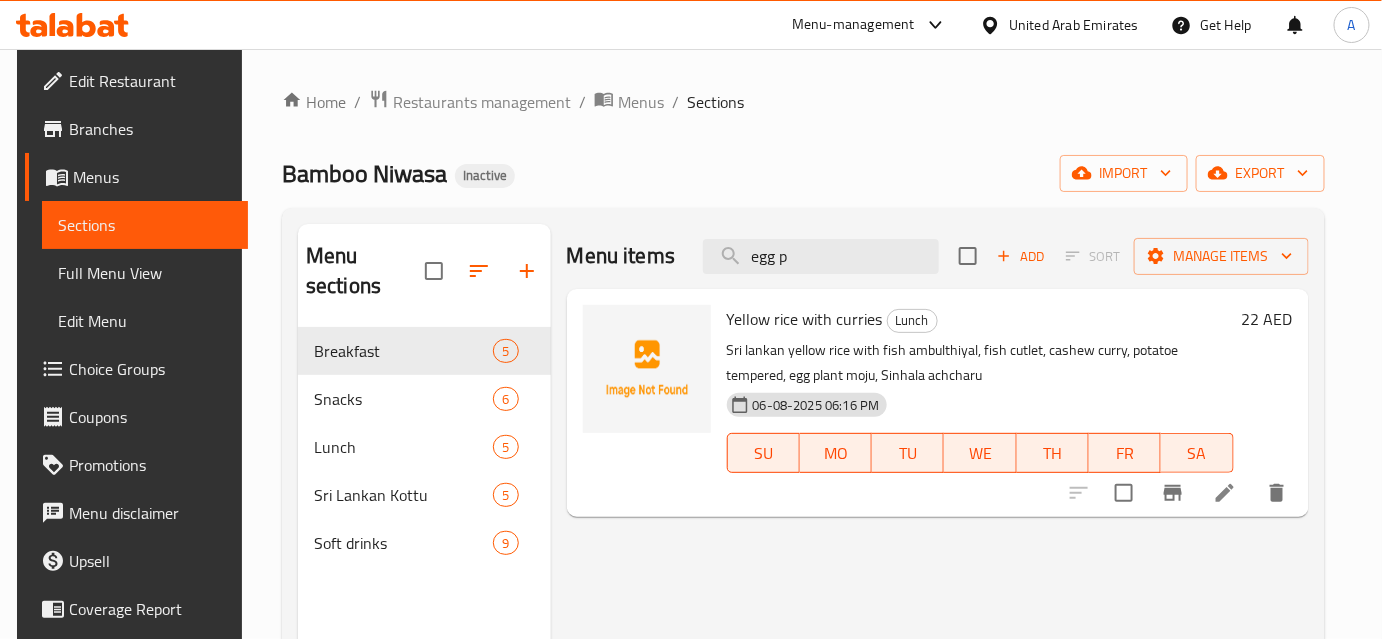 type on "egg p" 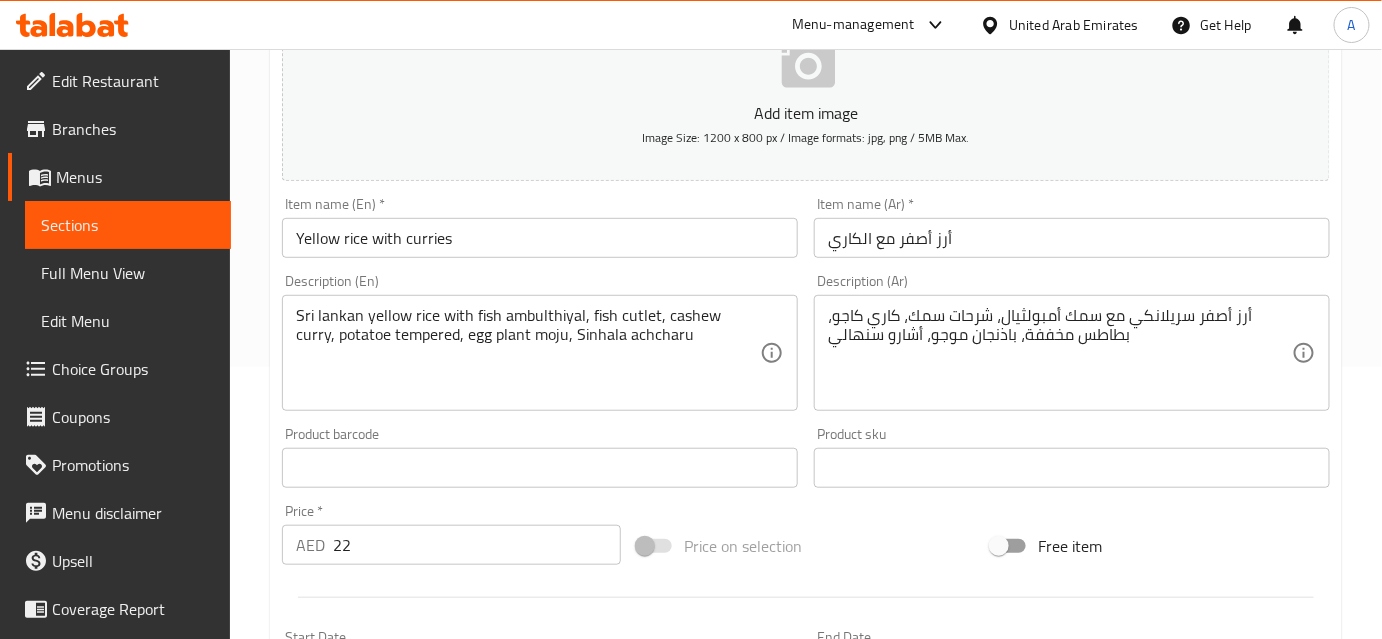 scroll, scrollTop: 454, scrollLeft: 0, axis: vertical 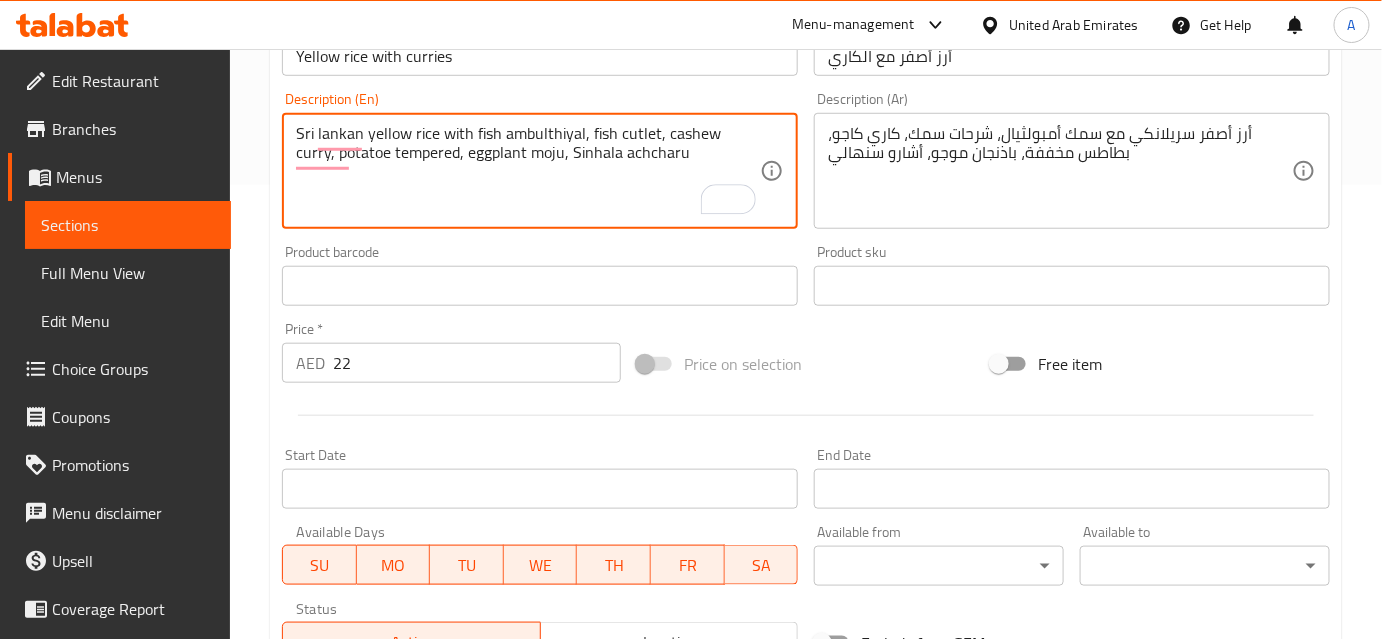 type on "Sri lankan yellow rice with fish ambulthiyal, fish cutlet, cashew curry, potatoe tempered, eggplant moju, Sinhala achcharu" 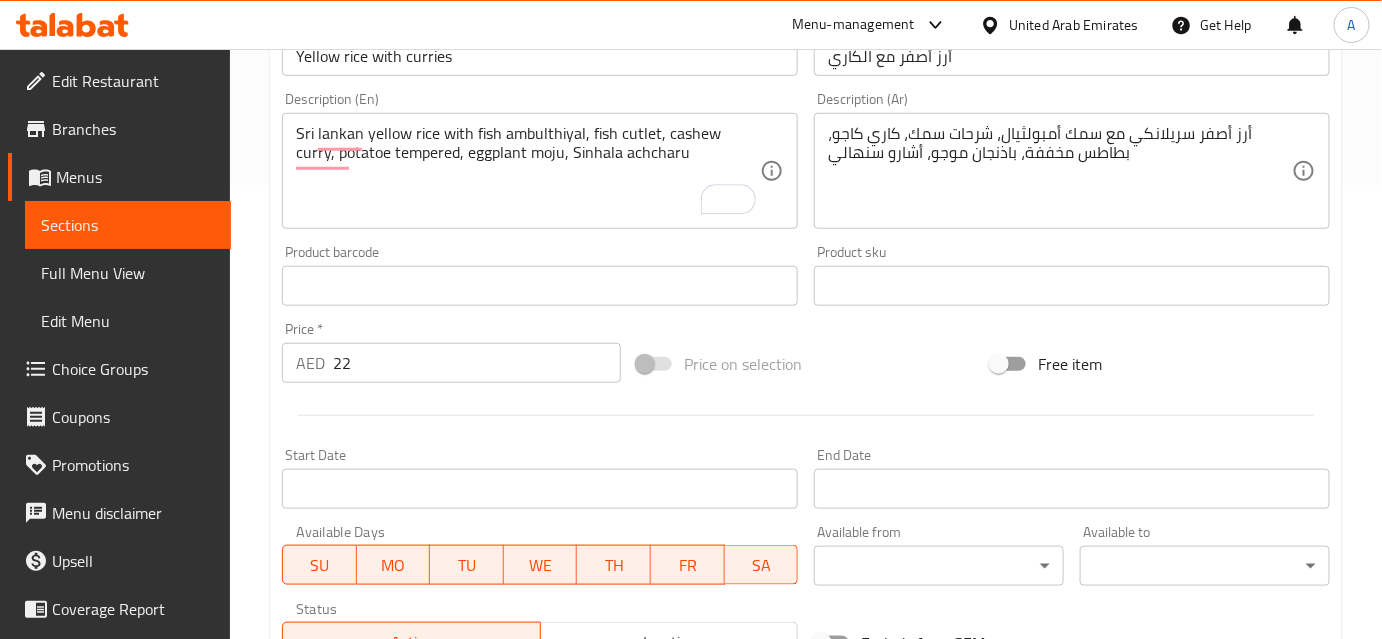 click on "Menu-management United Arab Emirates Get Help A" at bounding box center [691, 25] 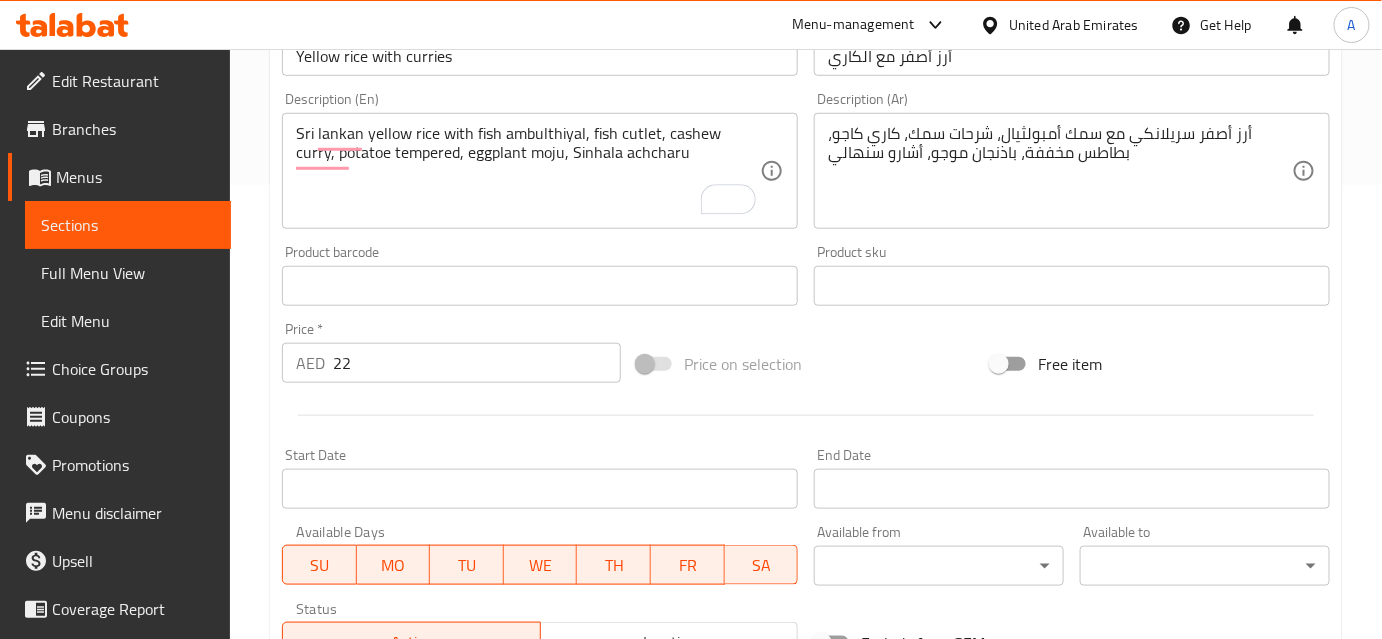 click on "Menu-management United Arab Emirates Get Help A" at bounding box center (691, 25) 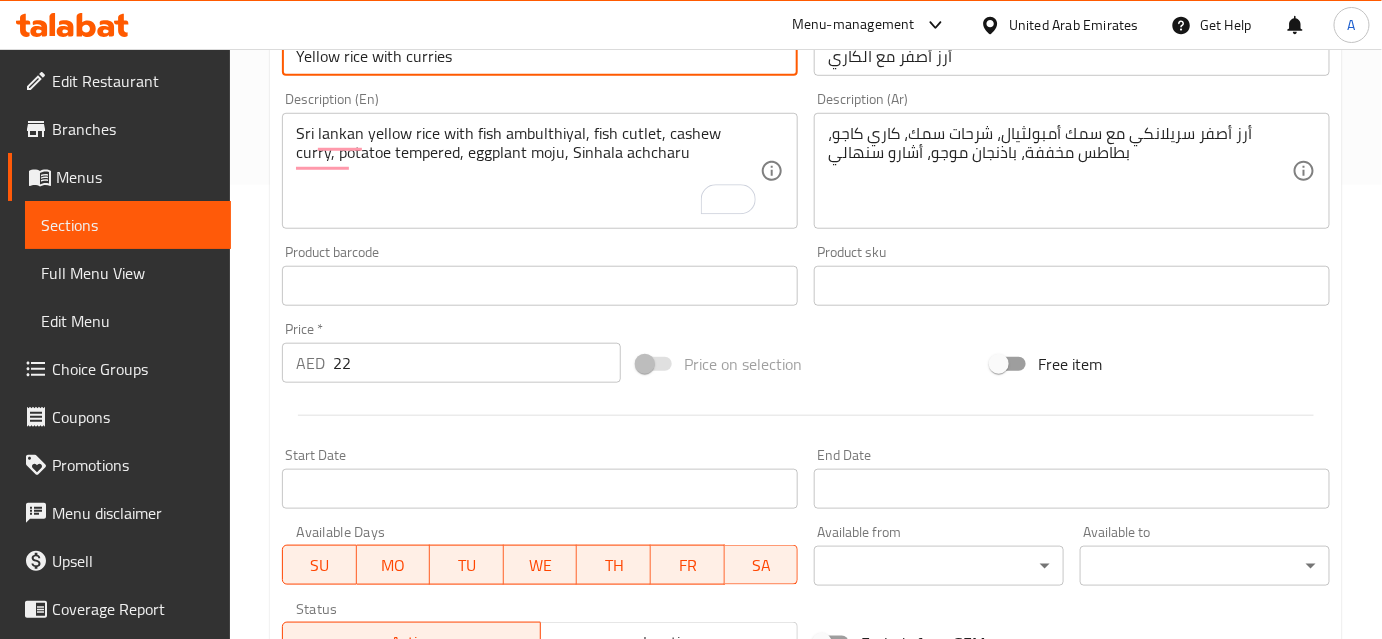 click on "Yellow rice with curries" at bounding box center [540, 56] 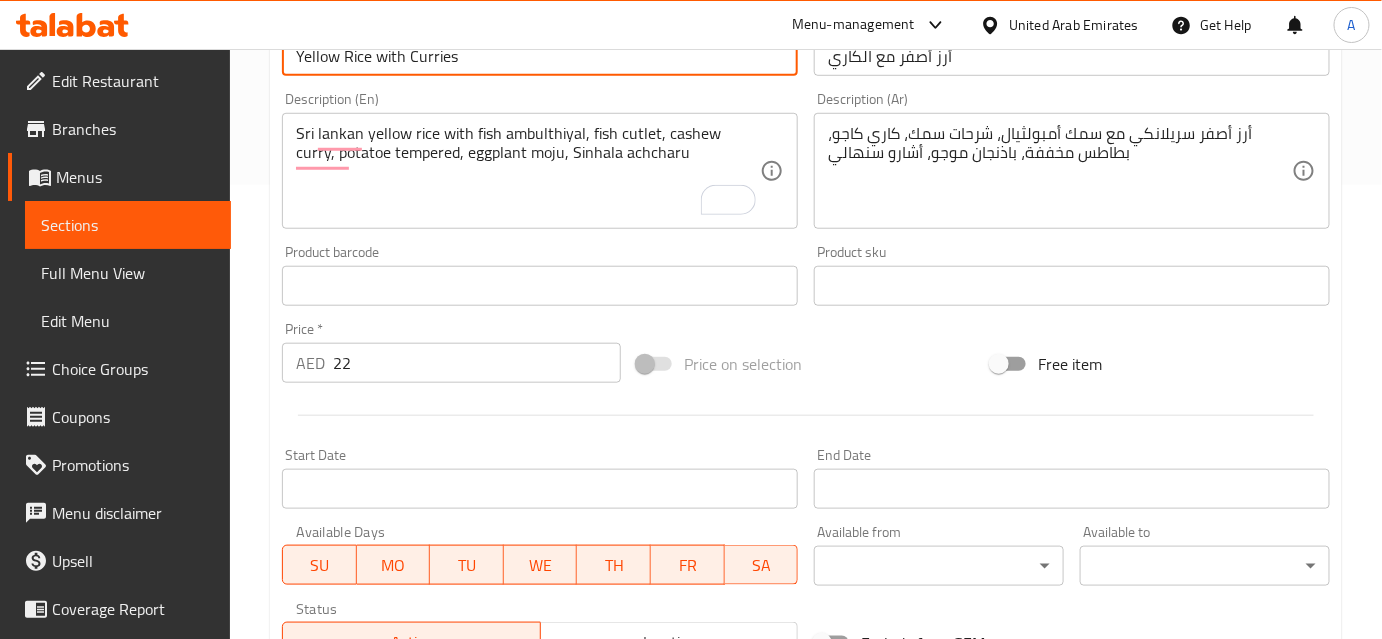 click on "Update" at bounding box center [407, 872] 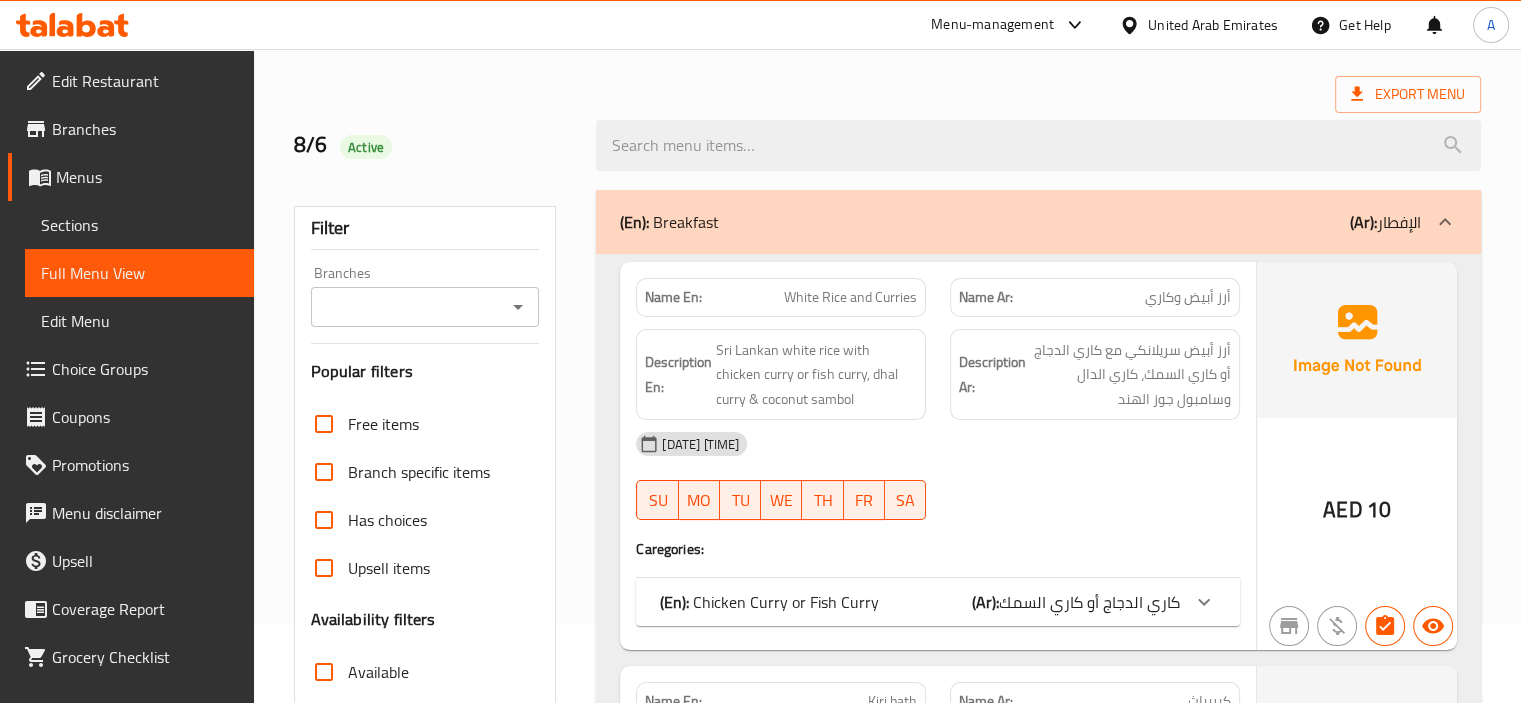 scroll, scrollTop: 200, scrollLeft: 0, axis: vertical 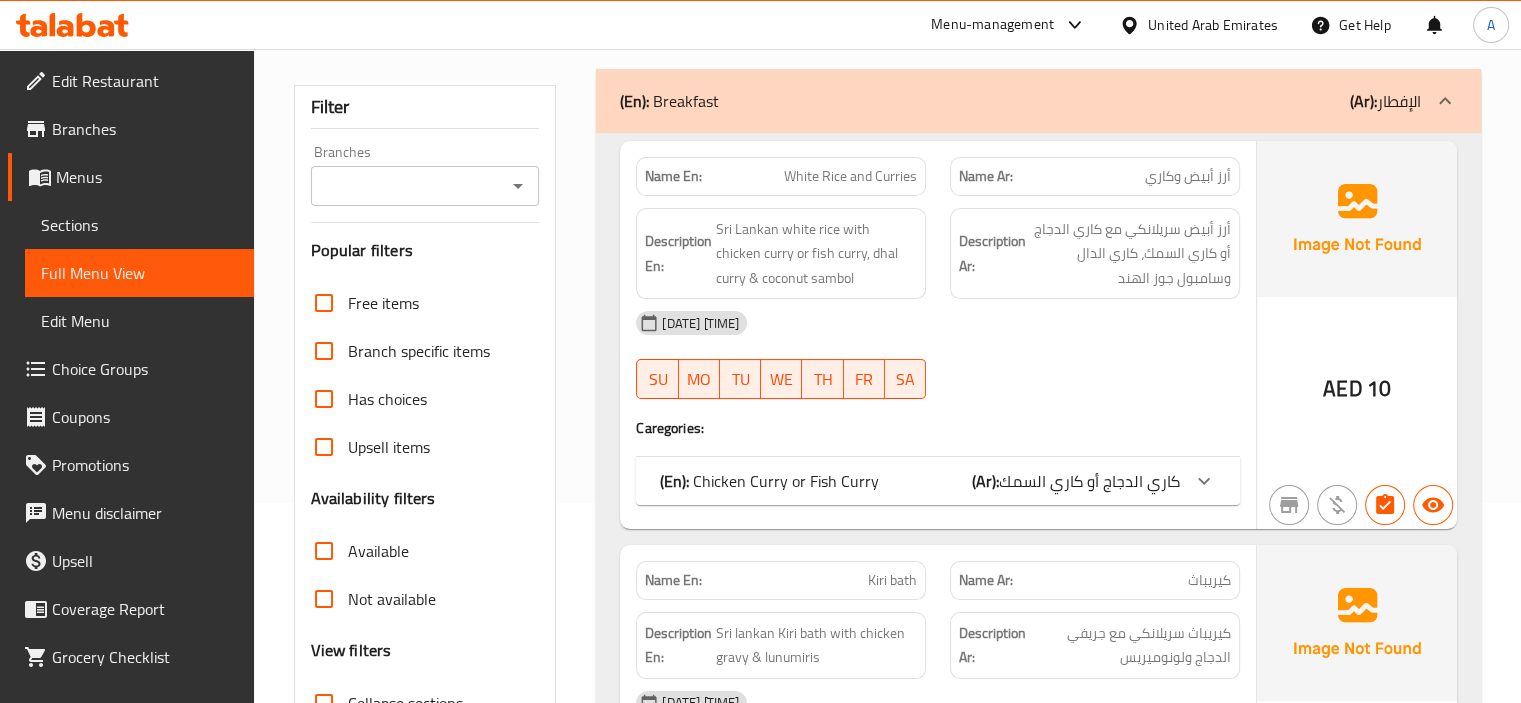 click on "كاري الدجاج أو كاري السمك" at bounding box center (1089, 481) 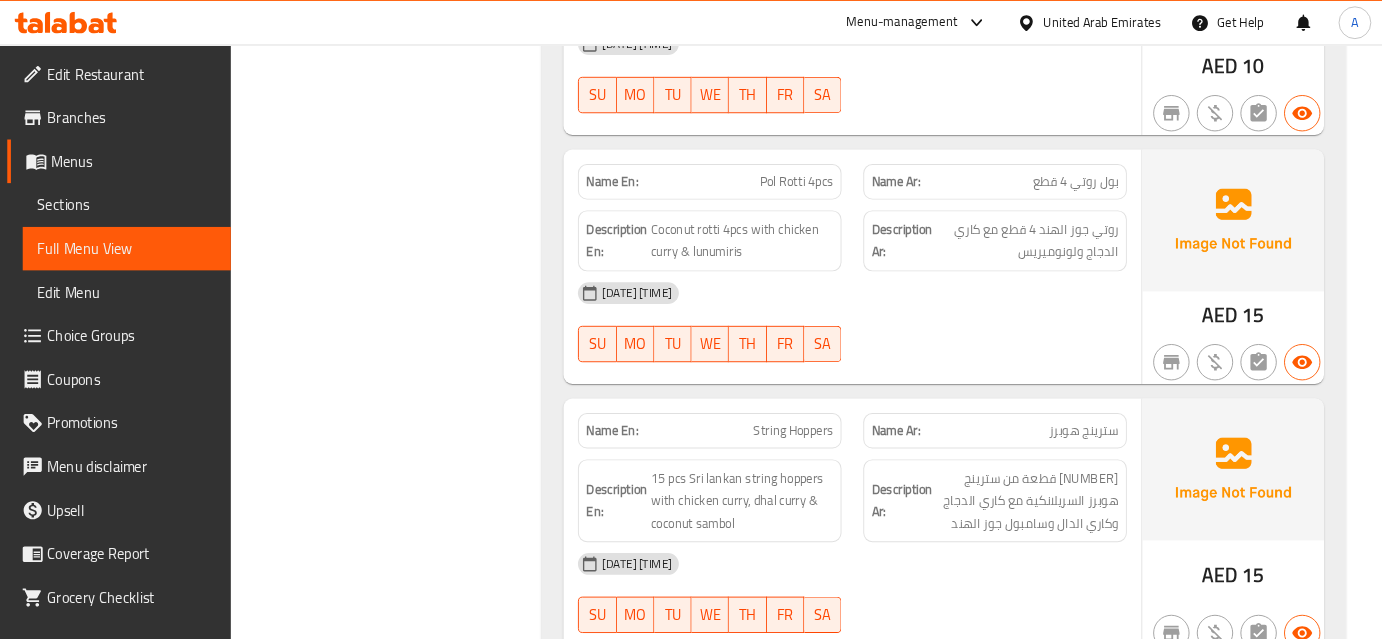 scroll, scrollTop: 1200, scrollLeft: 0, axis: vertical 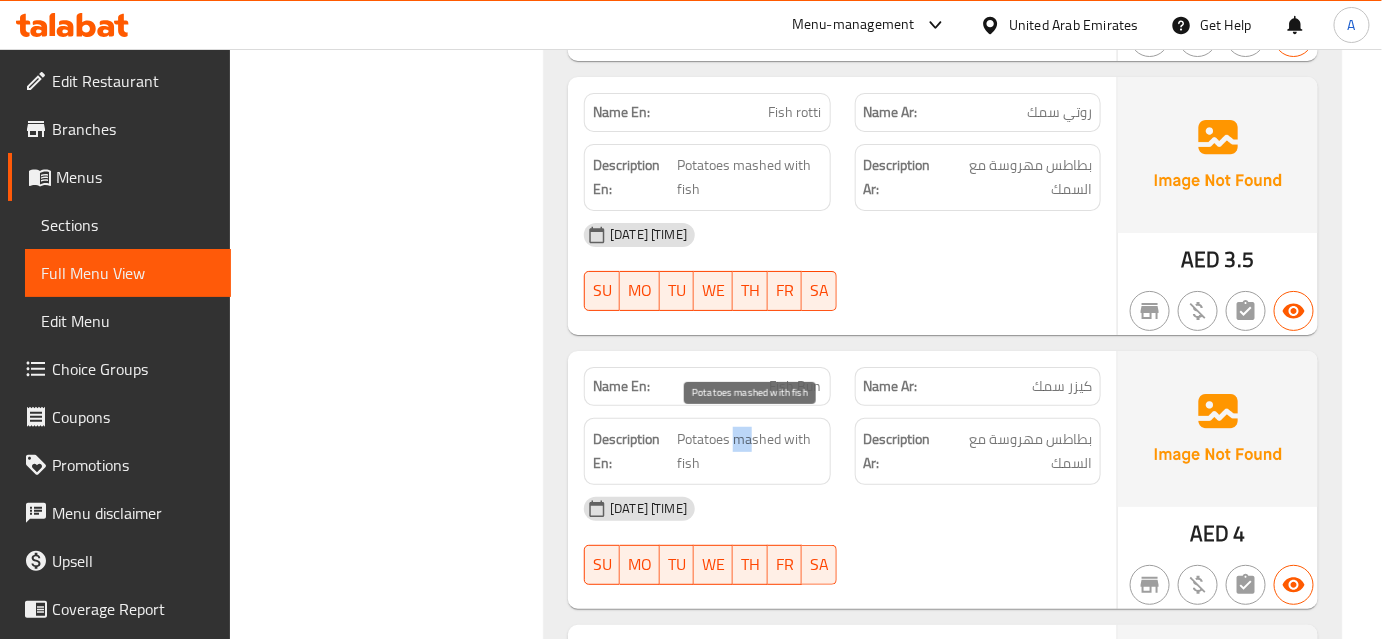 drag, startPoint x: 754, startPoint y: 434, endPoint x: 733, endPoint y: 436, distance: 21.095022 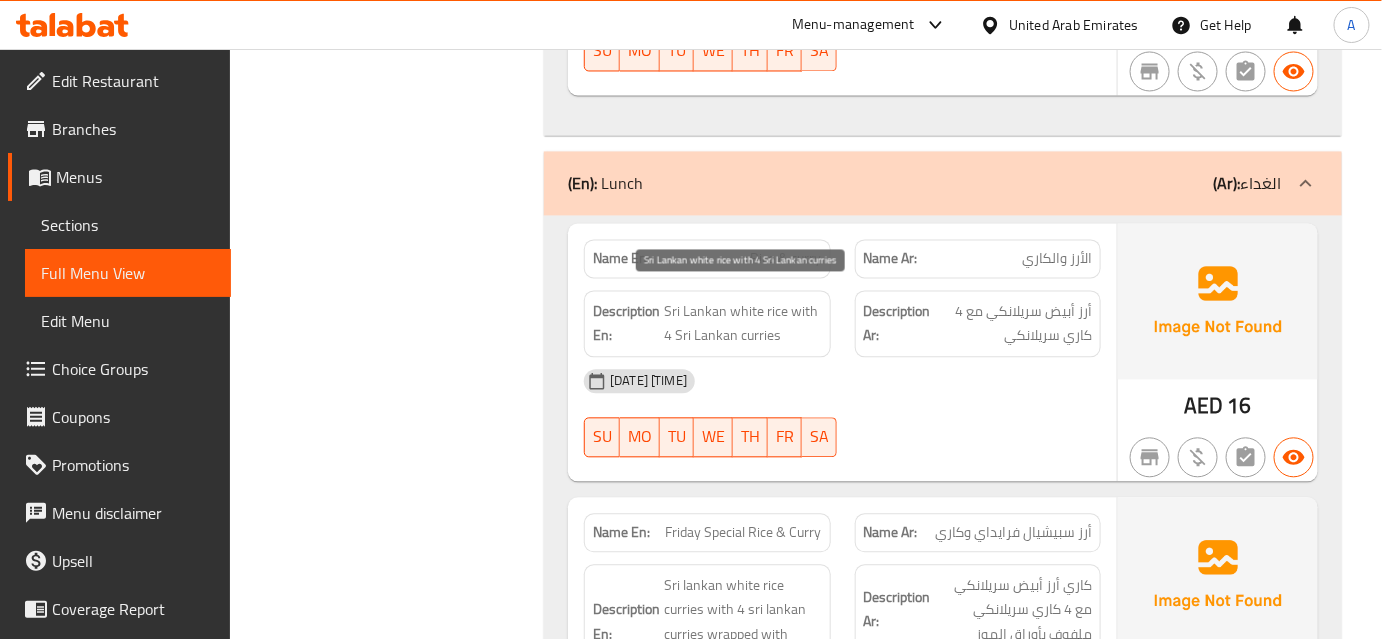 scroll, scrollTop: 3836, scrollLeft: 0, axis: vertical 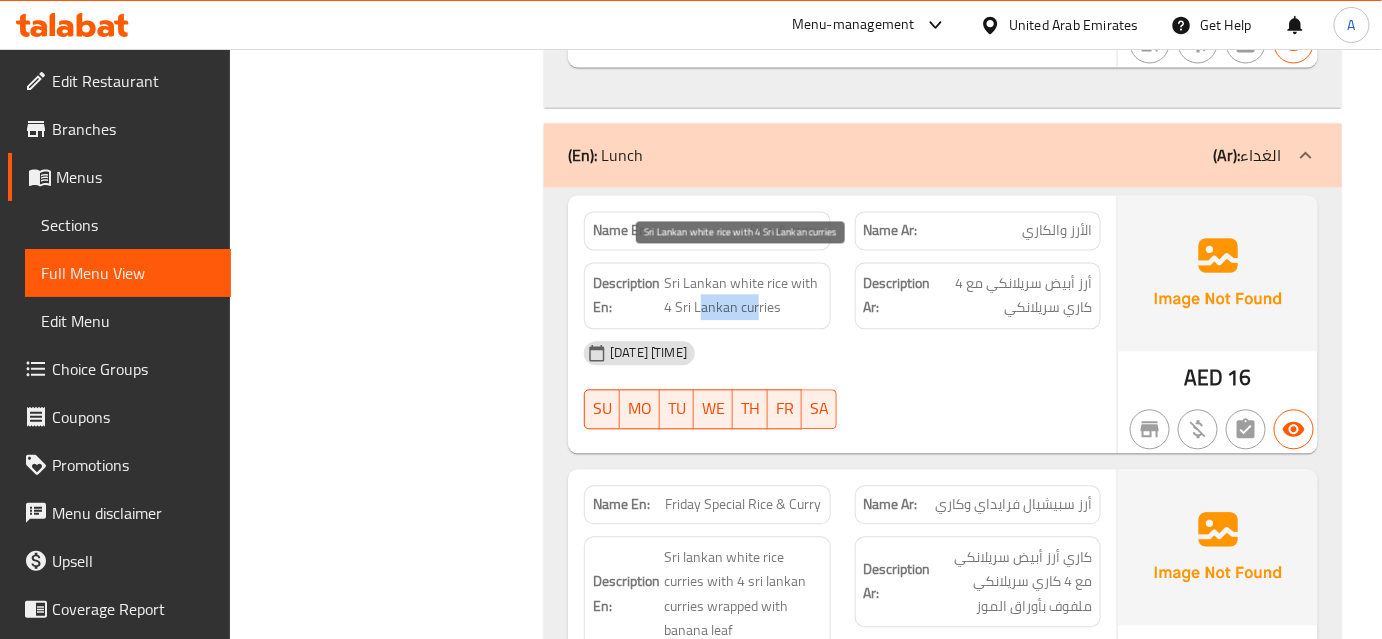 drag, startPoint x: 759, startPoint y: 300, endPoint x: 703, endPoint y: 293, distance: 56.435802 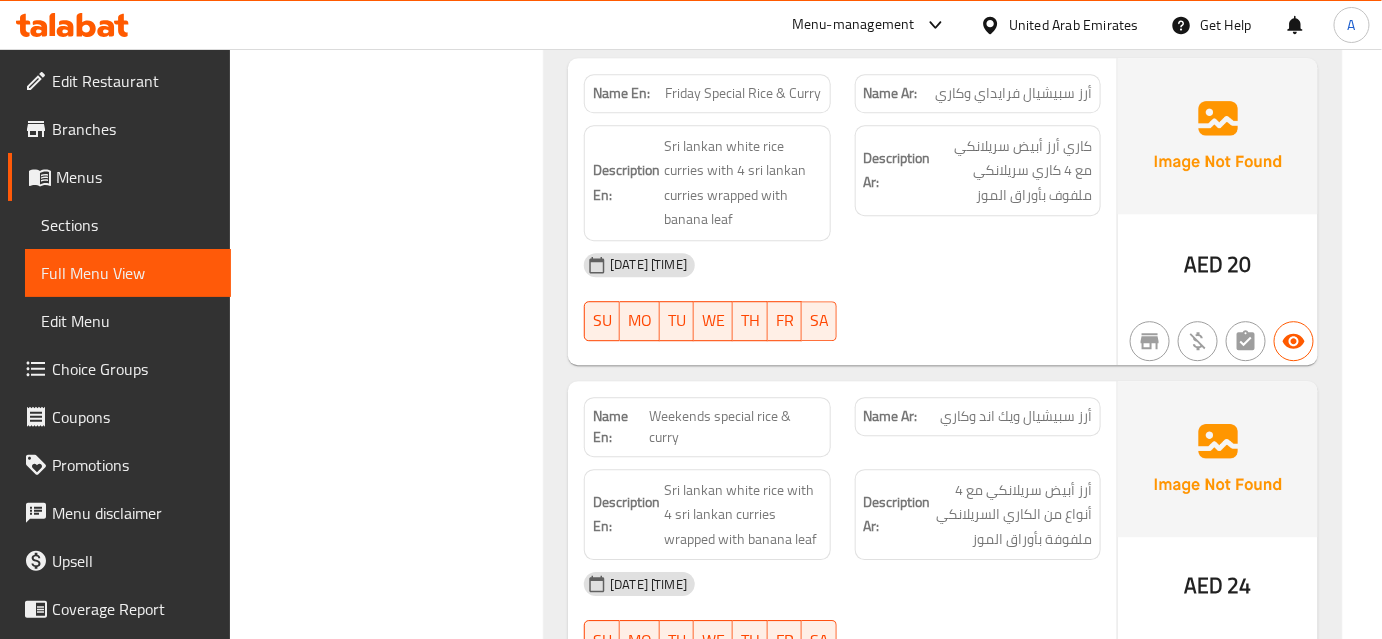 scroll, scrollTop: 4290, scrollLeft: 0, axis: vertical 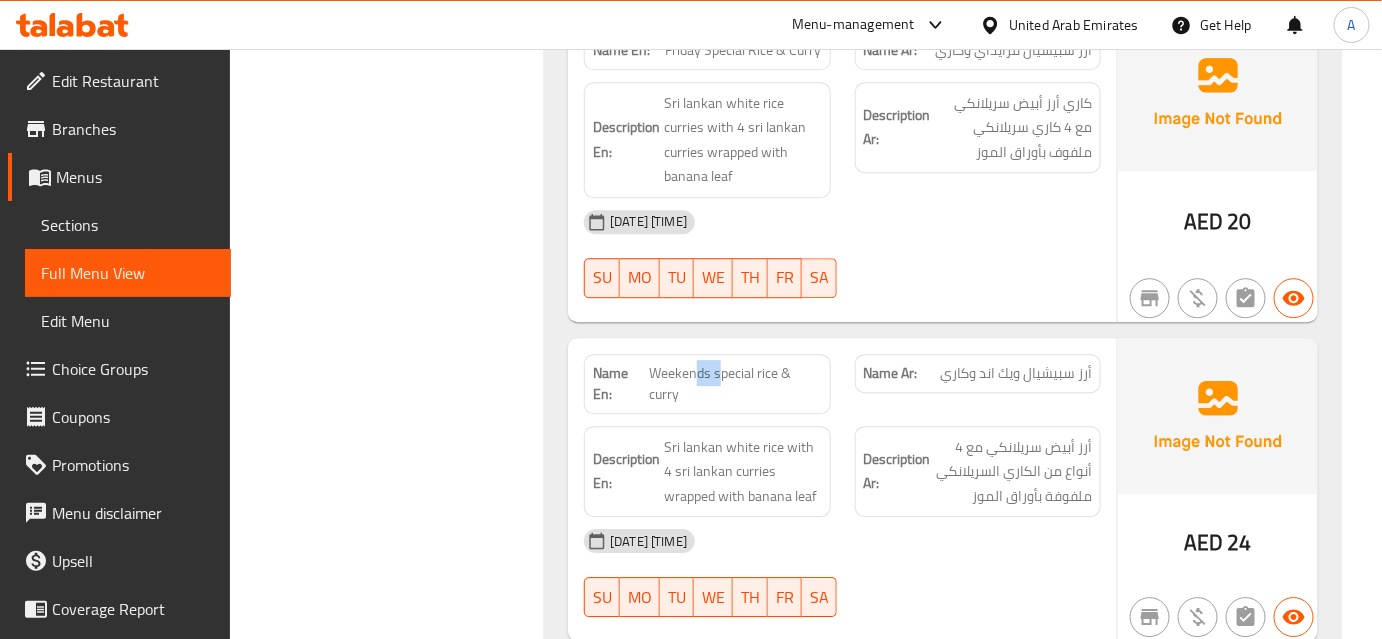drag, startPoint x: 722, startPoint y: 359, endPoint x: 697, endPoint y: 364, distance: 25.495098 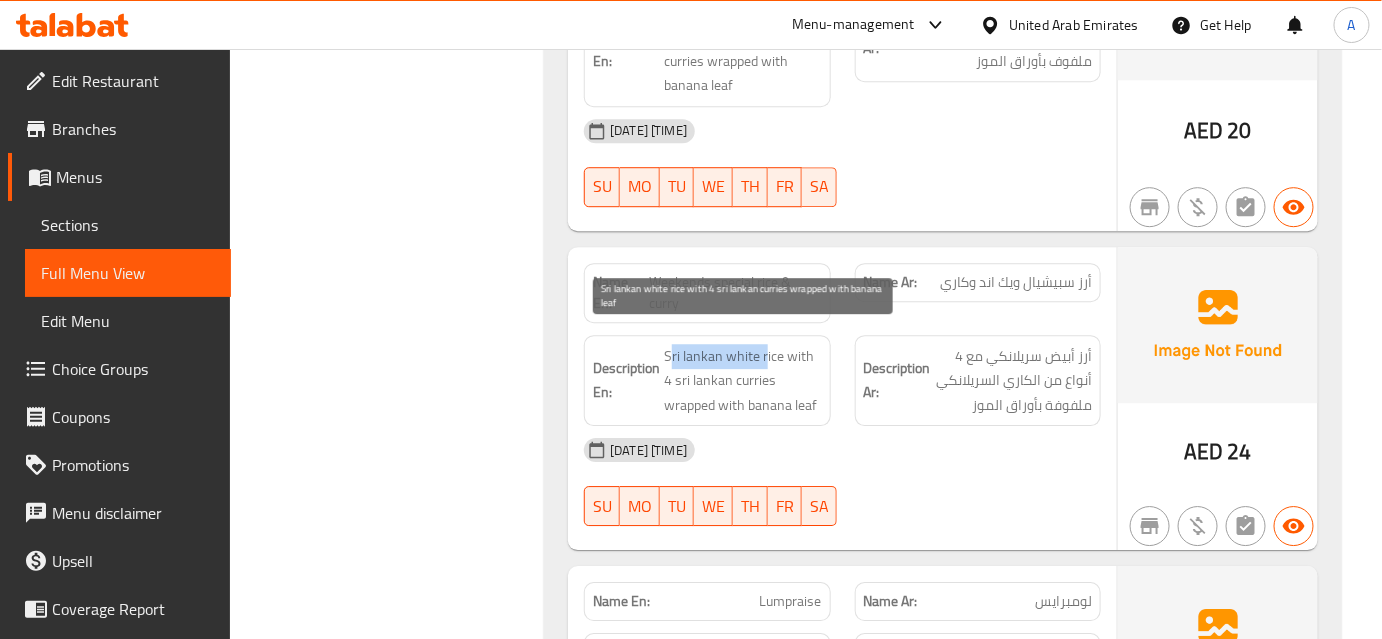 drag, startPoint x: 768, startPoint y: 339, endPoint x: 669, endPoint y: 340, distance: 99.00505 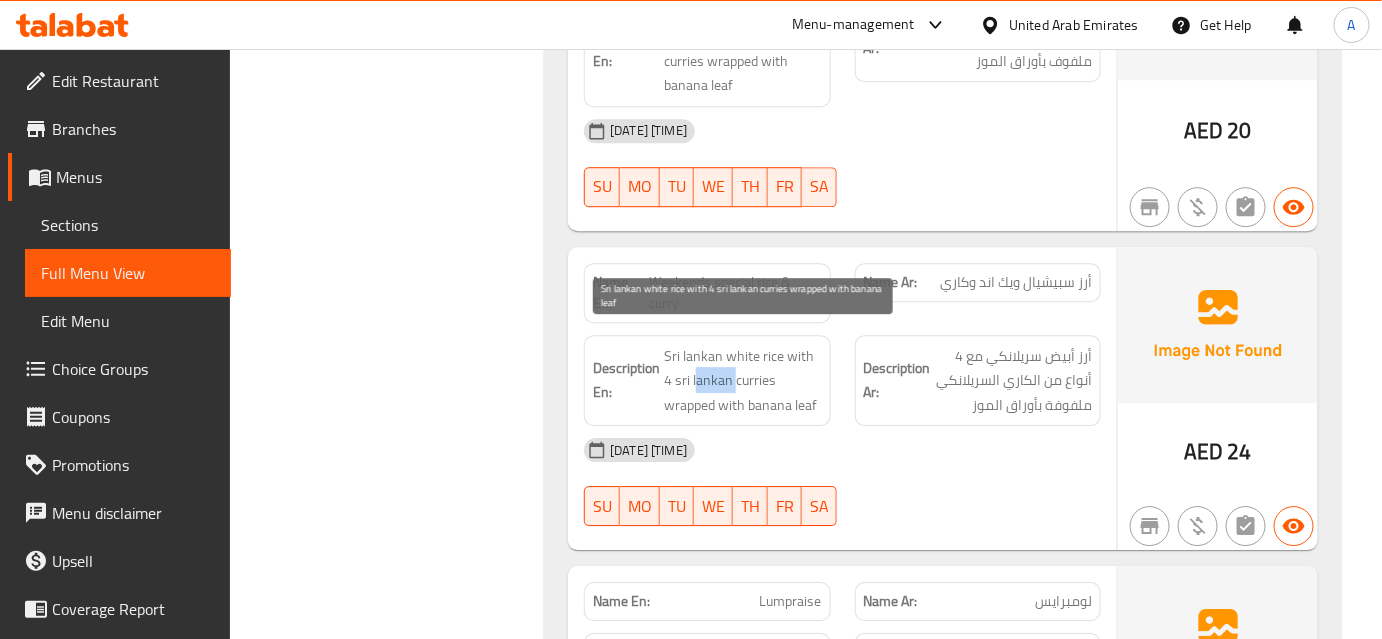 drag, startPoint x: 688, startPoint y: 368, endPoint x: 723, endPoint y: 368, distance: 35 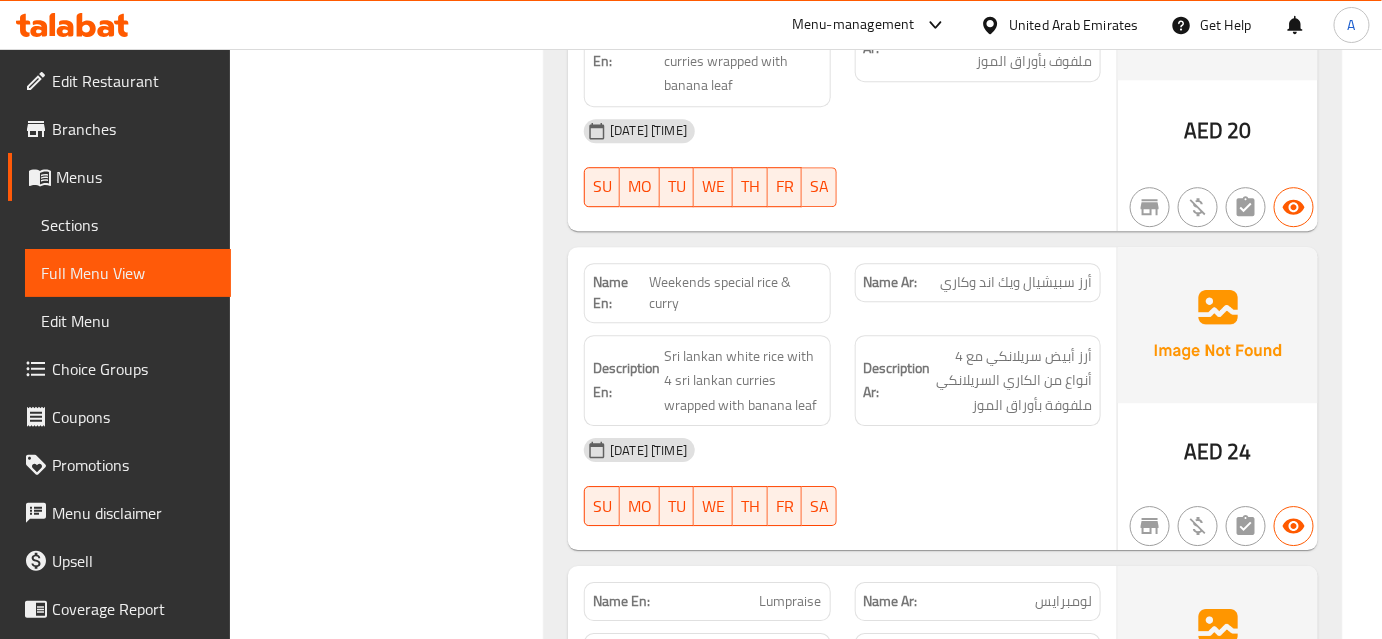 click on "Weekends special rice & curry" at bounding box center (781, -3079) 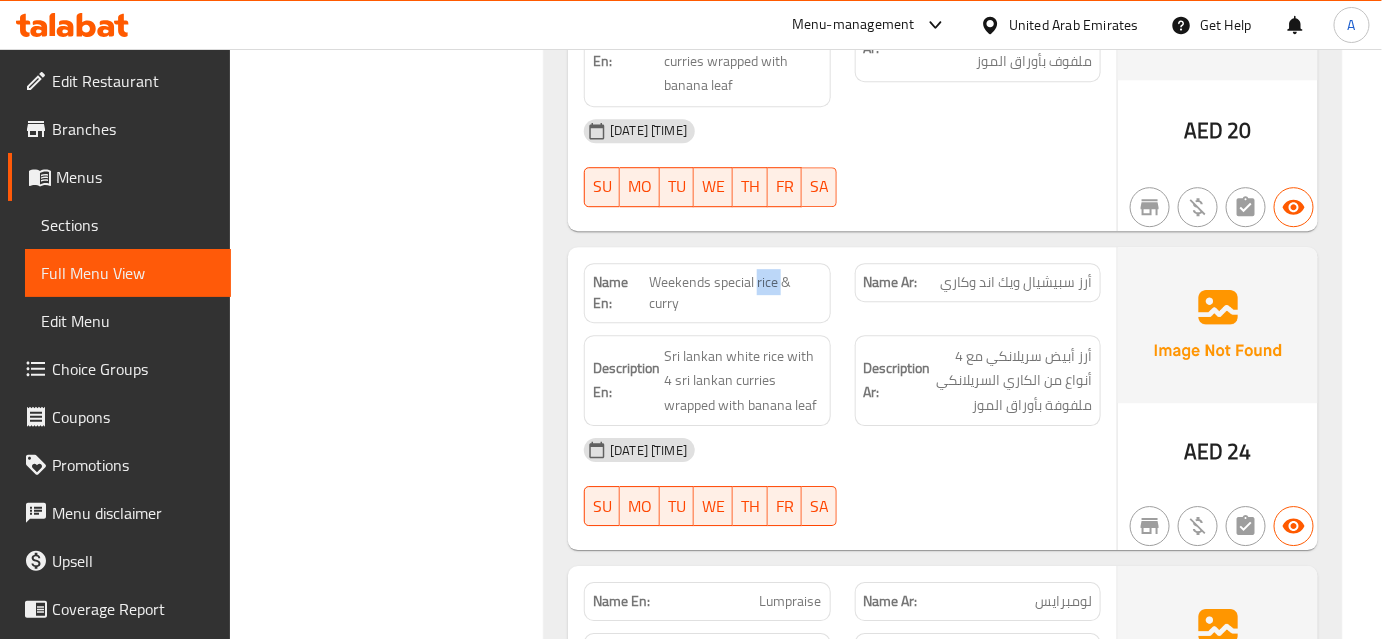 click on "Weekends special rice & curry" at bounding box center (781, -3079) 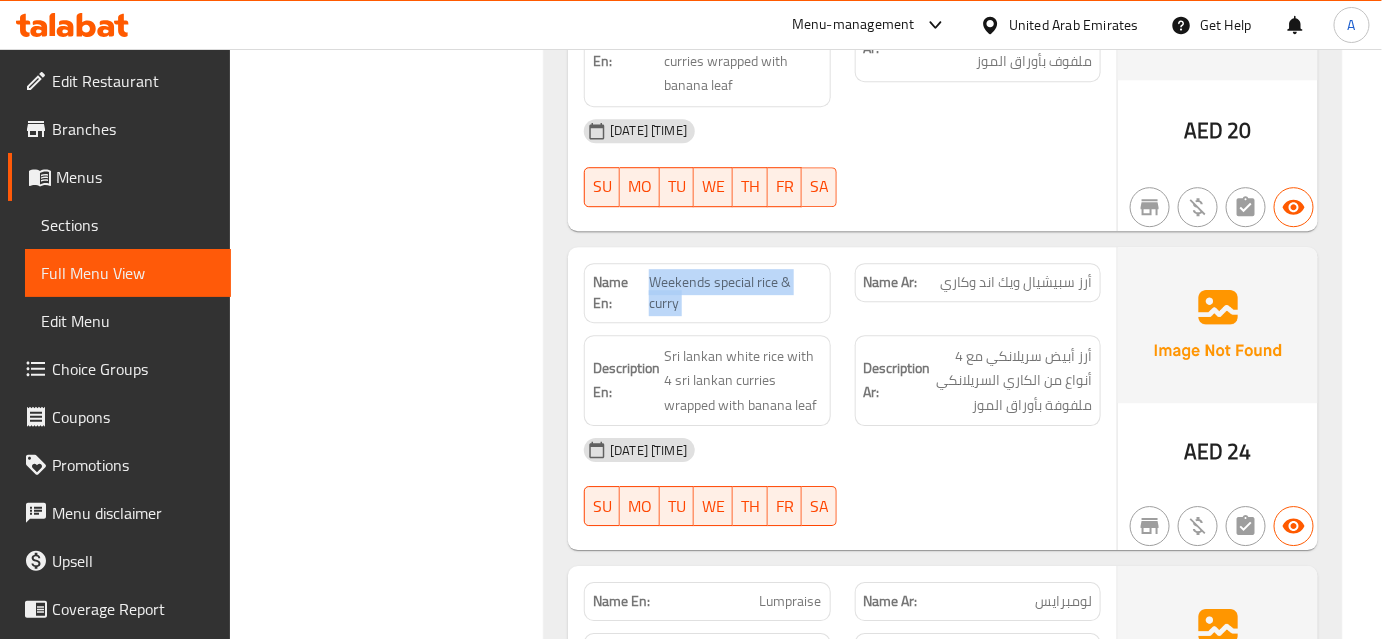 click on "Weekends special rice & curry" at bounding box center (781, -3079) 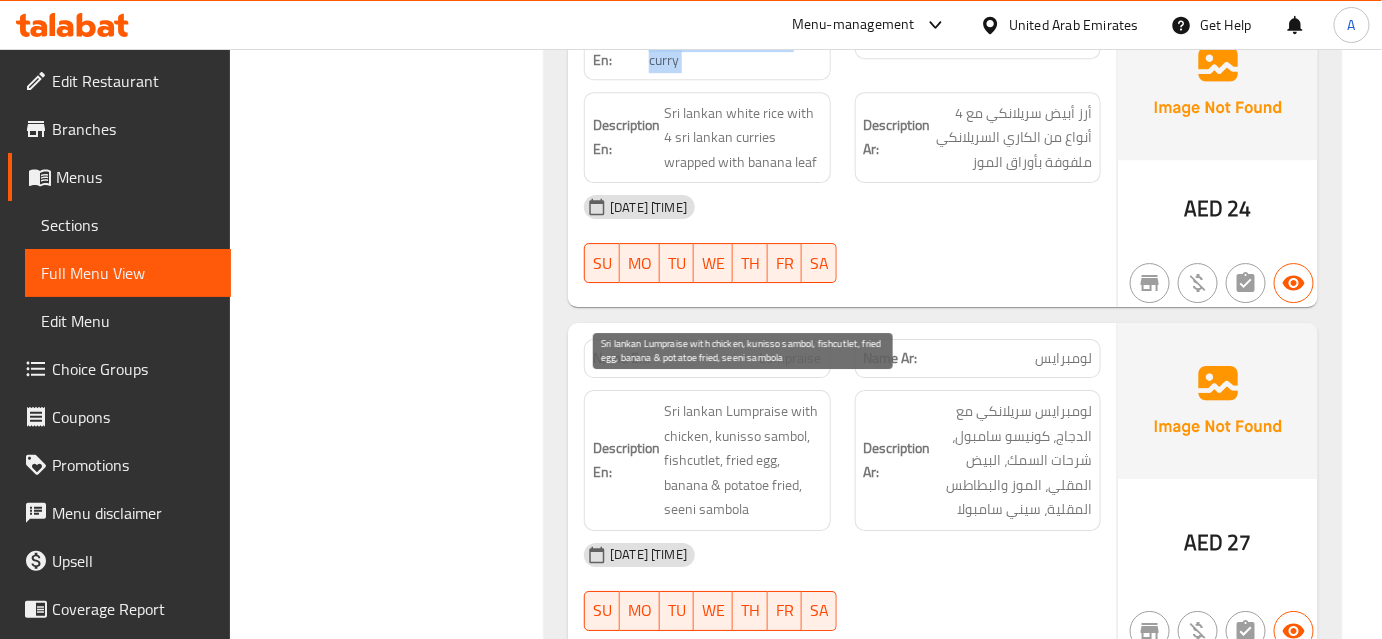 scroll, scrollTop: 4654, scrollLeft: 0, axis: vertical 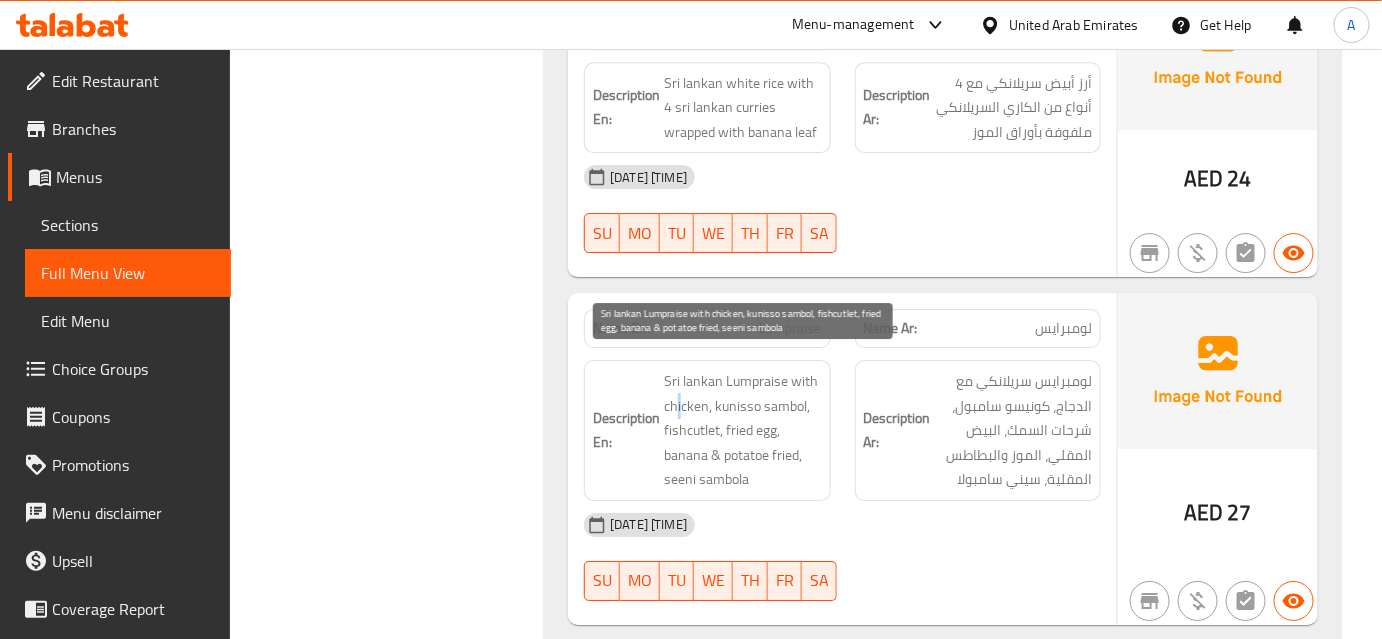 click on "Sri lankan Lumpraise with chicken, kunisso sambol, fishcutlet, fried egg, banana & potatoe fried, seeni sambola" at bounding box center [742, 430] 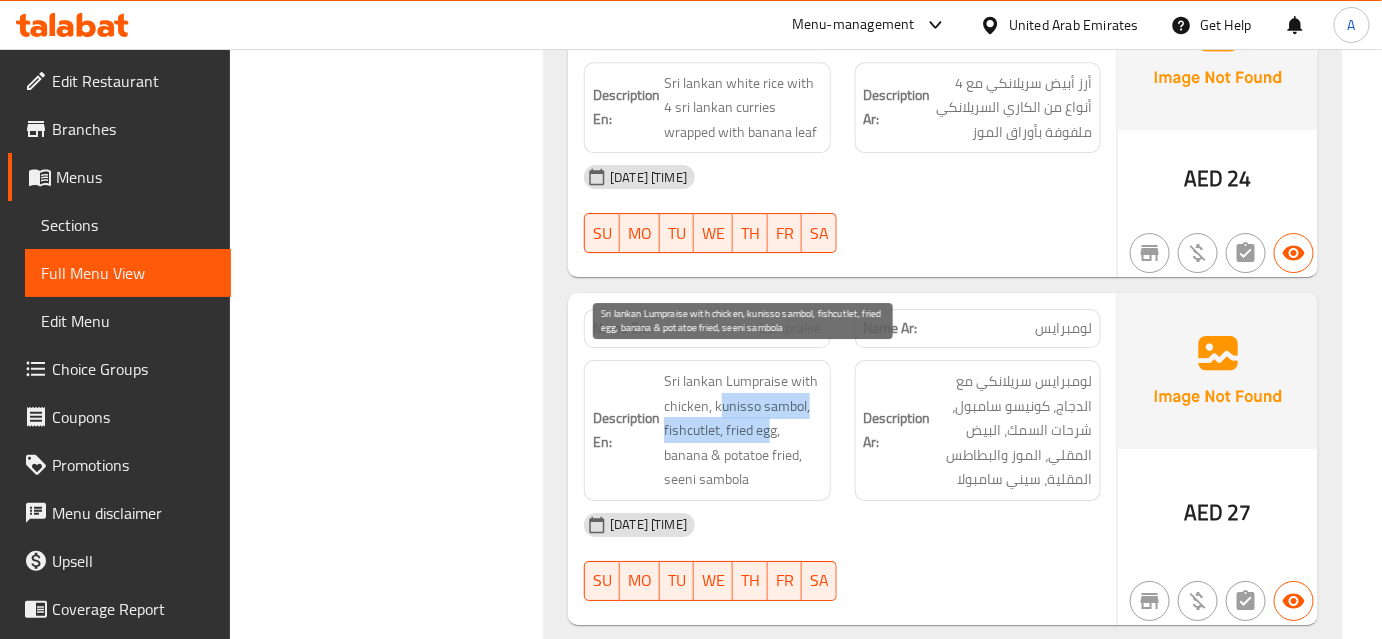 drag, startPoint x: 723, startPoint y: 397, endPoint x: 768, endPoint y: 416, distance: 48.8467 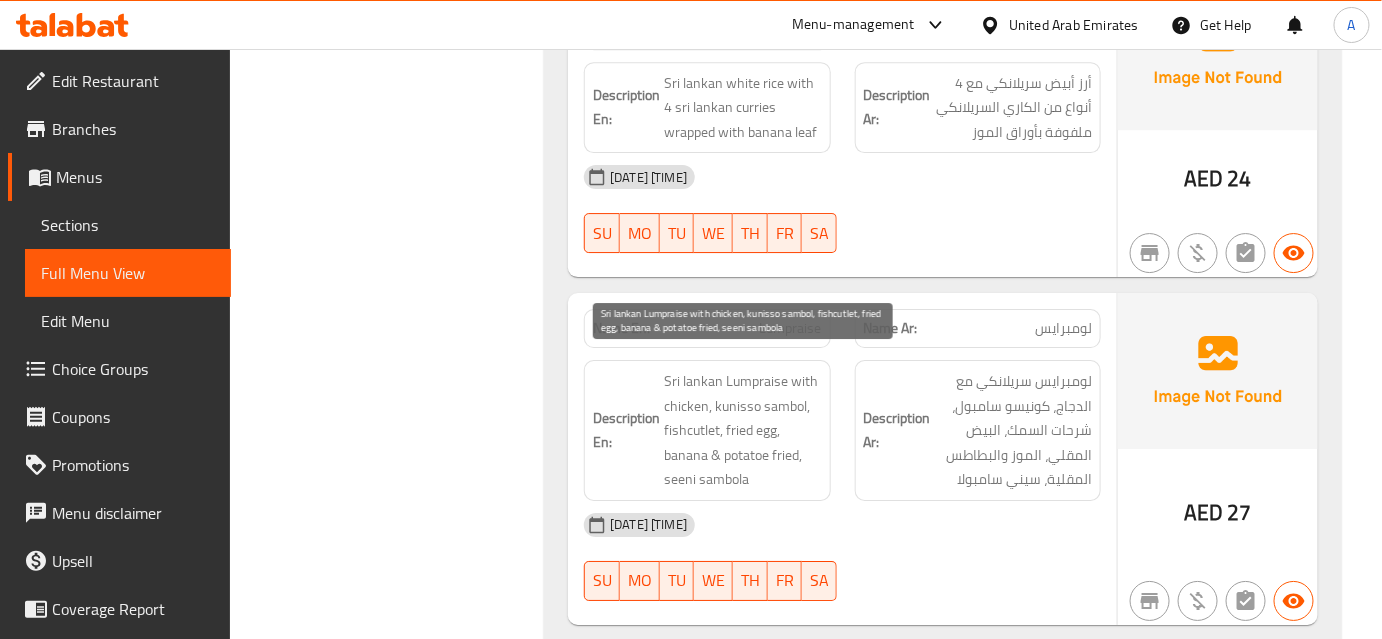 click on "Sri lankan Lumpraise with chicken, kunisso sambol, fishcutlet, fried egg, banana & potatoe fried, seeni sambola" at bounding box center (742, 430) 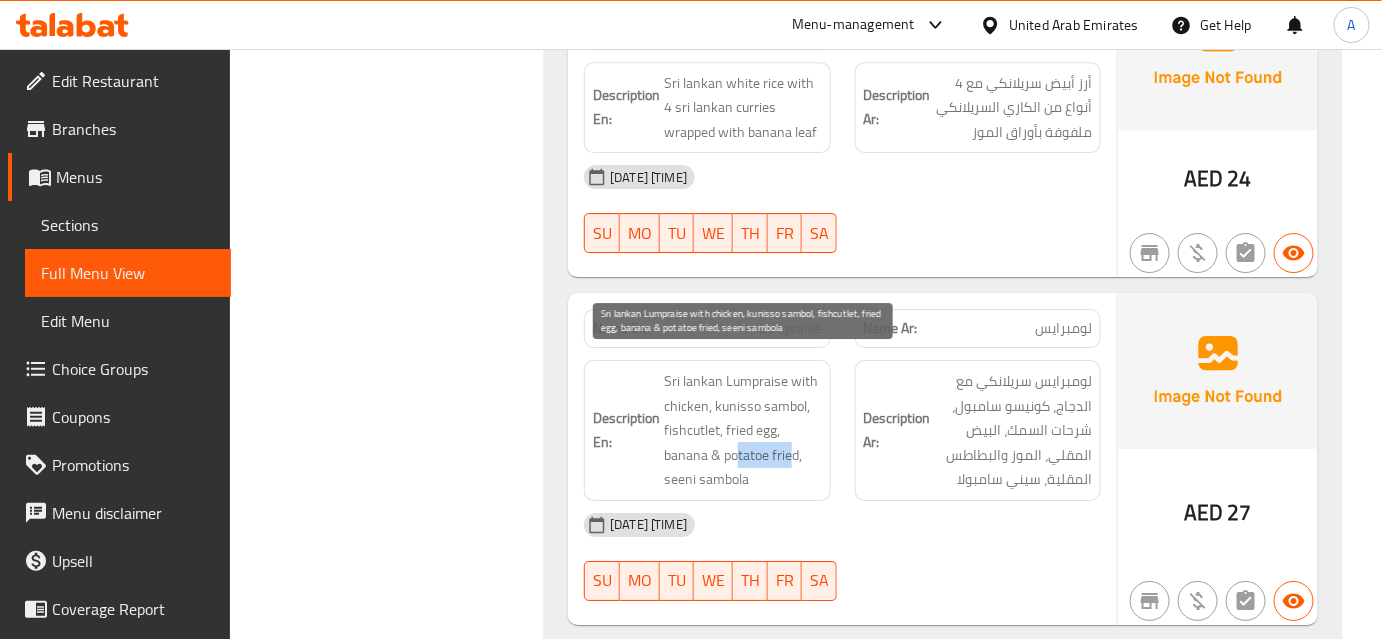 drag, startPoint x: 738, startPoint y: 428, endPoint x: 784, endPoint y: 429, distance: 46.010868 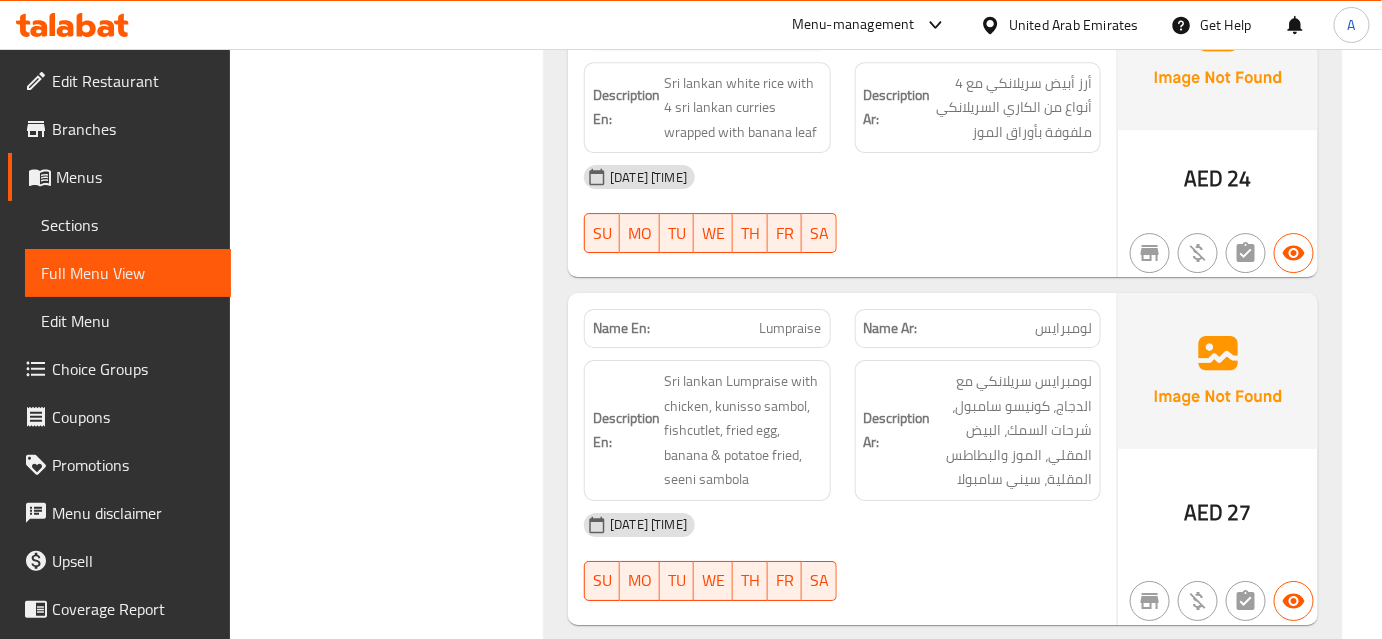 click on "Description En:" at bounding box center (626, -2988) 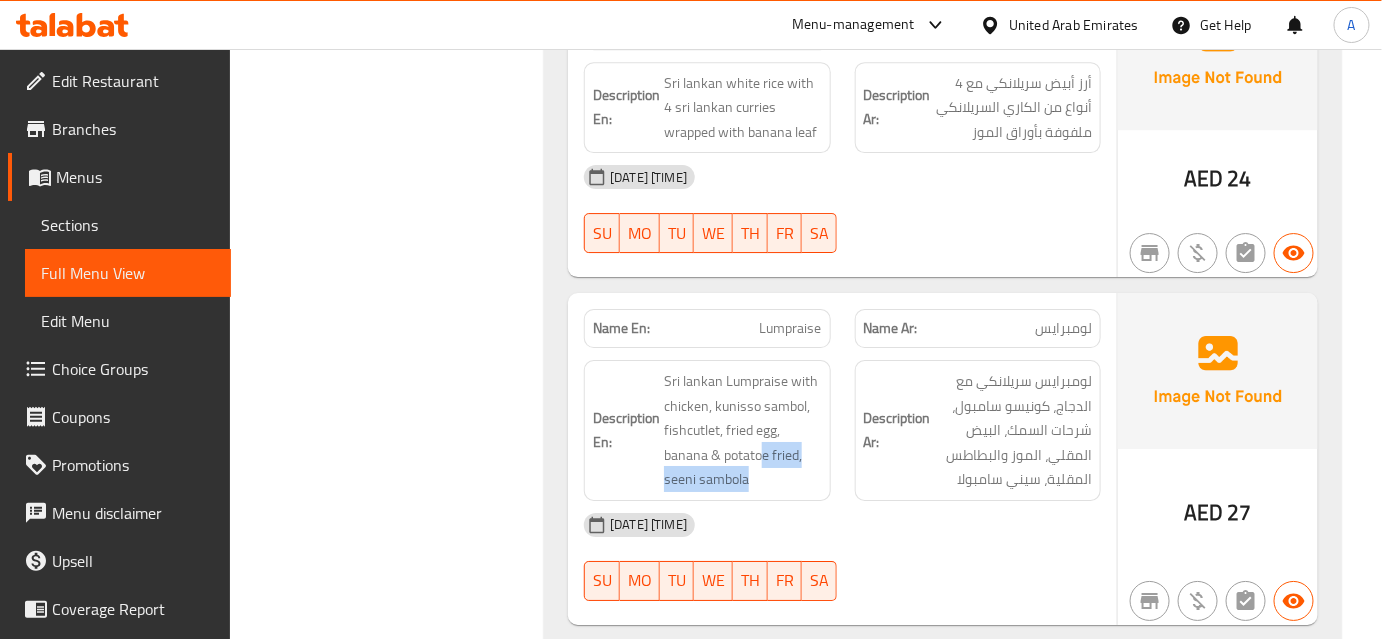 drag, startPoint x: 771, startPoint y: 443, endPoint x: 827, endPoint y: 454, distance: 57.070133 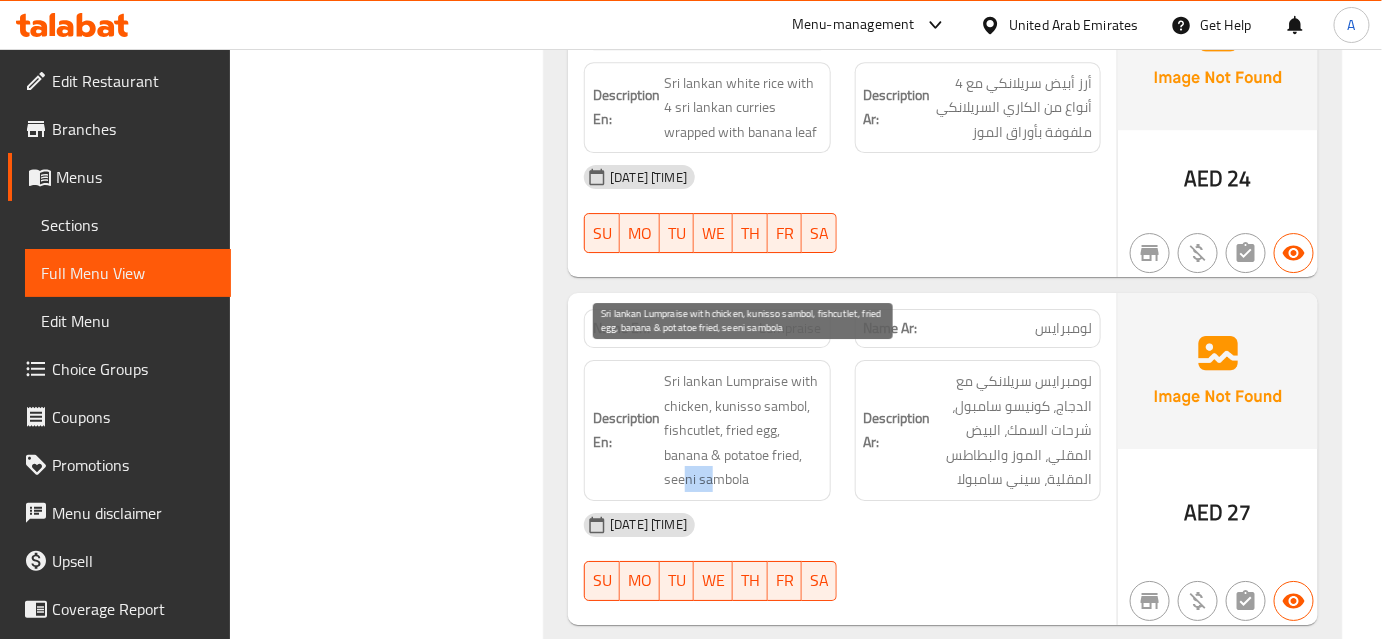 drag, startPoint x: 682, startPoint y: 463, endPoint x: 712, endPoint y: 467, distance: 30.265491 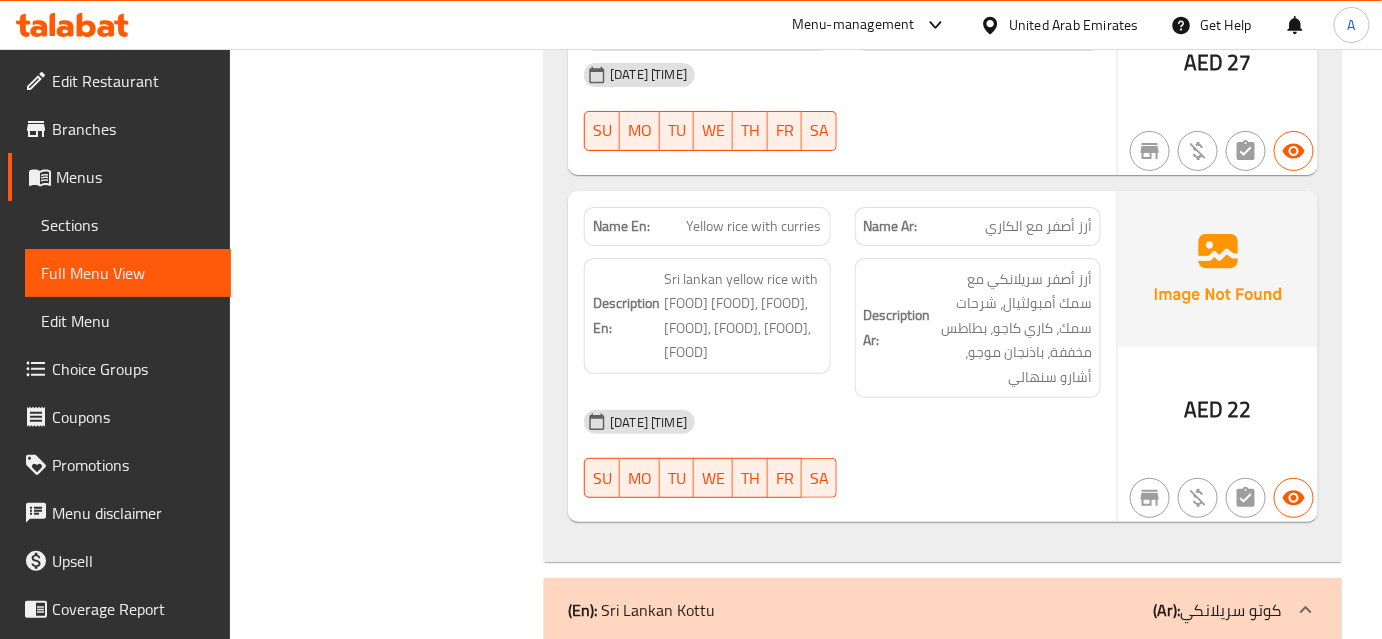scroll, scrollTop: 5109, scrollLeft: 0, axis: vertical 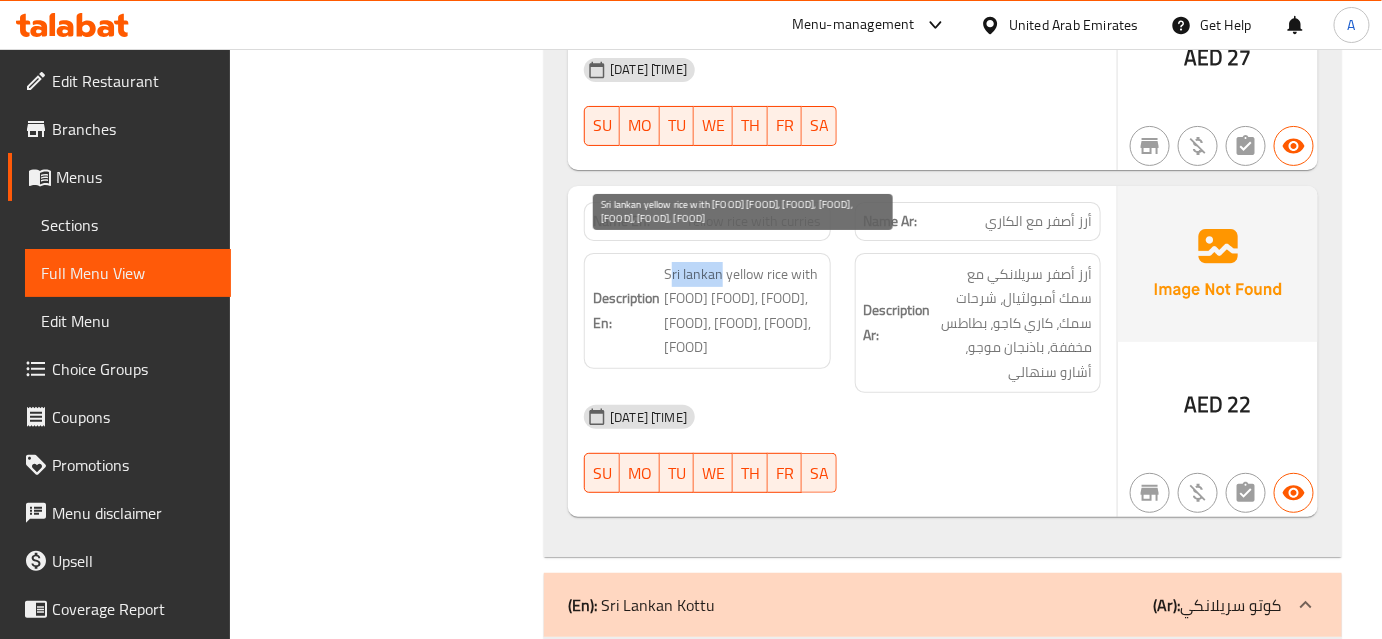 drag, startPoint x: 719, startPoint y: 260, endPoint x: 668, endPoint y: 252, distance: 51.62364 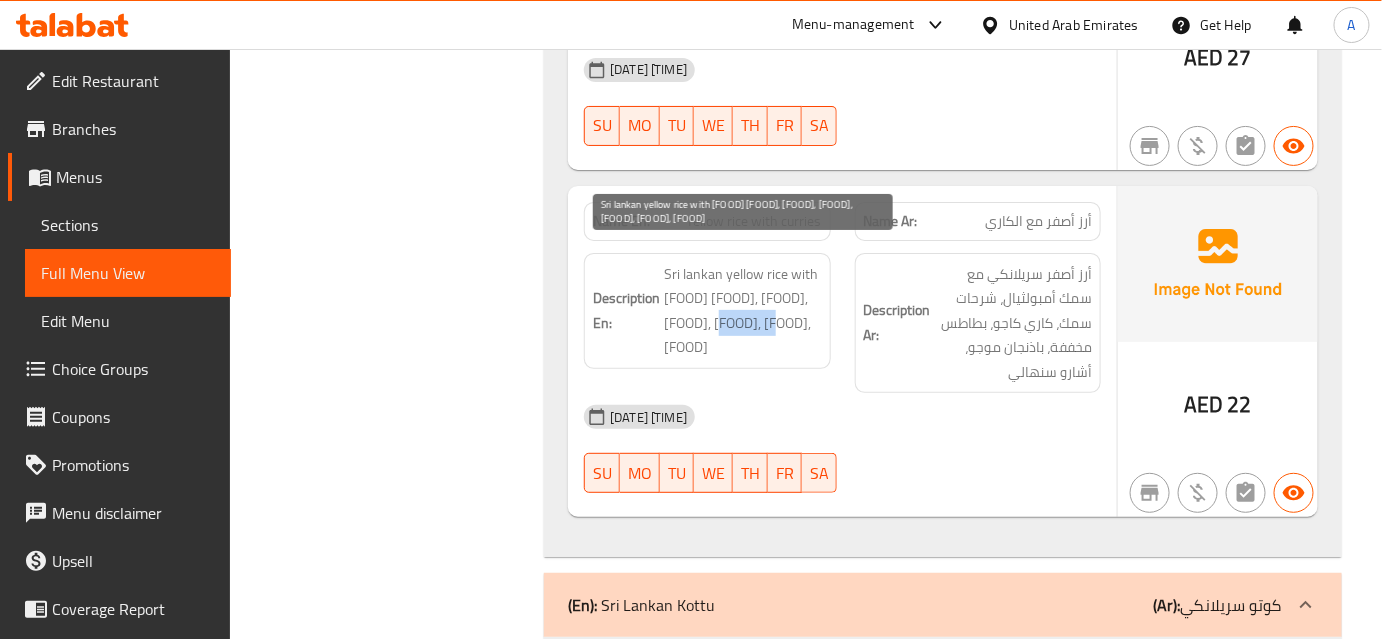 drag, startPoint x: 708, startPoint y: 315, endPoint x: 770, endPoint y: 317, distance: 62.03225 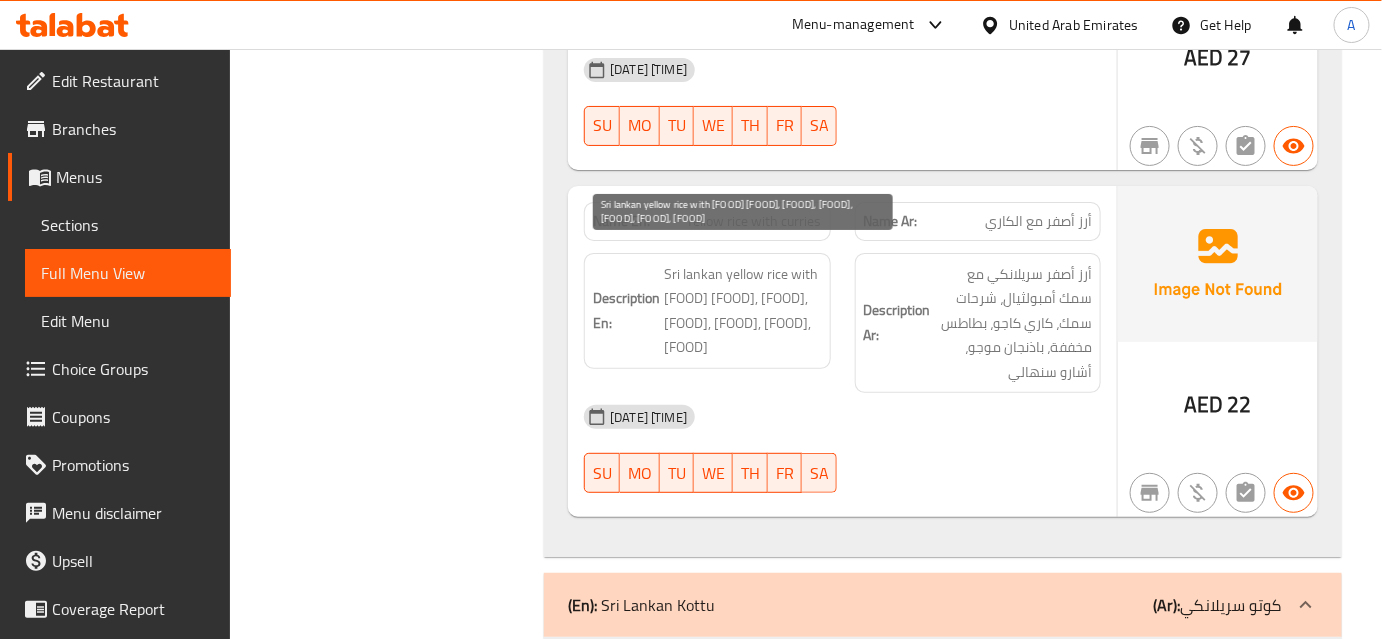 drag, startPoint x: 776, startPoint y: 328, endPoint x: 766, endPoint y: 327, distance: 10.049875 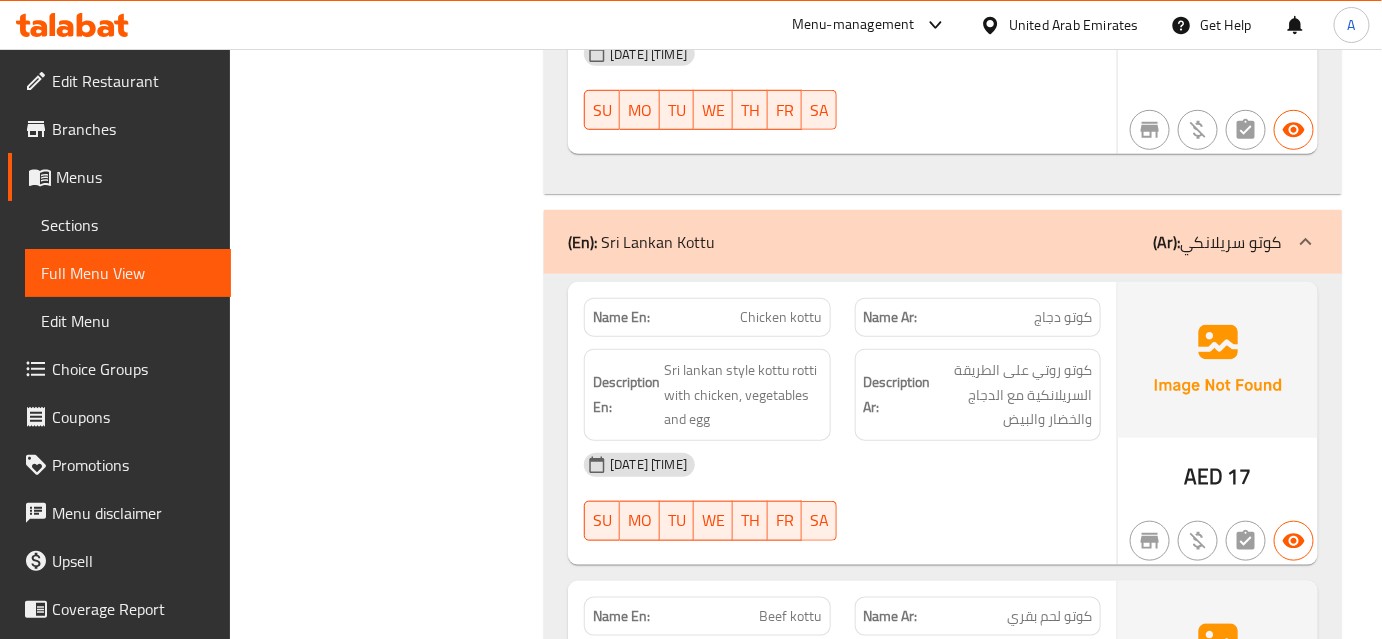 scroll, scrollTop: 5563, scrollLeft: 0, axis: vertical 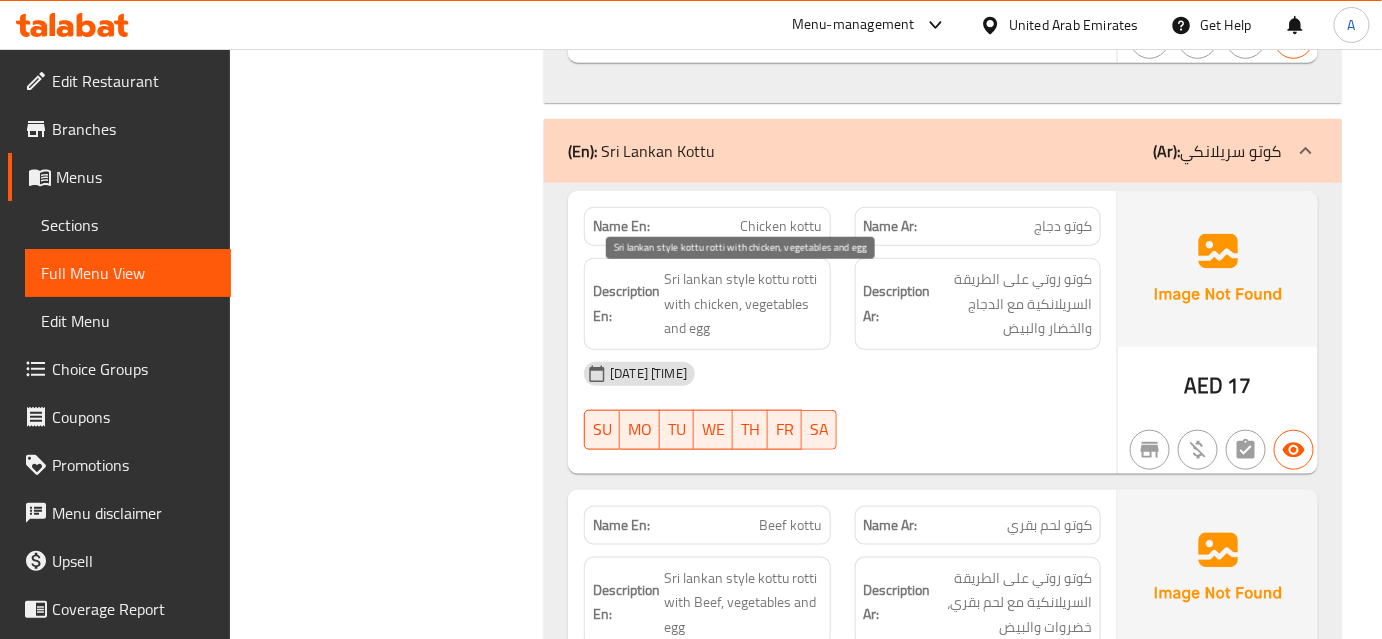 click on "Sri lankan style kottu rotti with chicken, vegetables and egg" at bounding box center [742, 304] 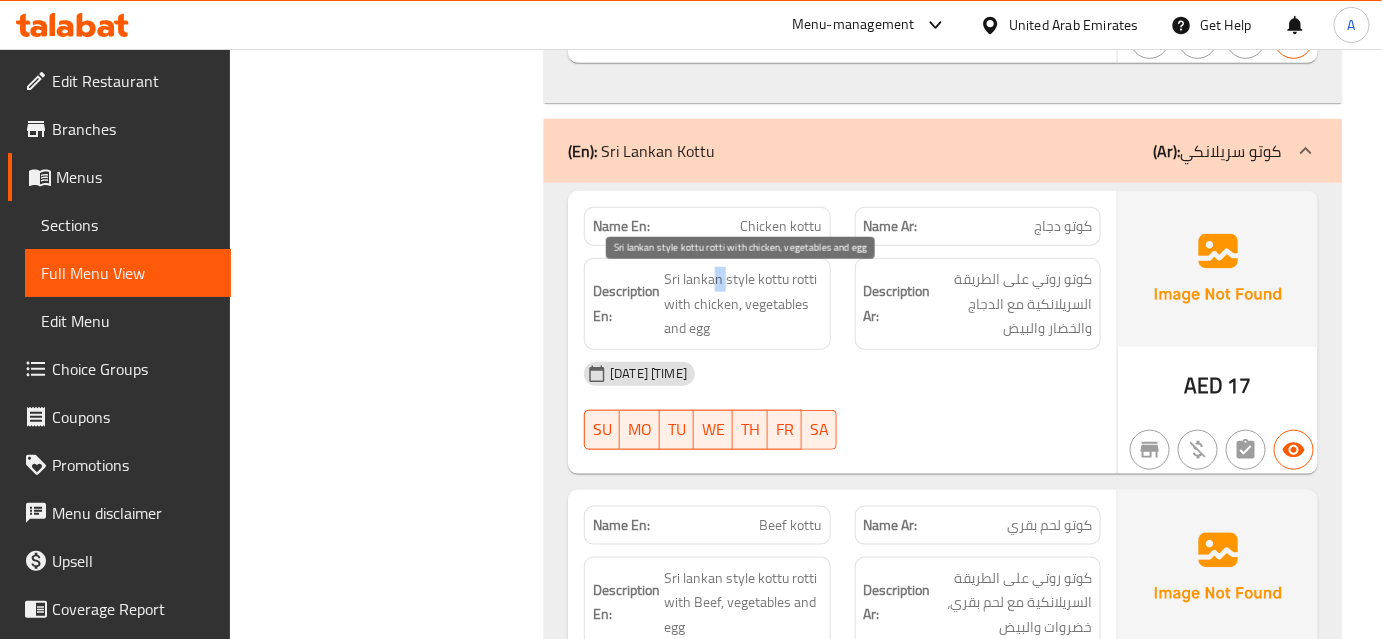 drag, startPoint x: 725, startPoint y: 286, endPoint x: 710, endPoint y: 285, distance: 15.033297 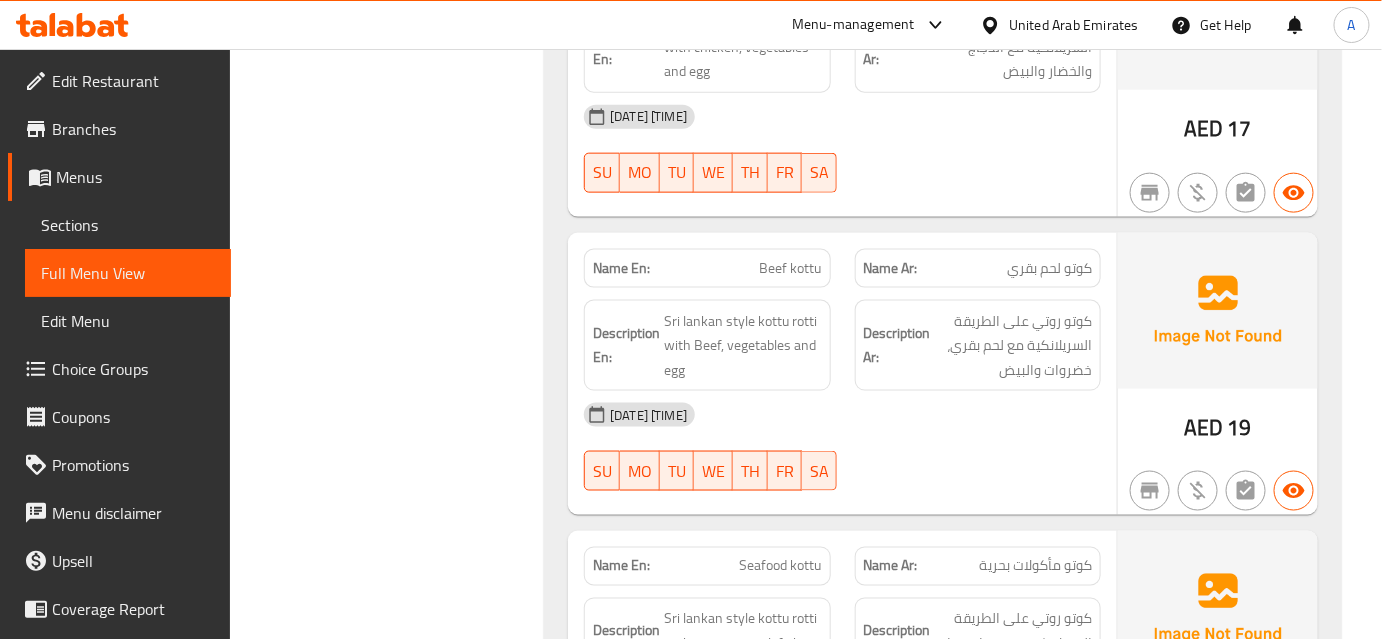 scroll, scrollTop: 5836, scrollLeft: 0, axis: vertical 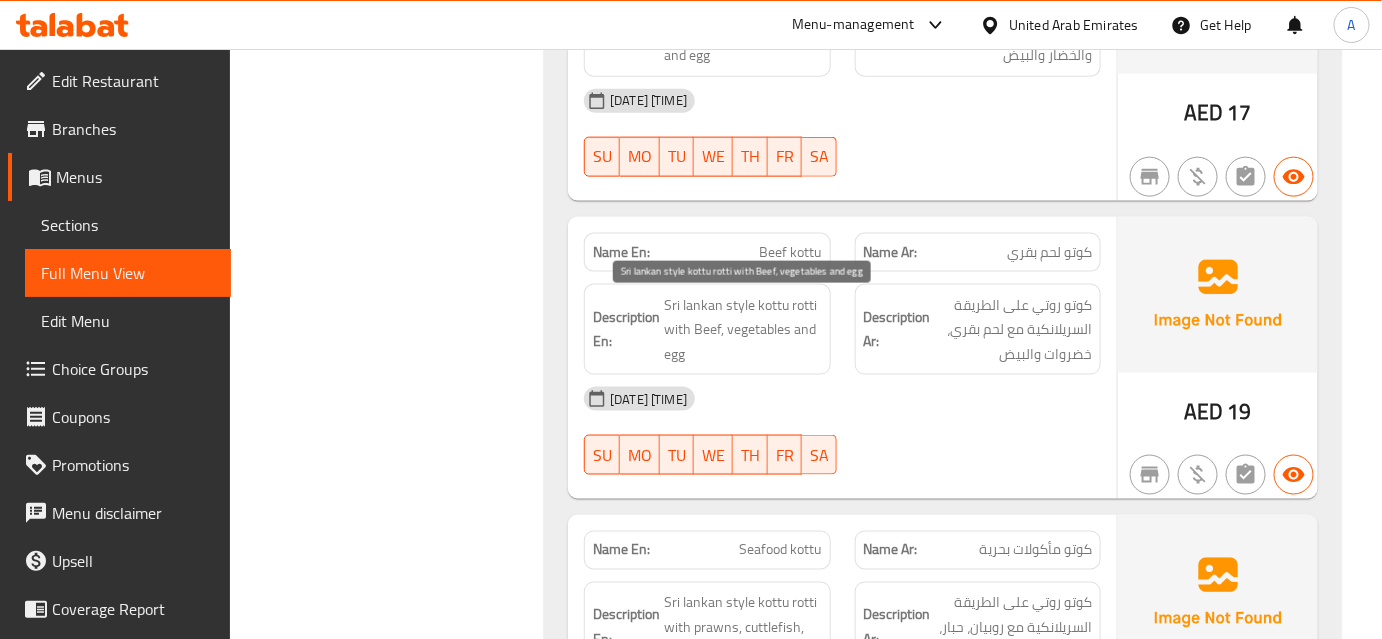 click on "Sri lankan style kottu rotti with Beef, vegetables and egg" at bounding box center (742, 330) 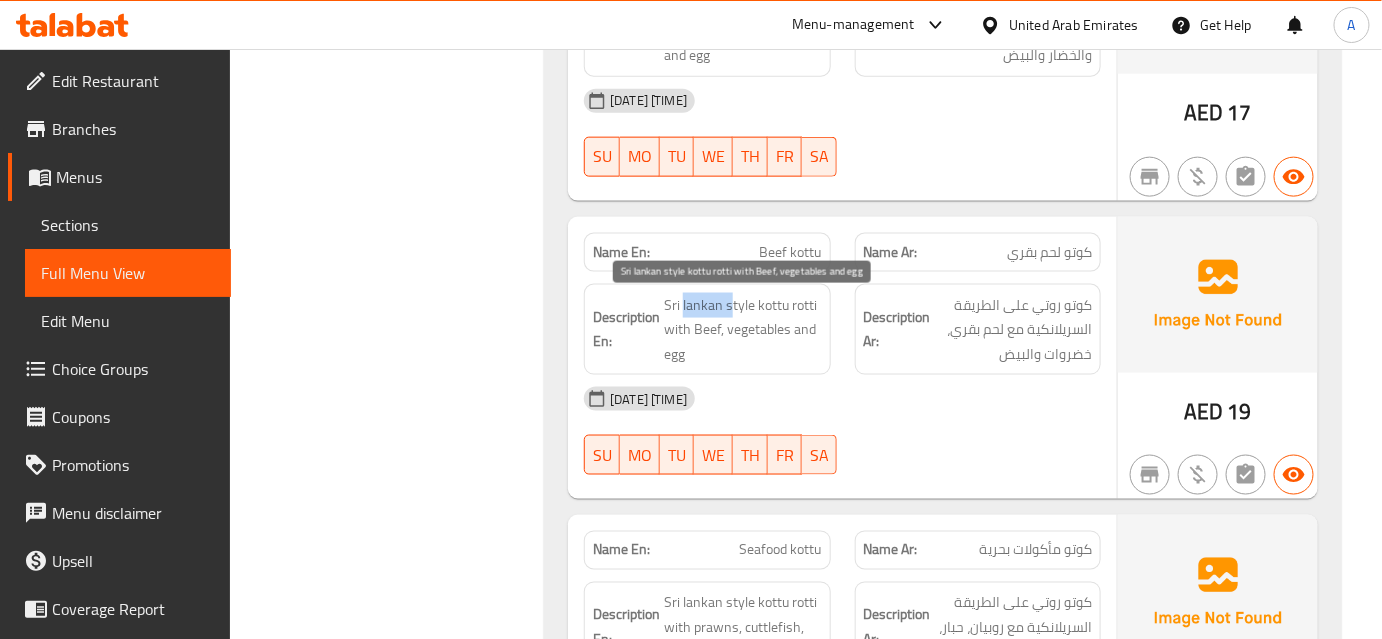 drag, startPoint x: 731, startPoint y: 308, endPoint x: 681, endPoint y: 308, distance: 50 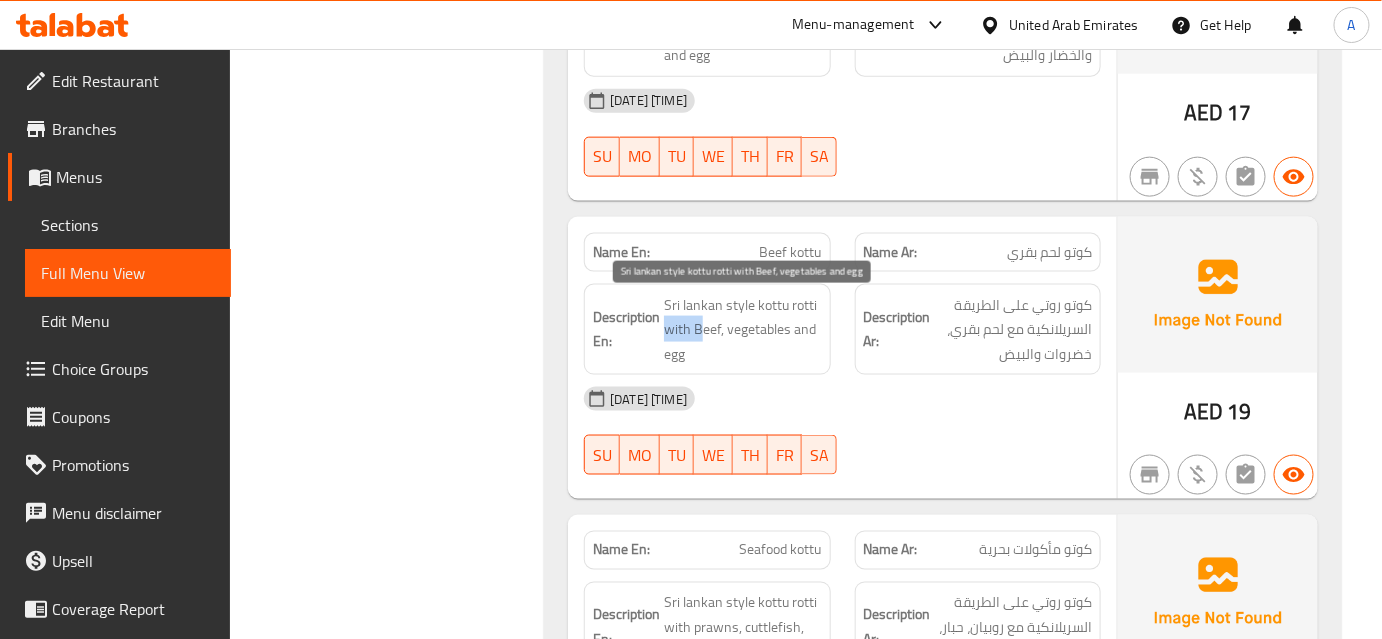 drag, startPoint x: 669, startPoint y: 335, endPoint x: 701, endPoint y: 340, distance: 32.38827 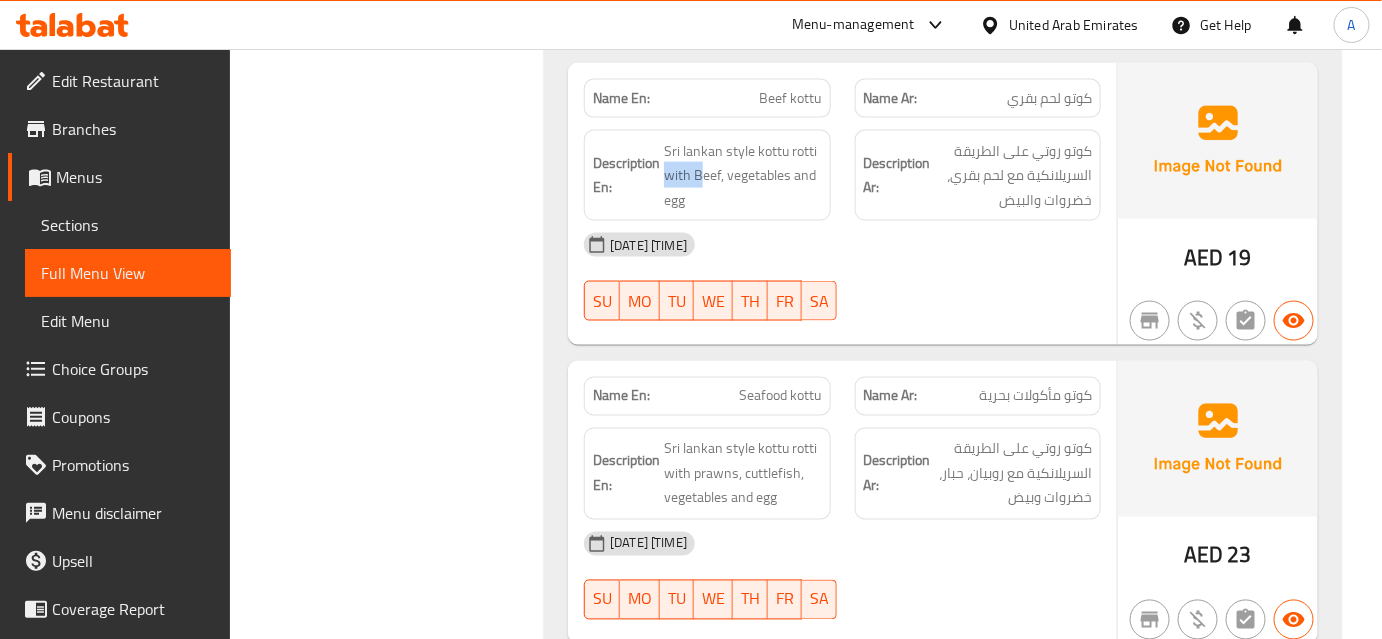 scroll, scrollTop: 6018, scrollLeft: 0, axis: vertical 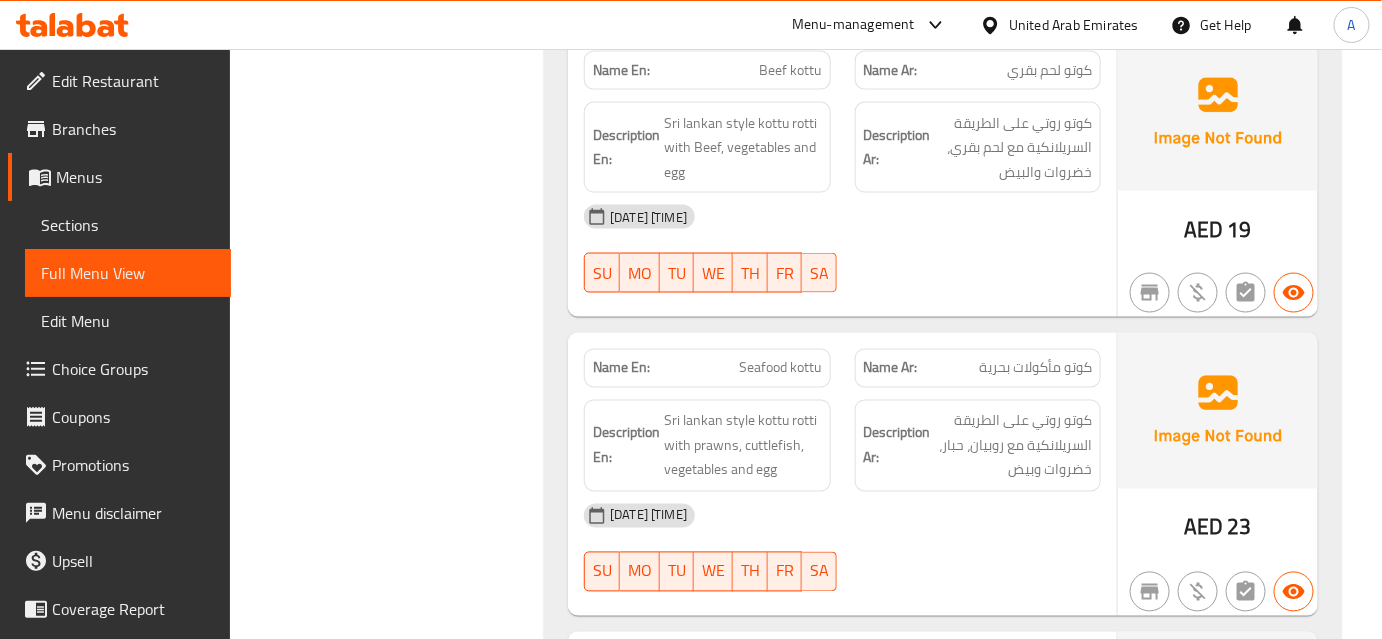 click on "Seafood kottu" at bounding box center (781, -4716) 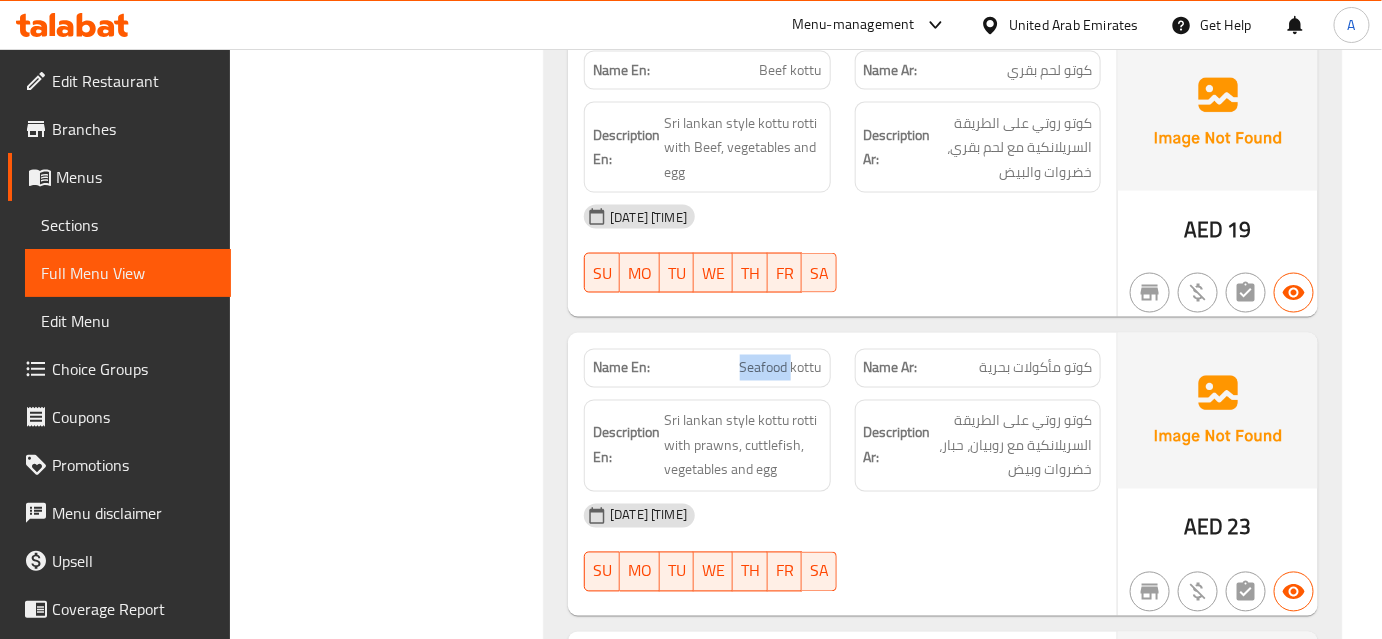 click on "Seafood kottu" at bounding box center [781, -4716] 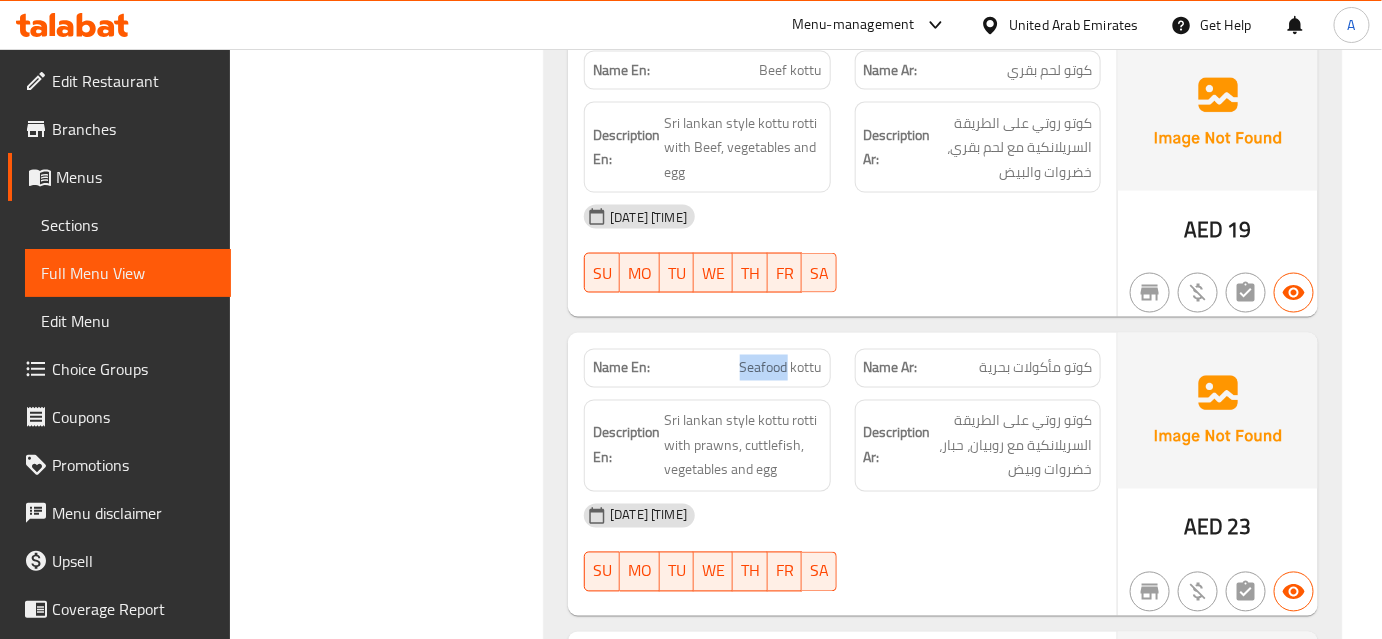 copy on "Seafood" 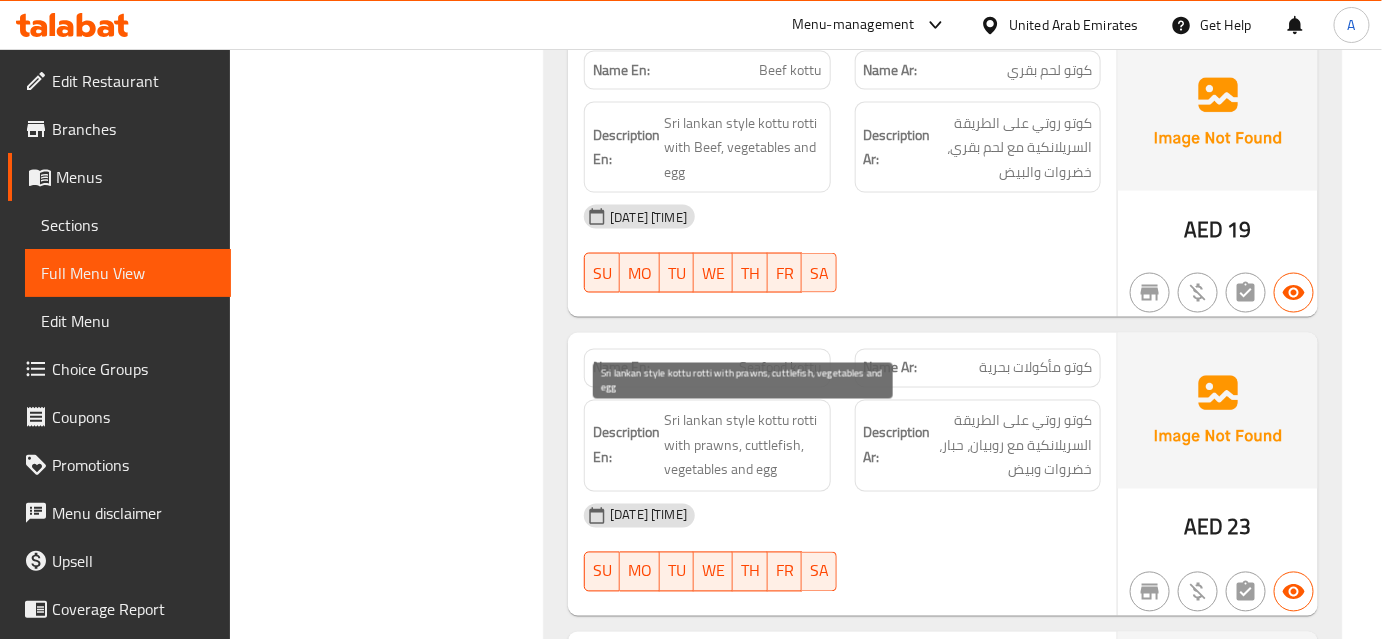 click on "Sri lankan style kottu rotti with prawns, cuttlefish, vegetables and egg" at bounding box center (742, 446) 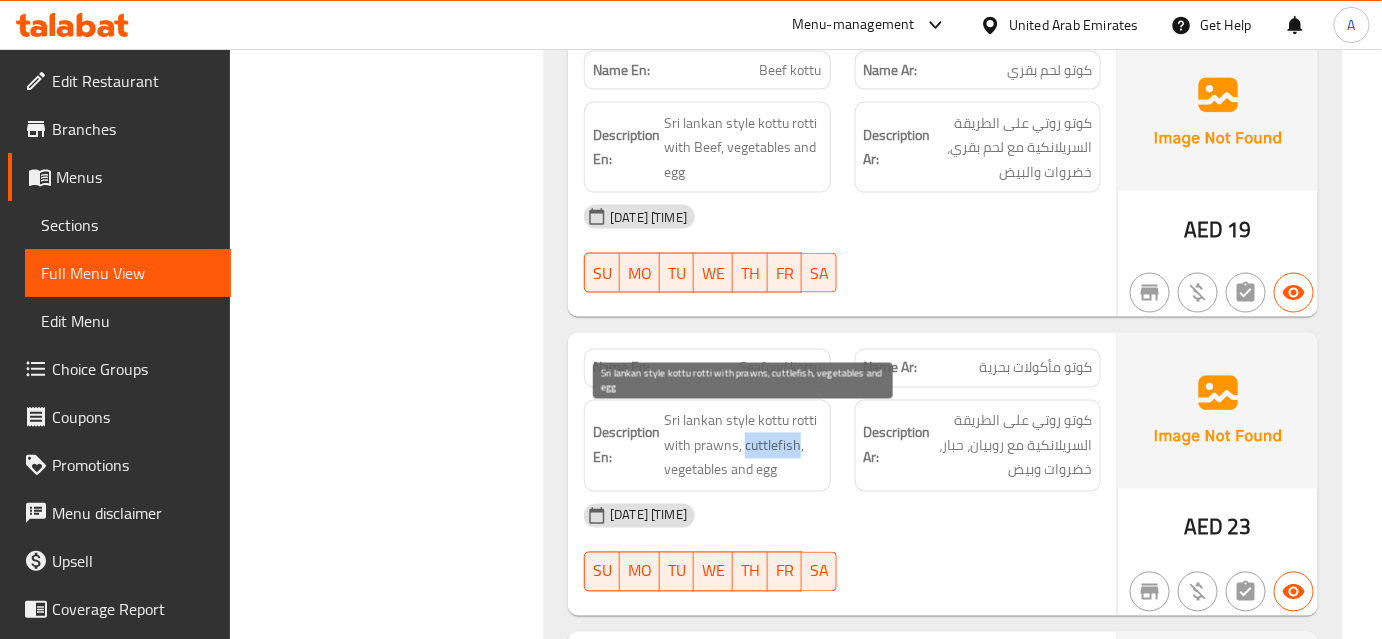 click on "Sri lankan style kottu rotti with prawns, cuttlefish, vegetables and egg" at bounding box center [742, 446] 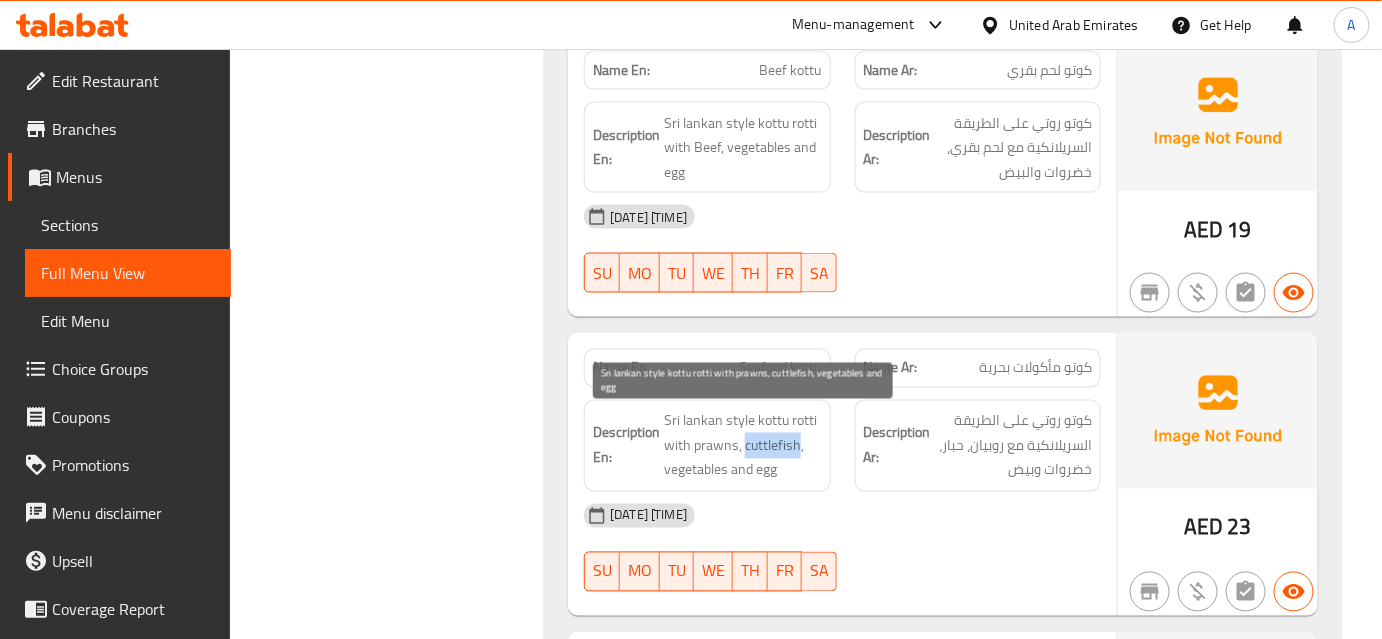 copy on "cuttlefish" 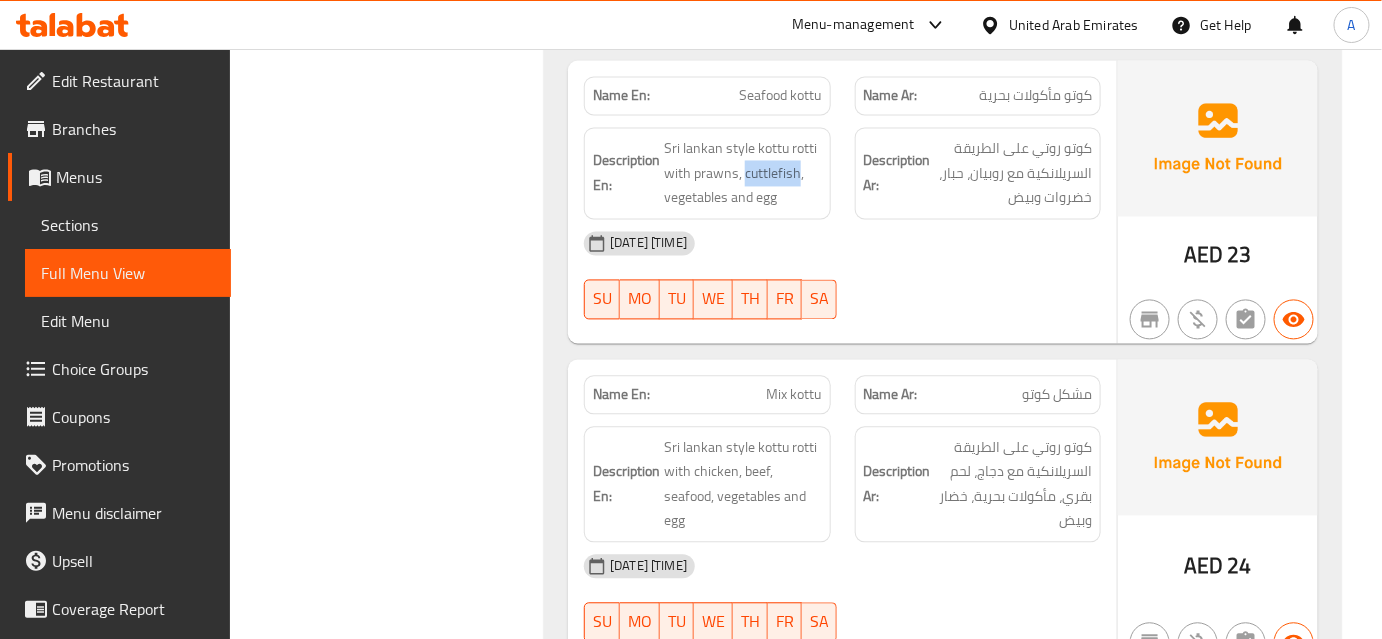 scroll, scrollTop: 6472, scrollLeft: 0, axis: vertical 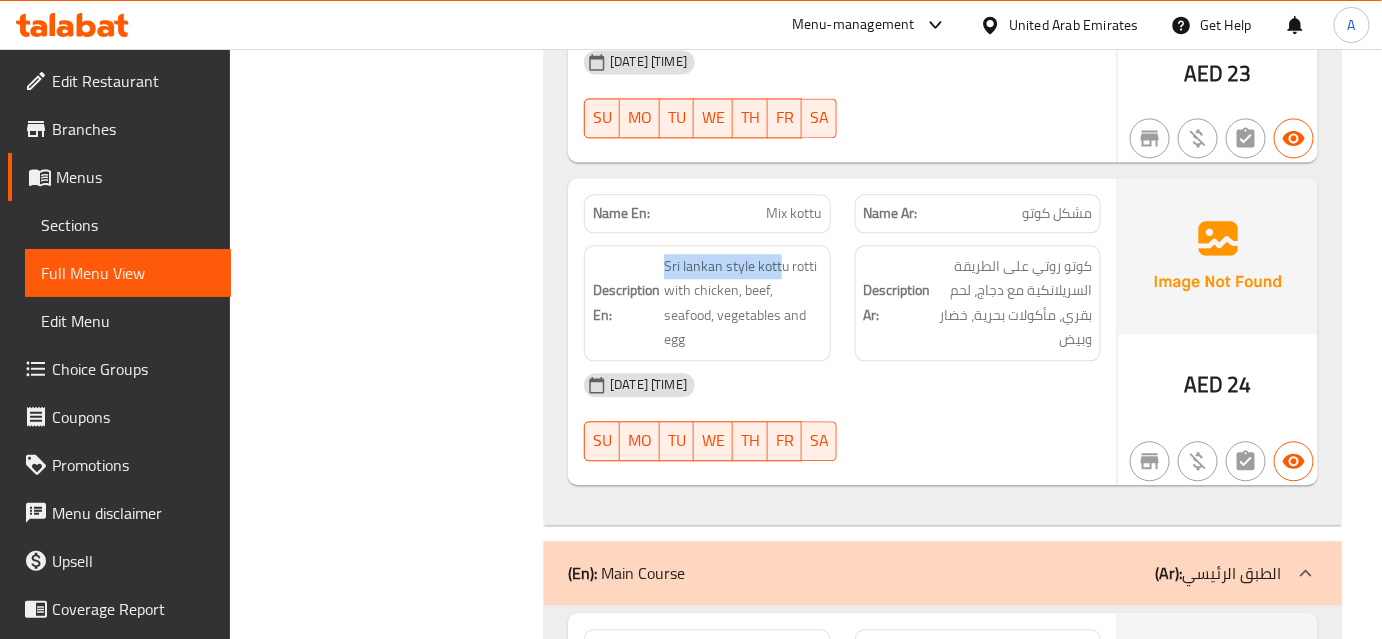 drag, startPoint x: 781, startPoint y: 271, endPoint x: 662, endPoint y: 269, distance: 119.01681 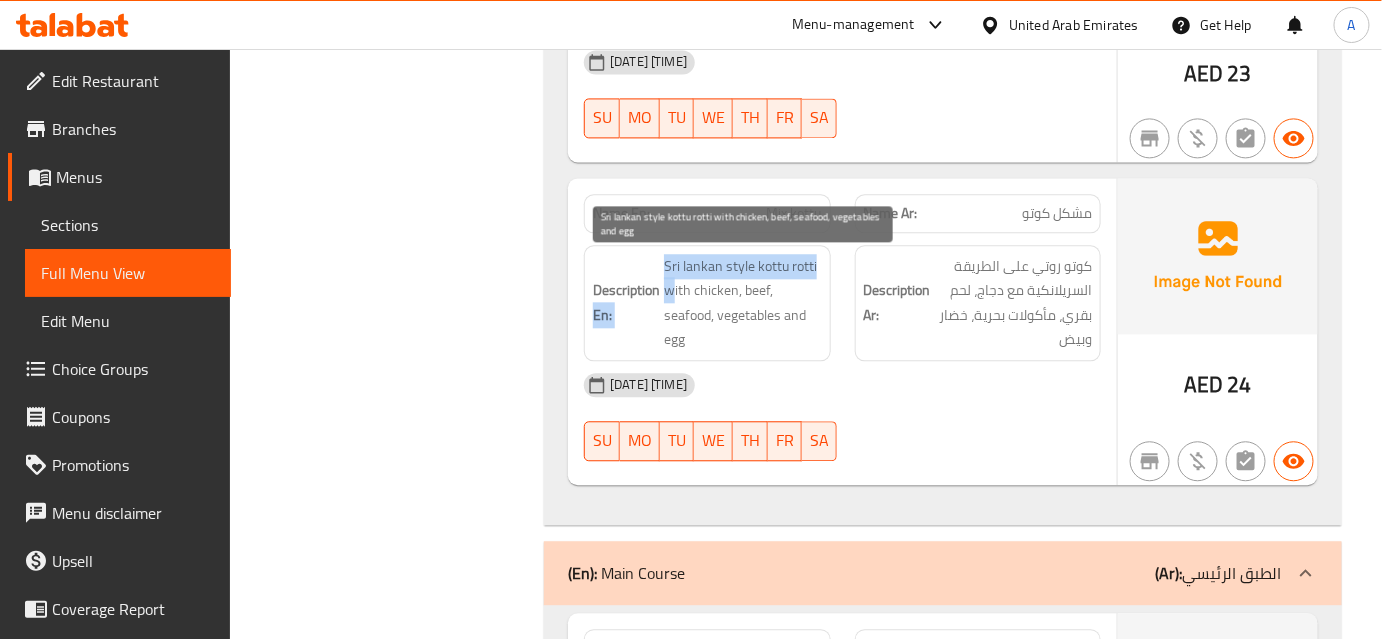 drag, startPoint x: 656, startPoint y: 293, endPoint x: 674, endPoint y: 296, distance: 18.248287 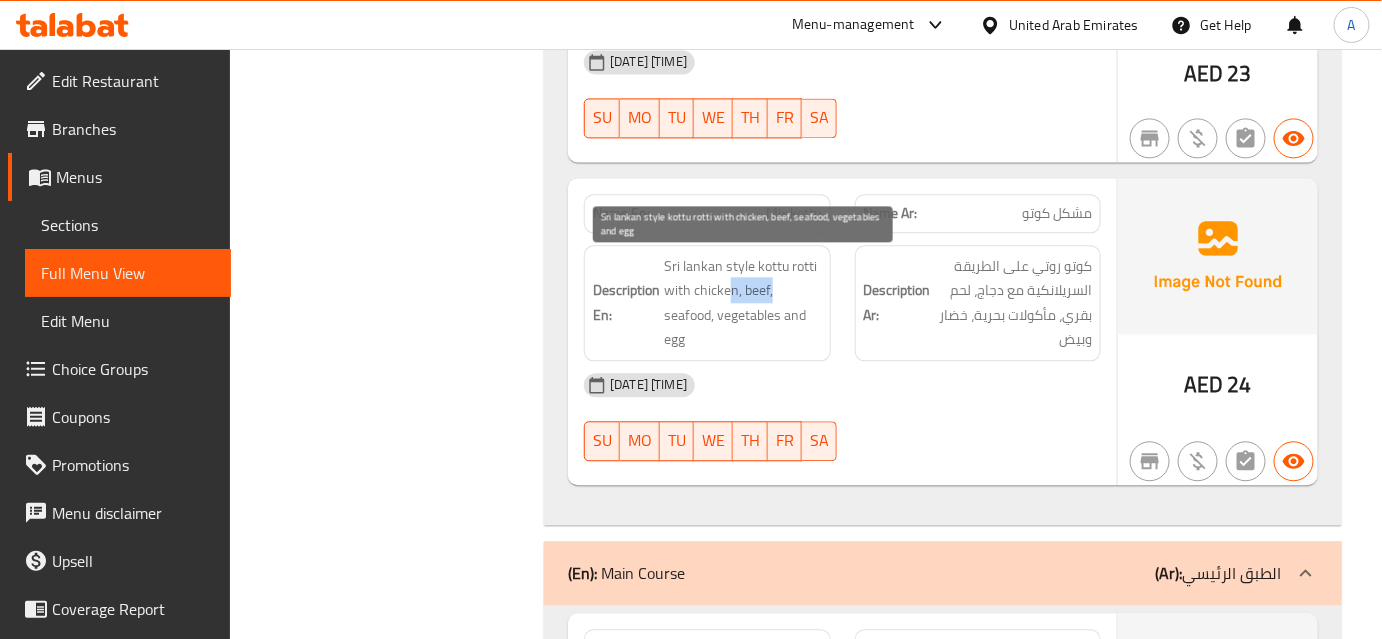 drag, startPoint x: 726, startPoint y: 298, endPoint x: 772, endPoint y: 298, distance: 46 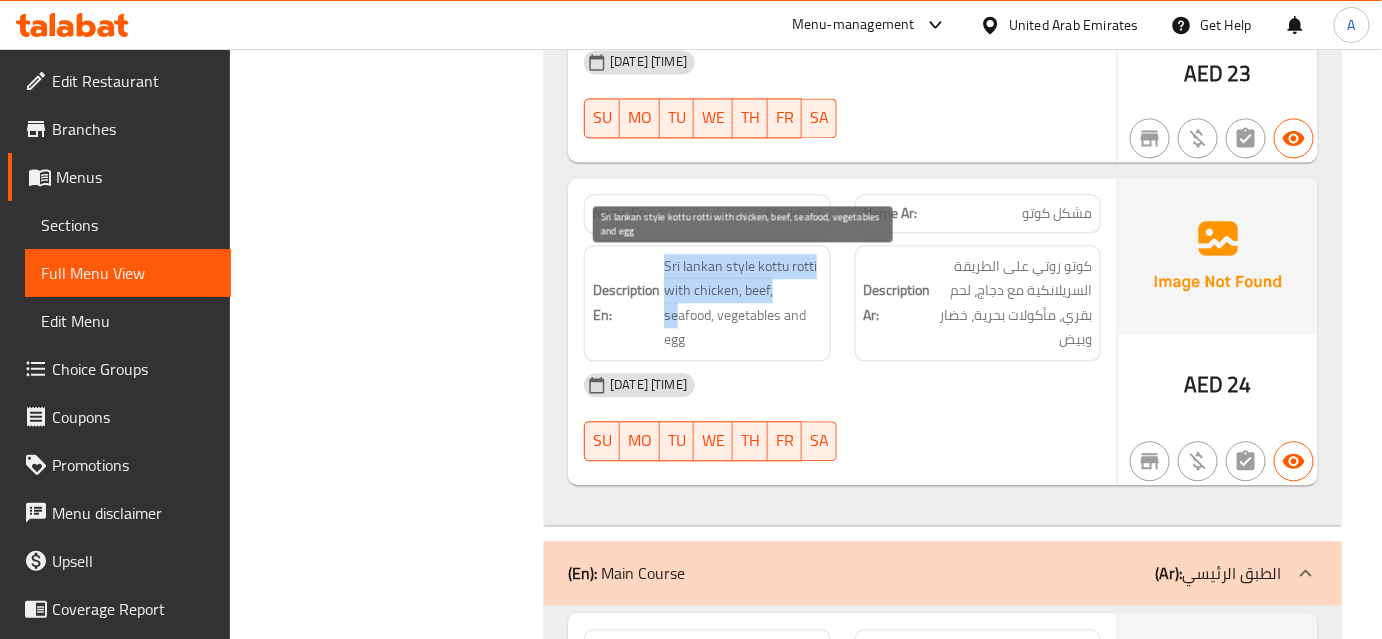 drag, startPoint x: 659, startPoint y: 323, endPoint x: 676, endPoint y: 323, distance: 17 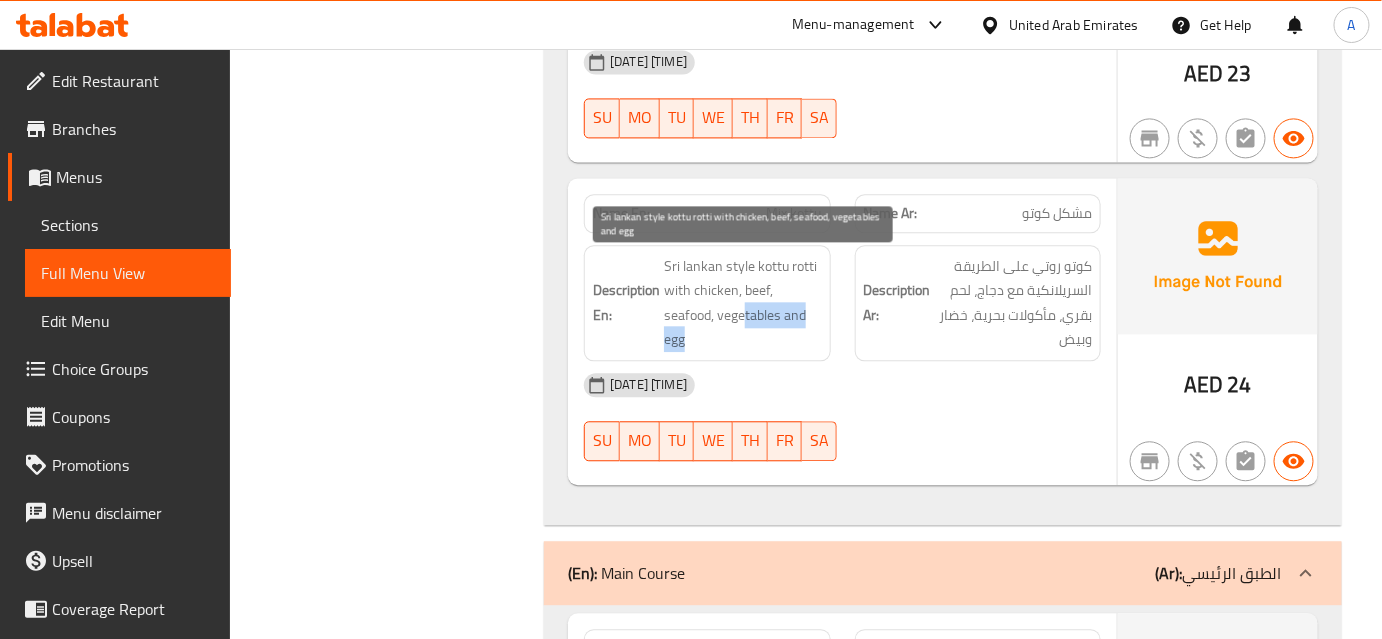 drag, startPoint x: 778, startPoint y: 330, endPoint x: 788, endPoint y: 332, distance: 10.198039 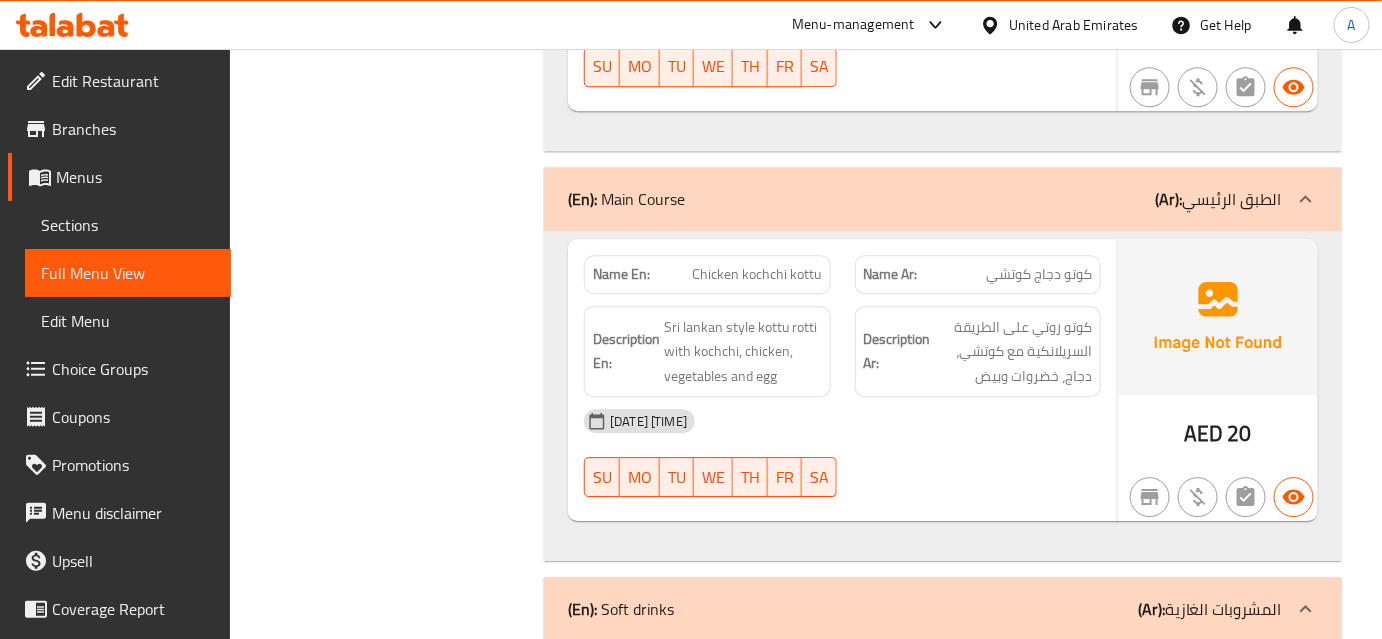 scroll, scrollTop: 6836, scrollLeft: 0, axis: vertical 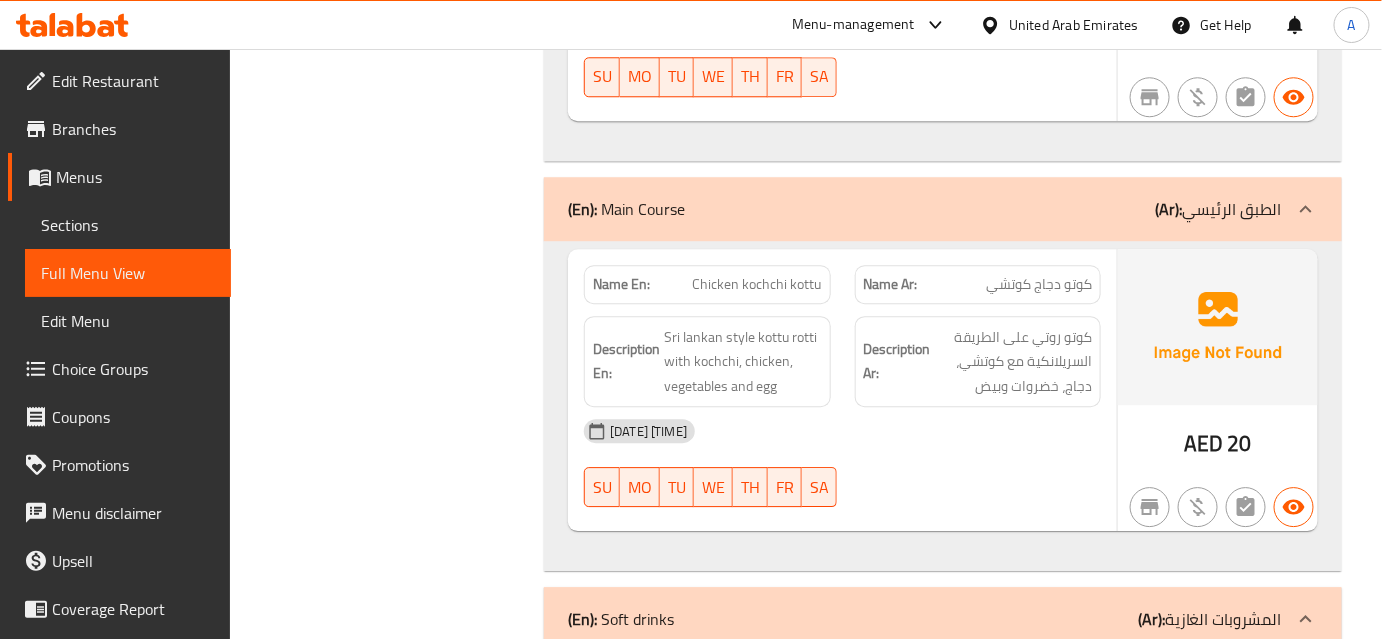 click on "Chicken kochchi kottu" at bounding box center [755, -6460] 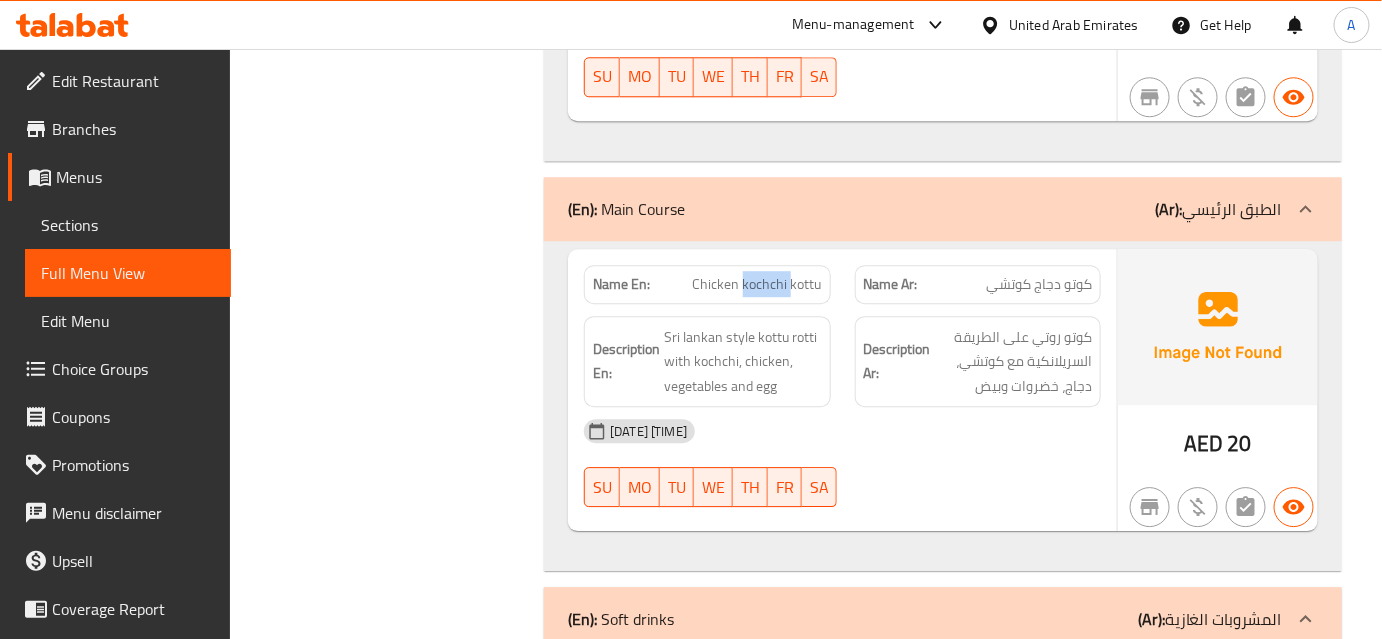 click on "Chicken kochchi kottu" at bounding box center (755, -6460) 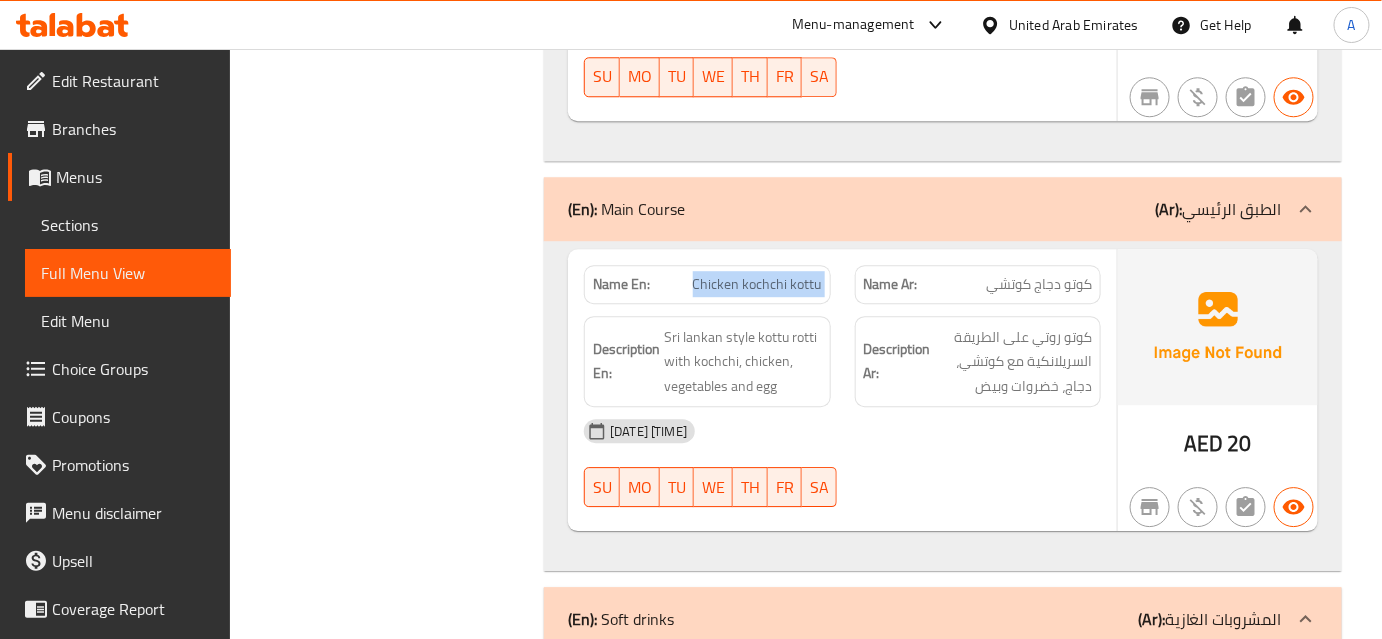 click on "Chicken kochchi kottu" at bounding box center [755, -6460] 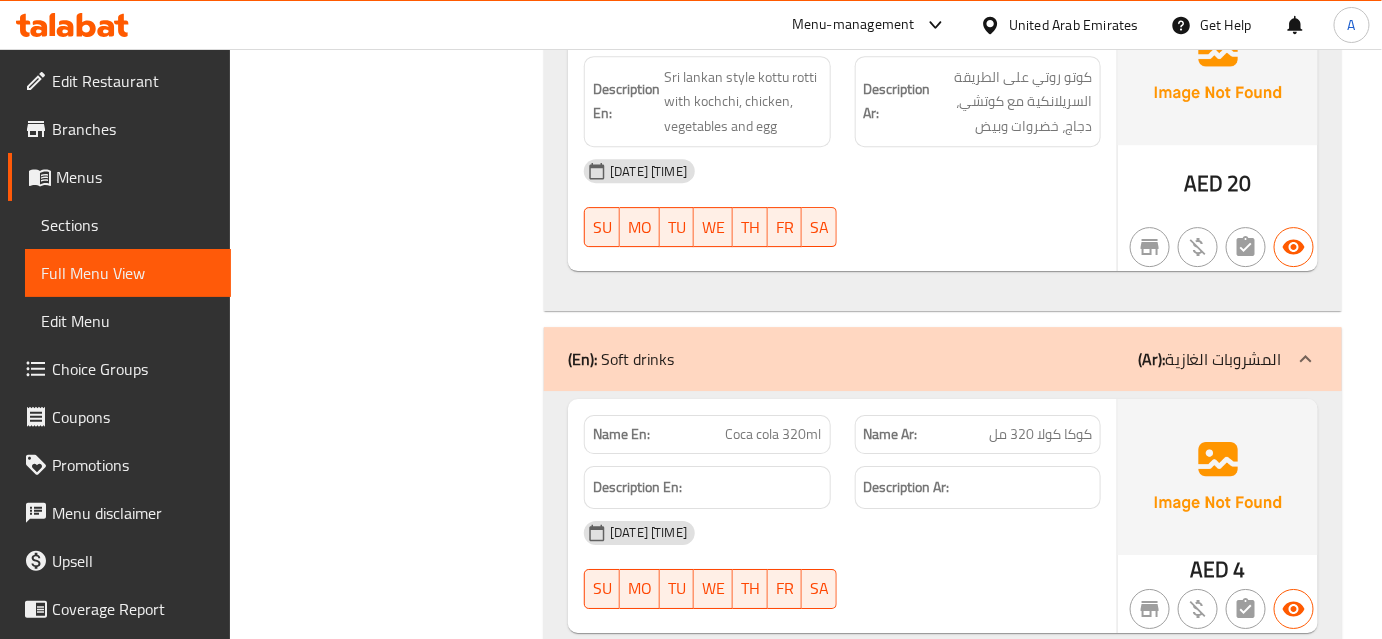 scroll, scrollTop: 7109, scrollLeft: 0, axis: vertical 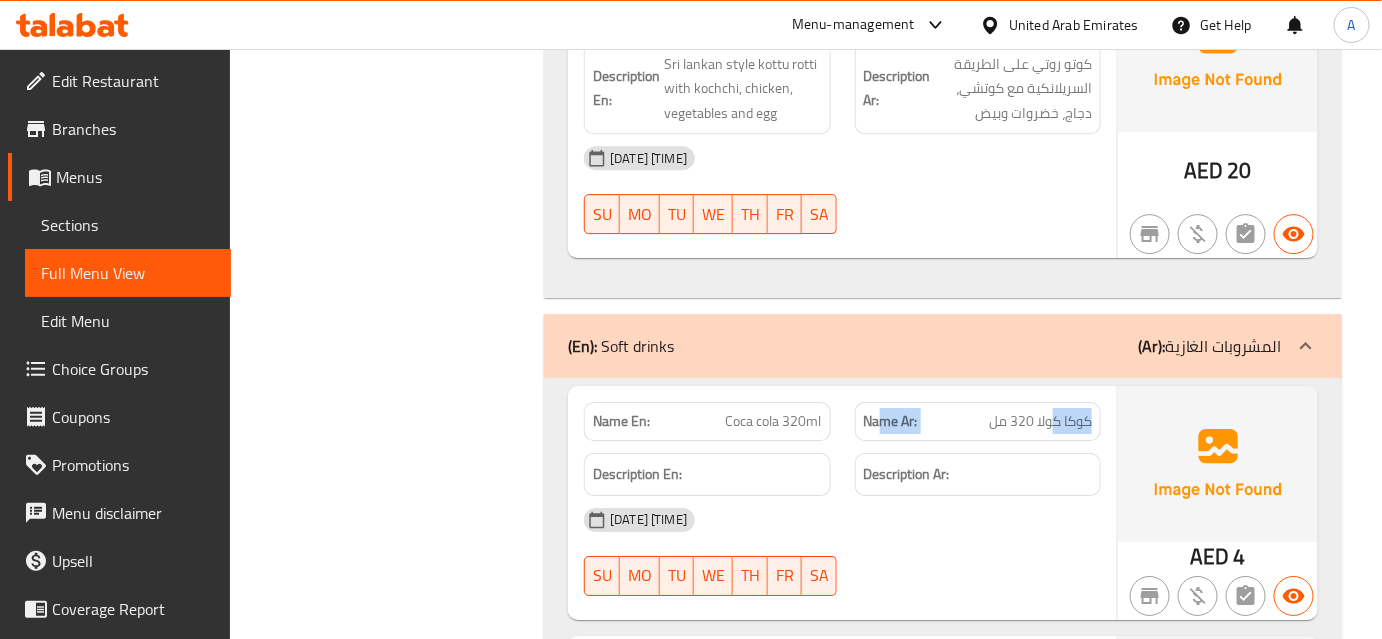 drag, startPoint x: 1056, startPoint y: 422, endPoint x: 876, endPoint y: 428, distance: 180.09998 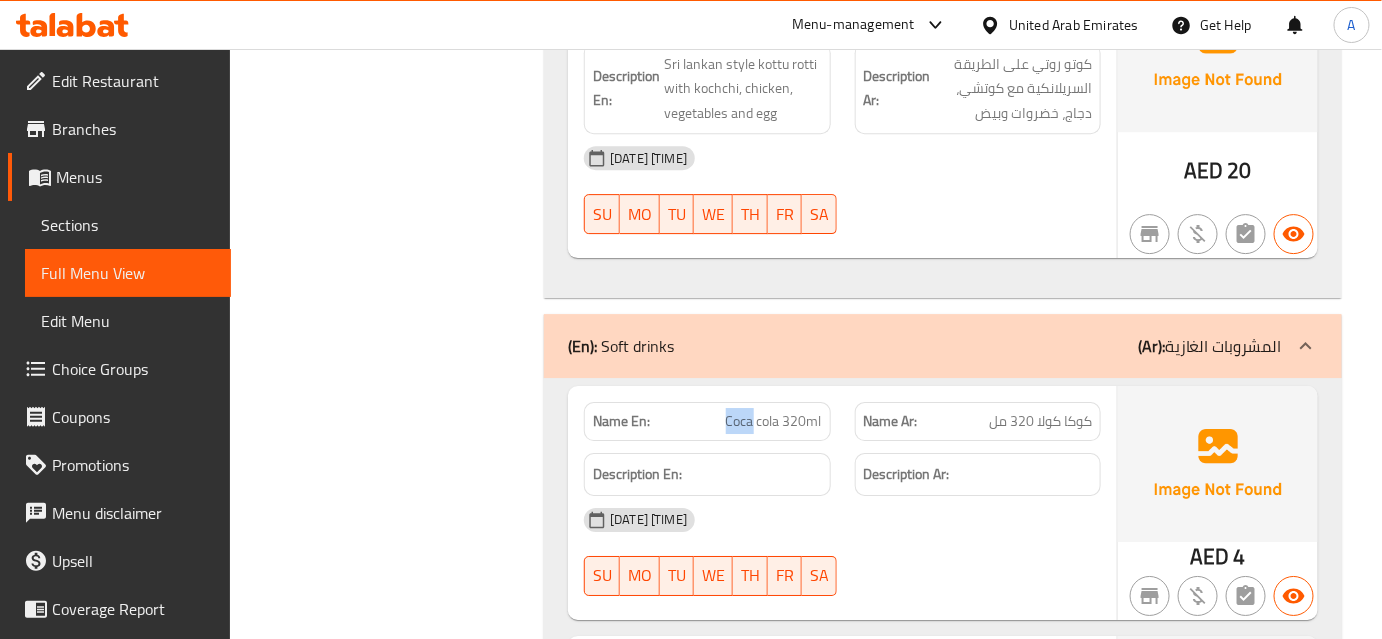 drag, startPoint x: 753, startPoint y: 429, endPoint x: 689, endPoint y: 435, distance: 64.28063 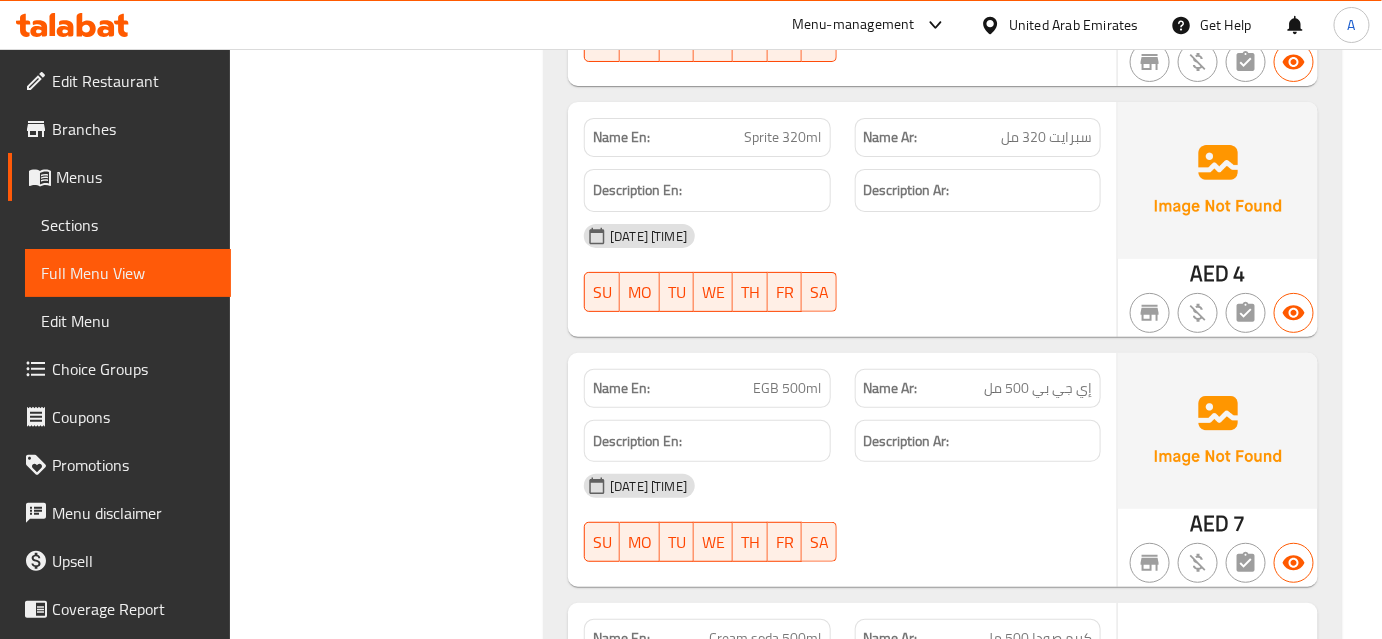 scroll, scrollTop: 7654, scrollLeft: 0, axis: vertical 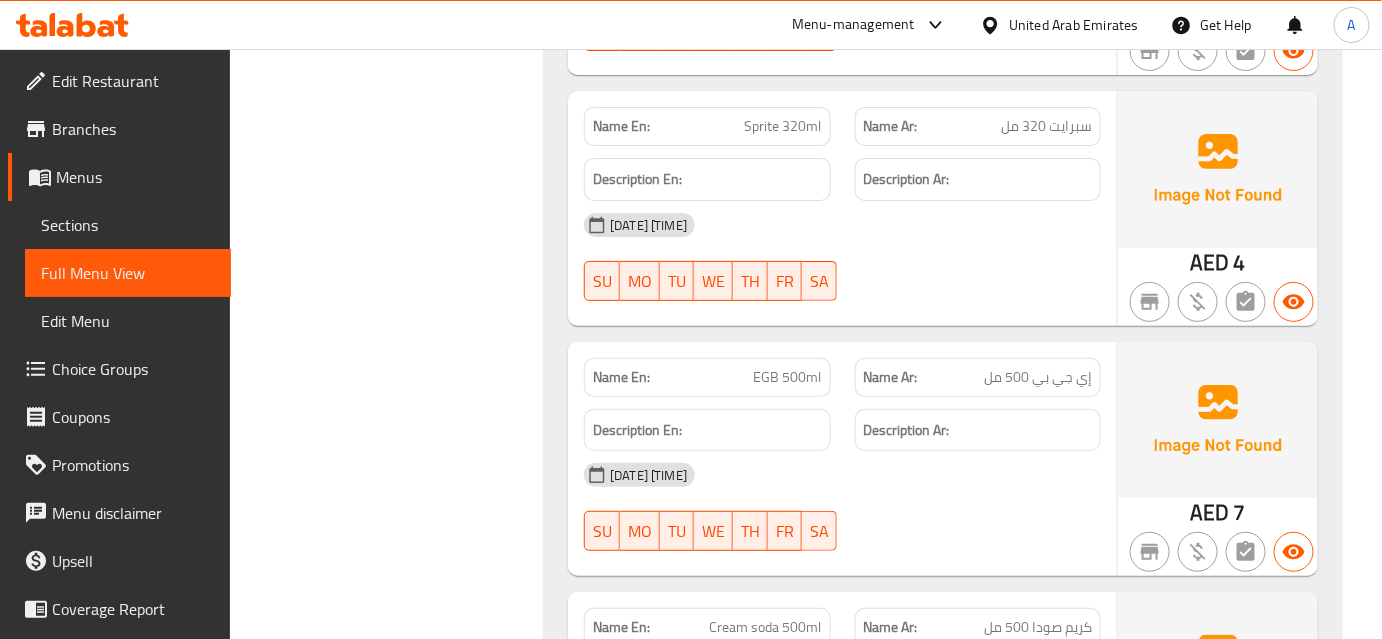 click on "EGB 500ml" at bounding box center [781, -6352] 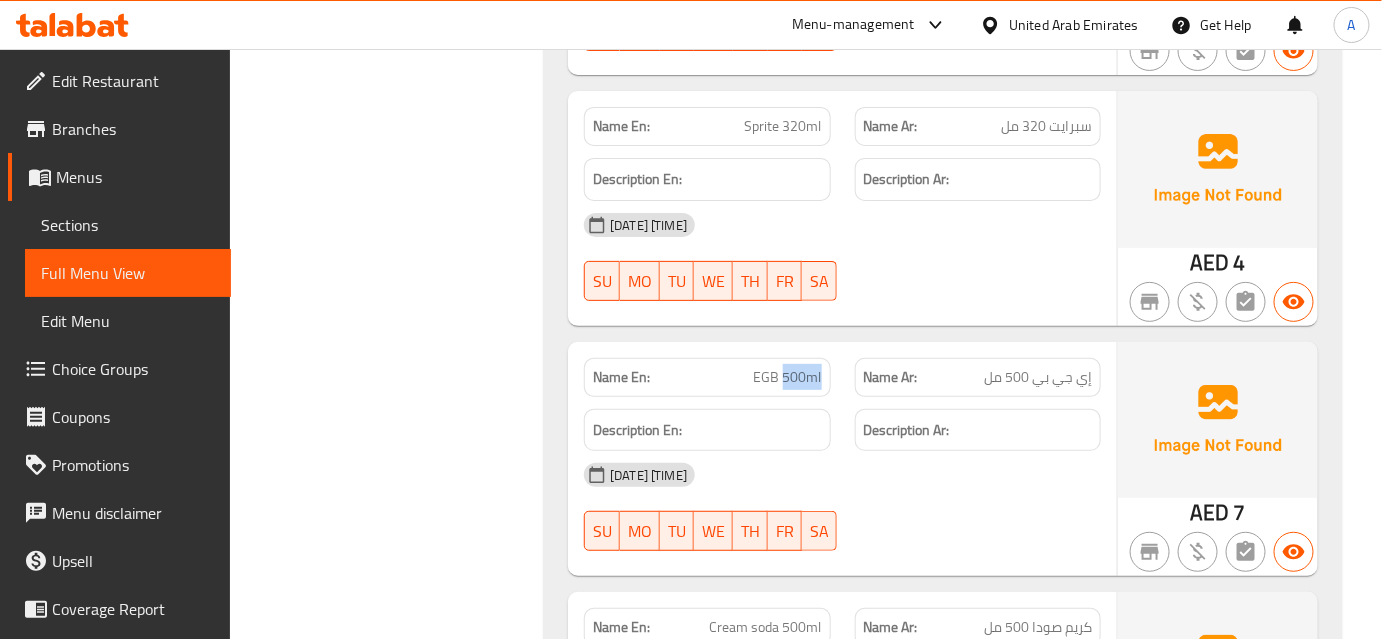 click on "EGB 500ml" at bounding box center [781, -6352] 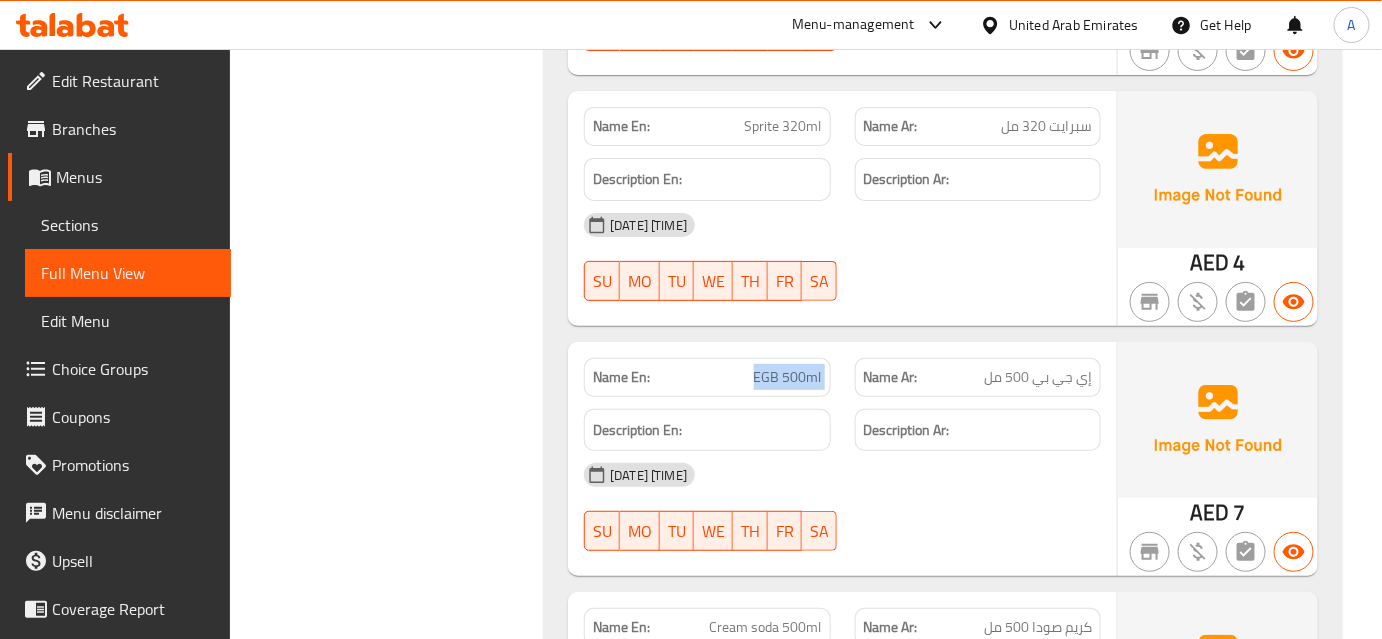 click on "EGB 500ml" at bounding box center [781, -6352] 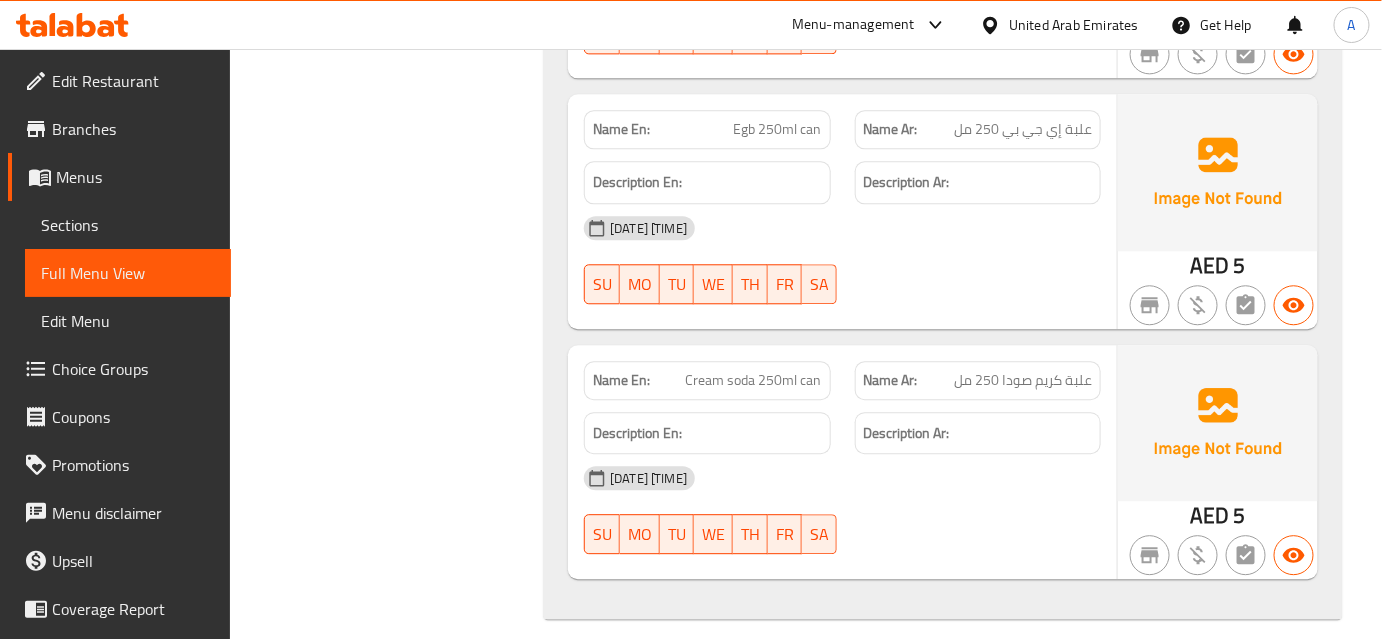 scroll, scrollTop: 9174, scrollLeft: 0, axis: vertical 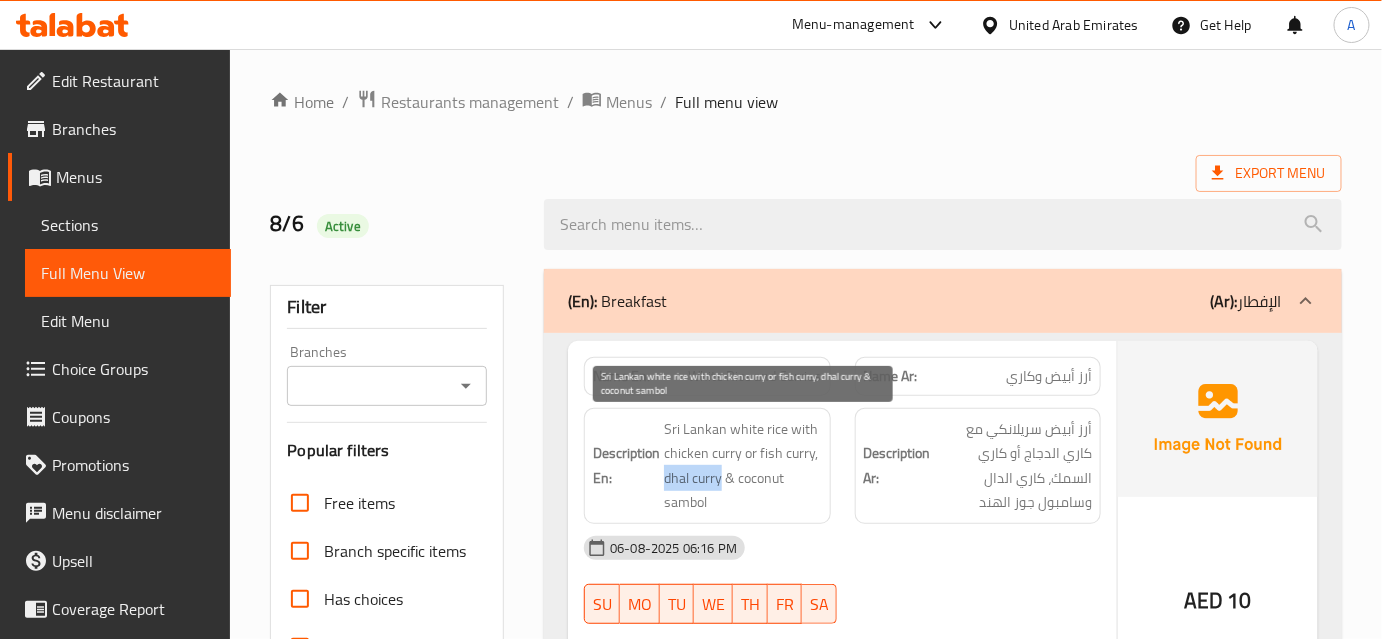 drag, startPoint x: 664, startPoint y: 480, endPoint x: 722, endPoint y: 474, distance: 58.30952 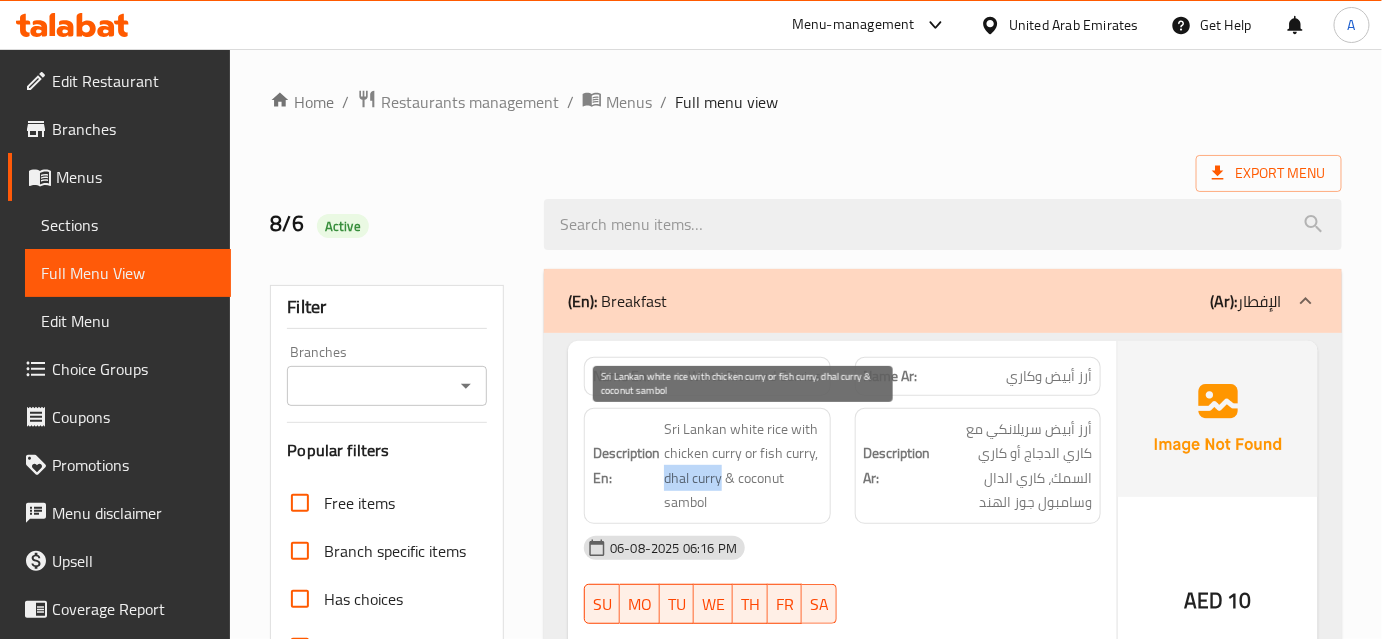 click on "Sri Lankan white rice with chicken curry or fish curry, dhal curry & coconut sambol" at bounding box center (742, 466) 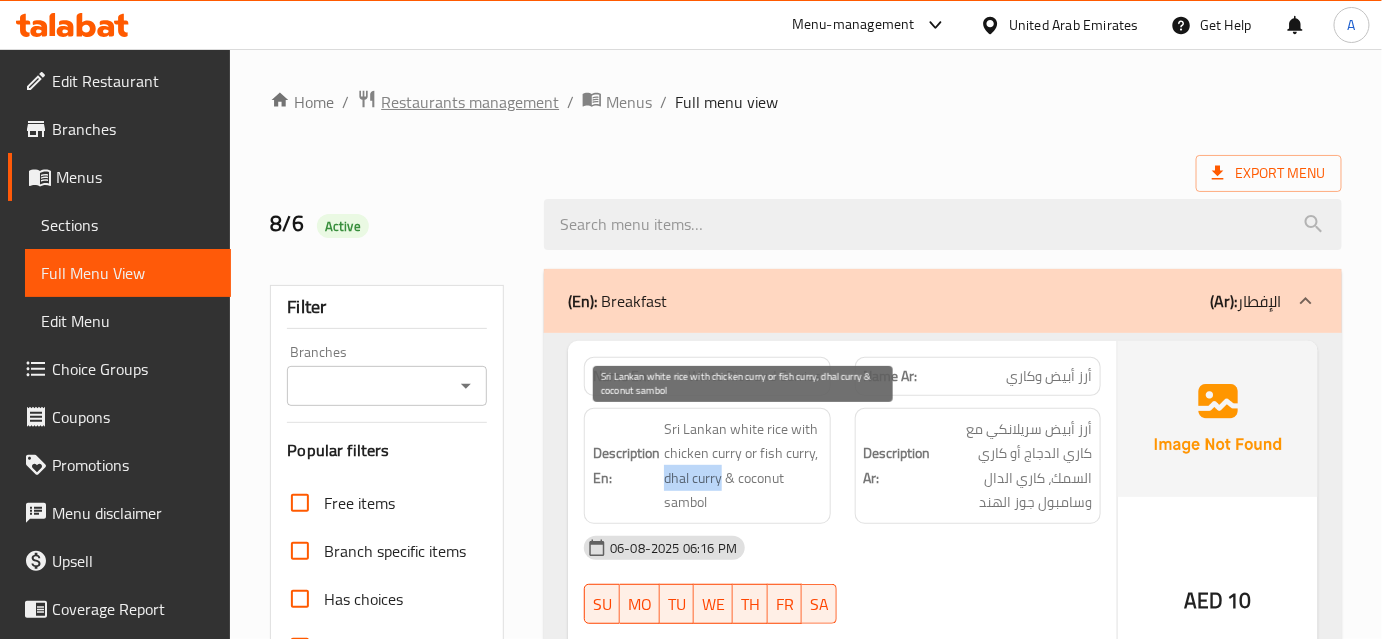 copy on "dhal curry" 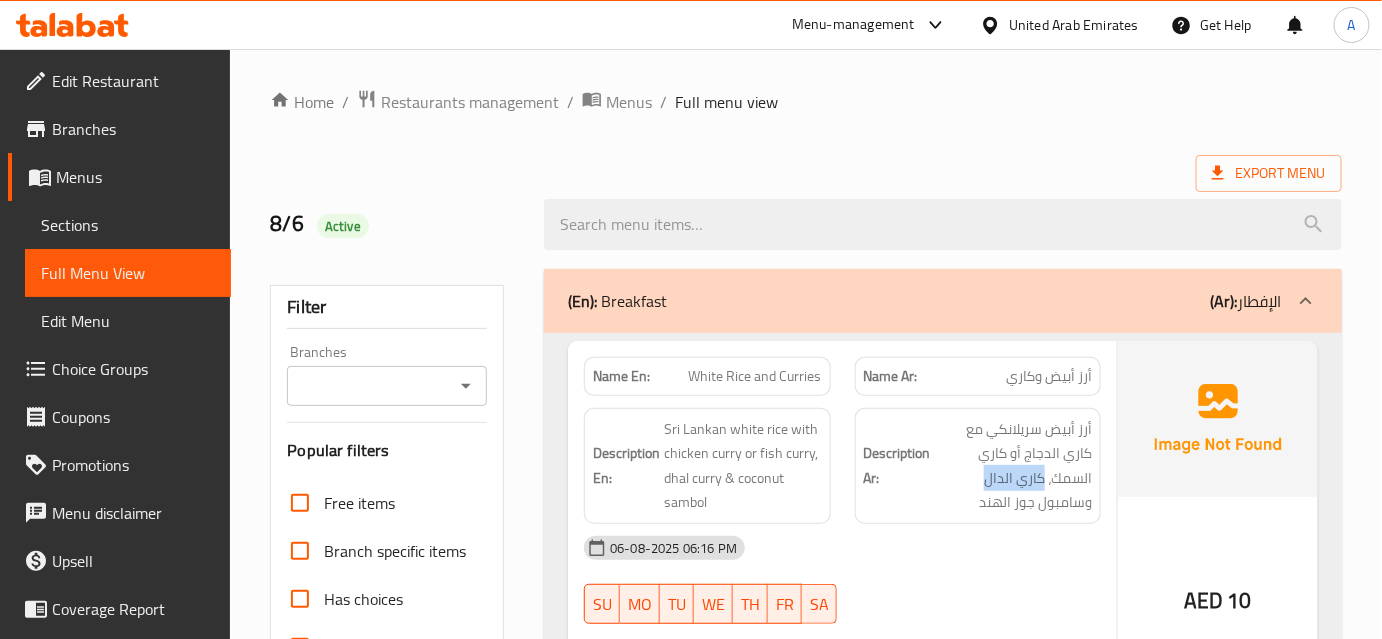 drag, startPoint x: 961, startPoint y: 456, endPoint x: 1068, endPoint y: 493, distance: 113.216606 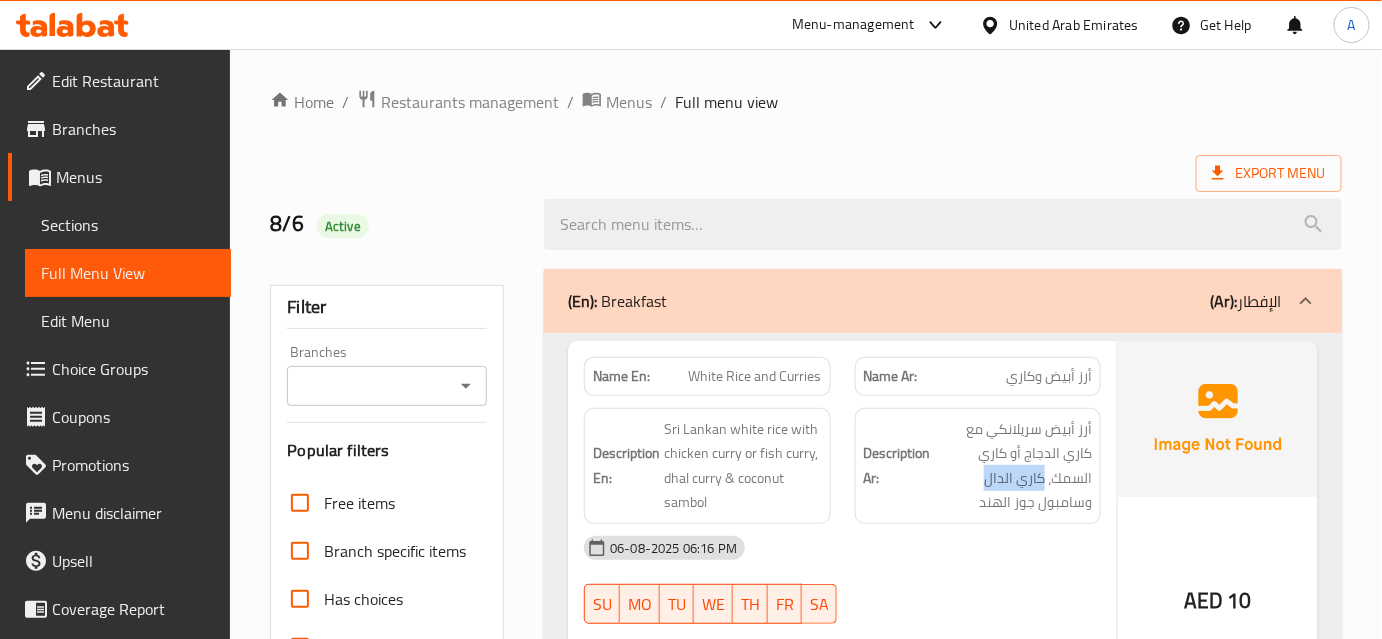 click on "Description Ar: أرز أبيض سريلانكي مع كاري الدجاج أو كاري السمك، كاري الدال وسامبول جوز الهند" at bounding box center [978, 466] 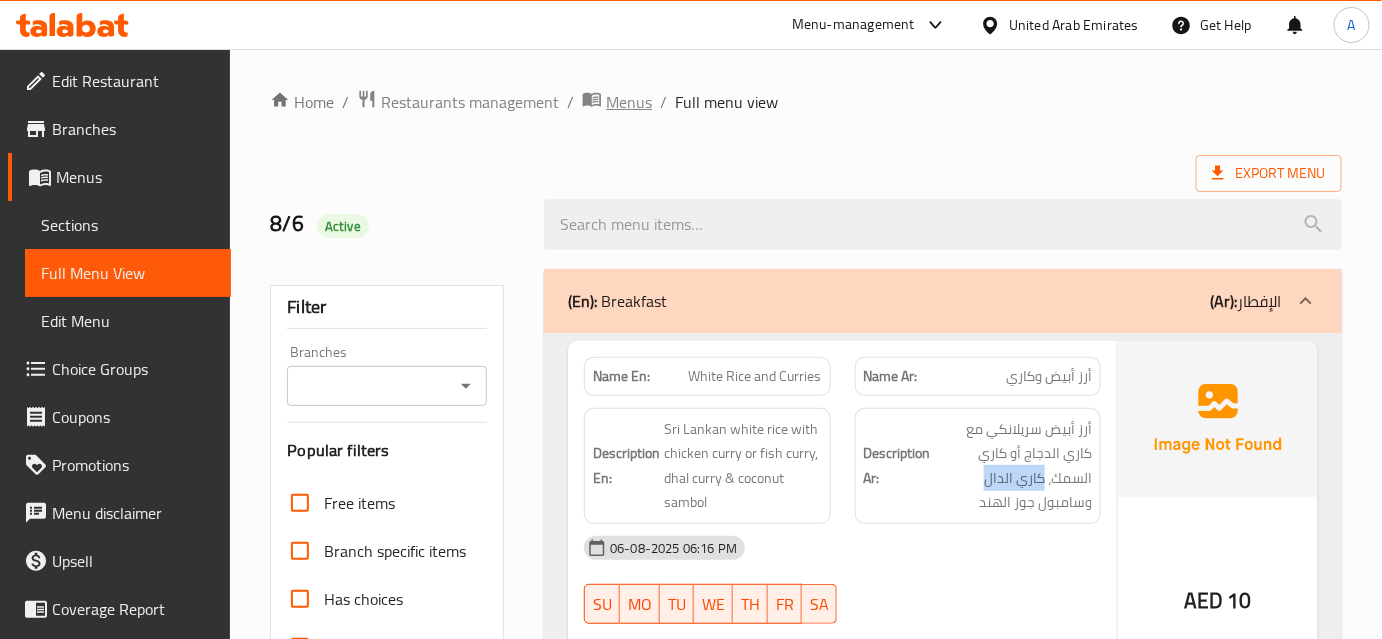 copy on "كاري الدال" 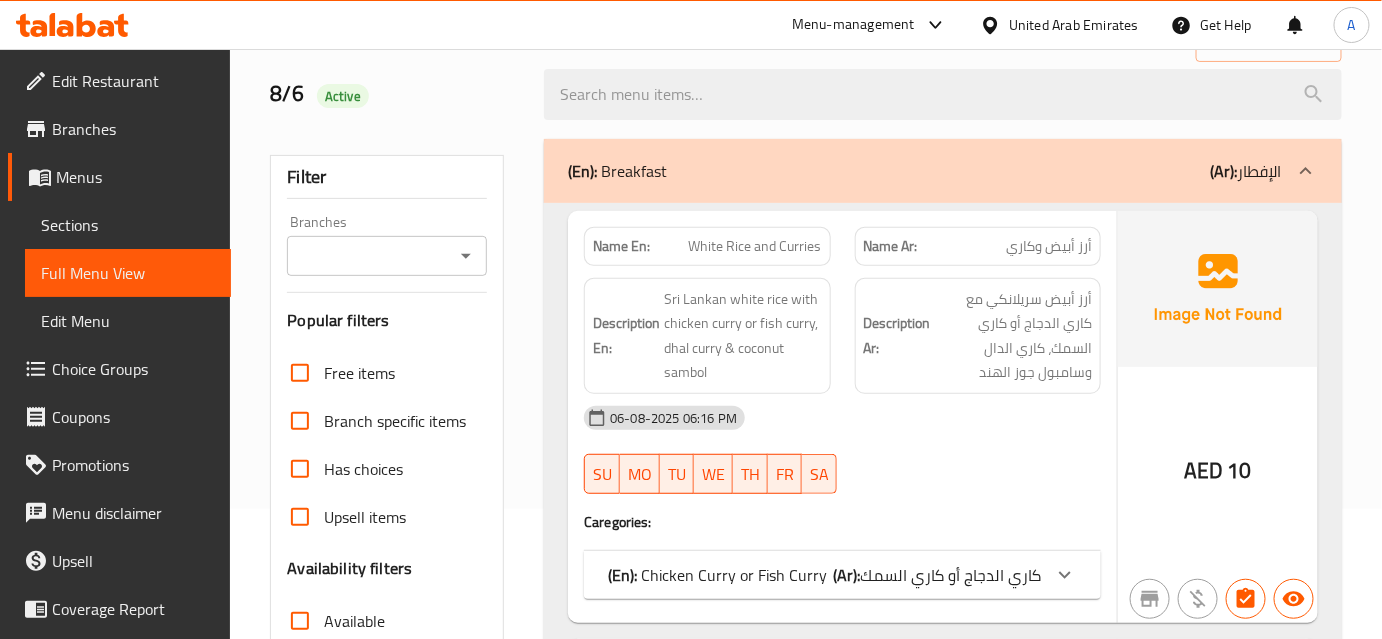 scroll, scrollTop: 363, scrollLeft: 0, axis: vertical 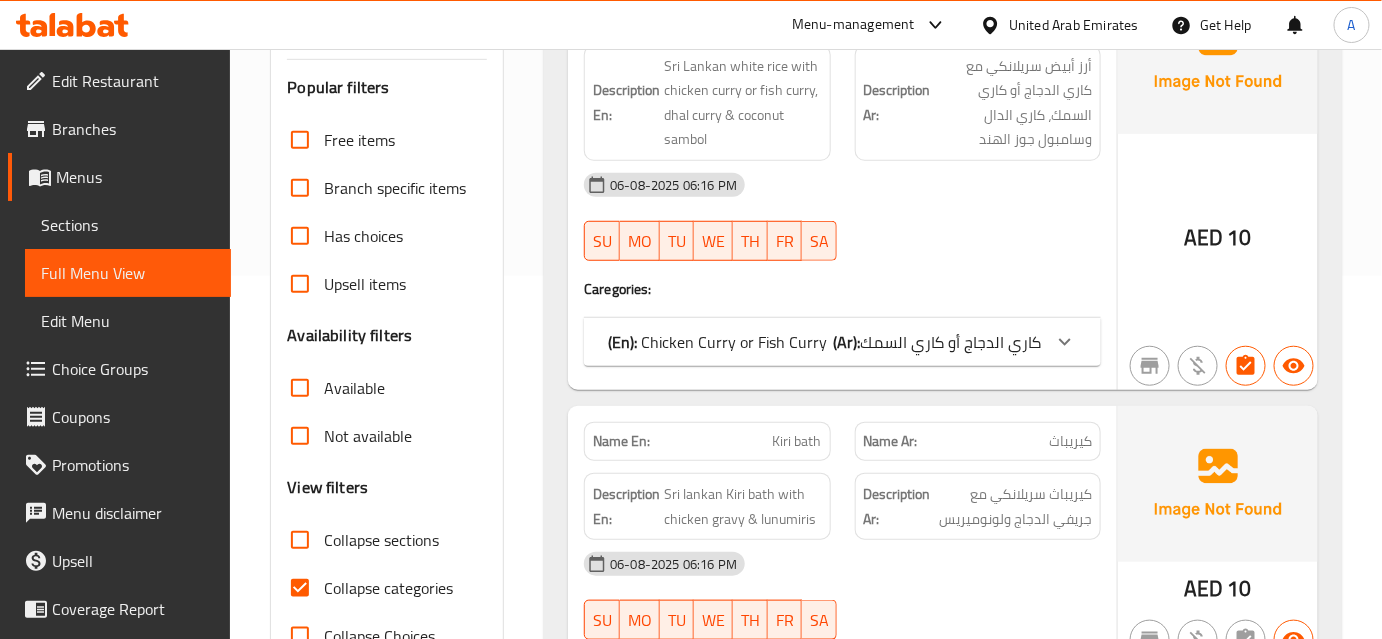 click on "(En):    Chicken Curry or Fish Curry" at bounding box center (717, 342) 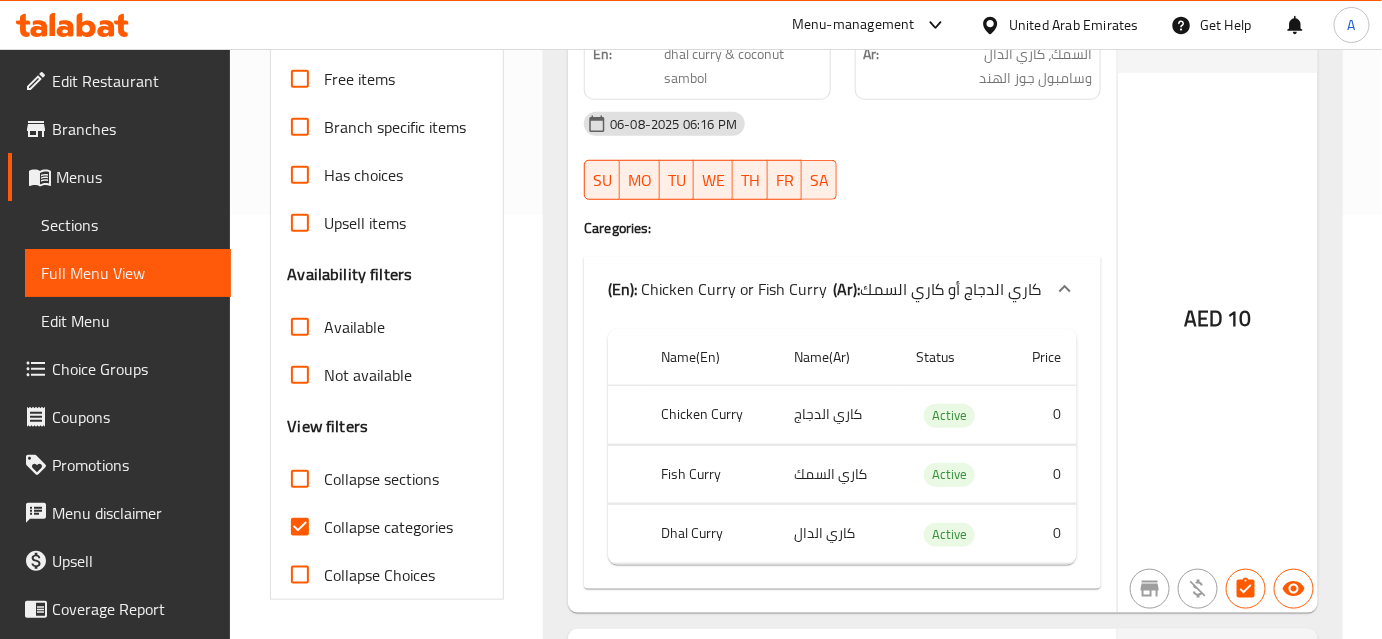scroll, scrollTop: 545, scrollLeft: 0, axis: vertical 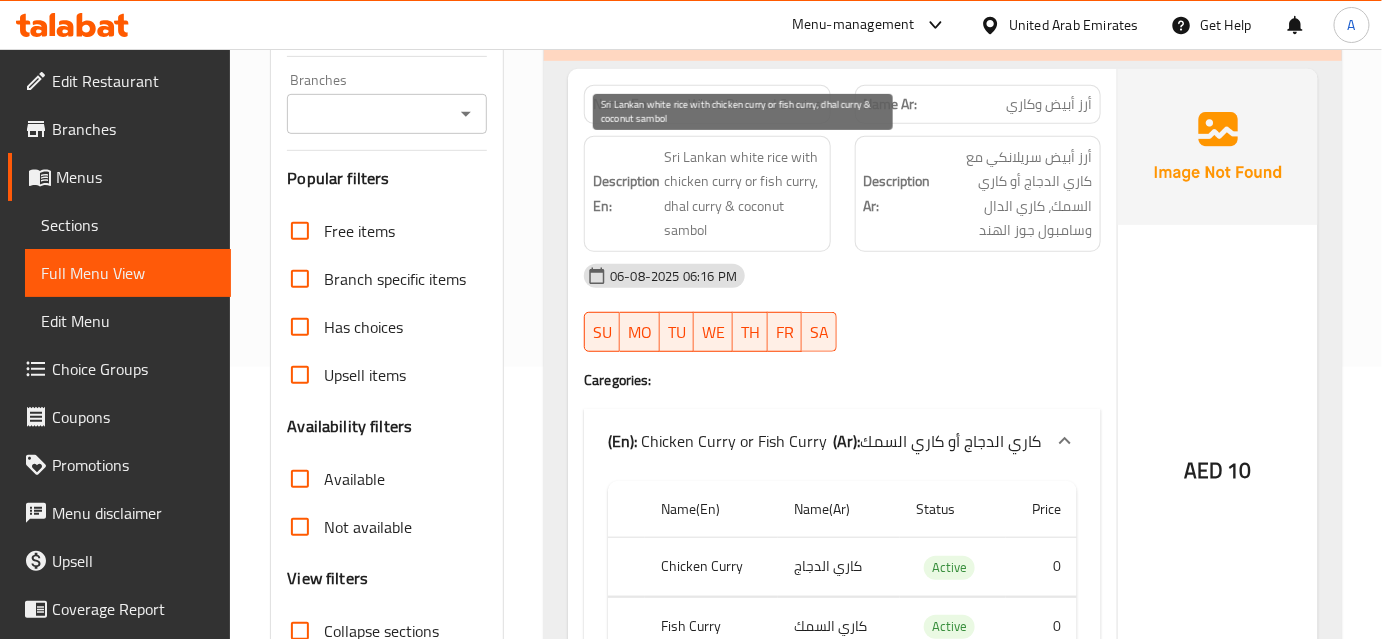 click on "Sri Lankan white rice with chicken curry or fish curry, dhal curry & coconut sambol" at bounding box center [742, 194] 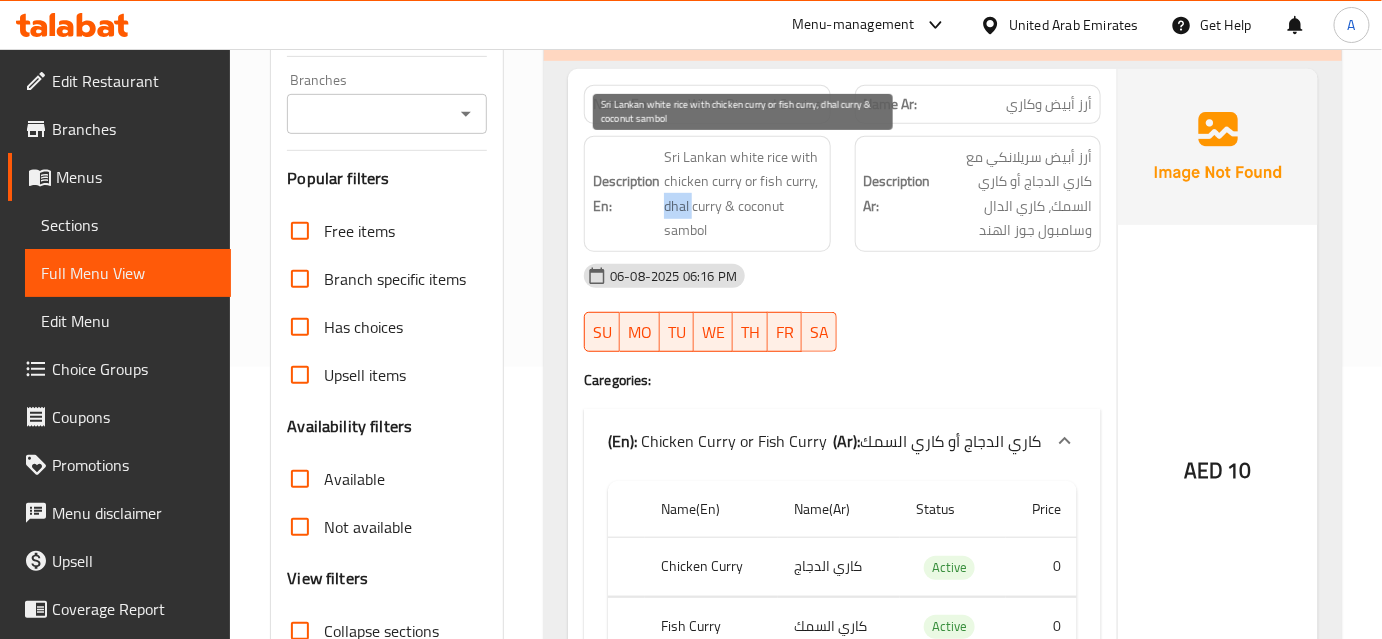 click on "Sri Lankan white rice with chicken curry or fish curry, dhal curry & coconut sambol" at bounding box center [742, 194] 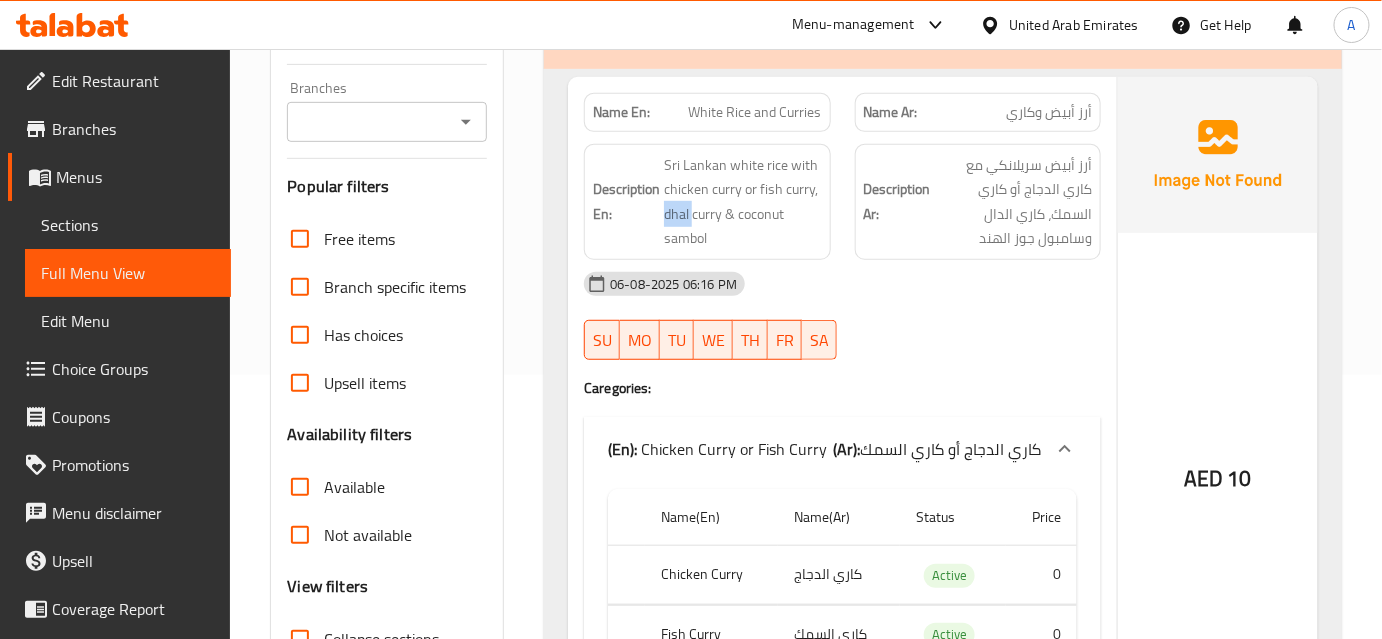 scroll, scrollTop: 90, scrollLeft: 0, axis: vertical 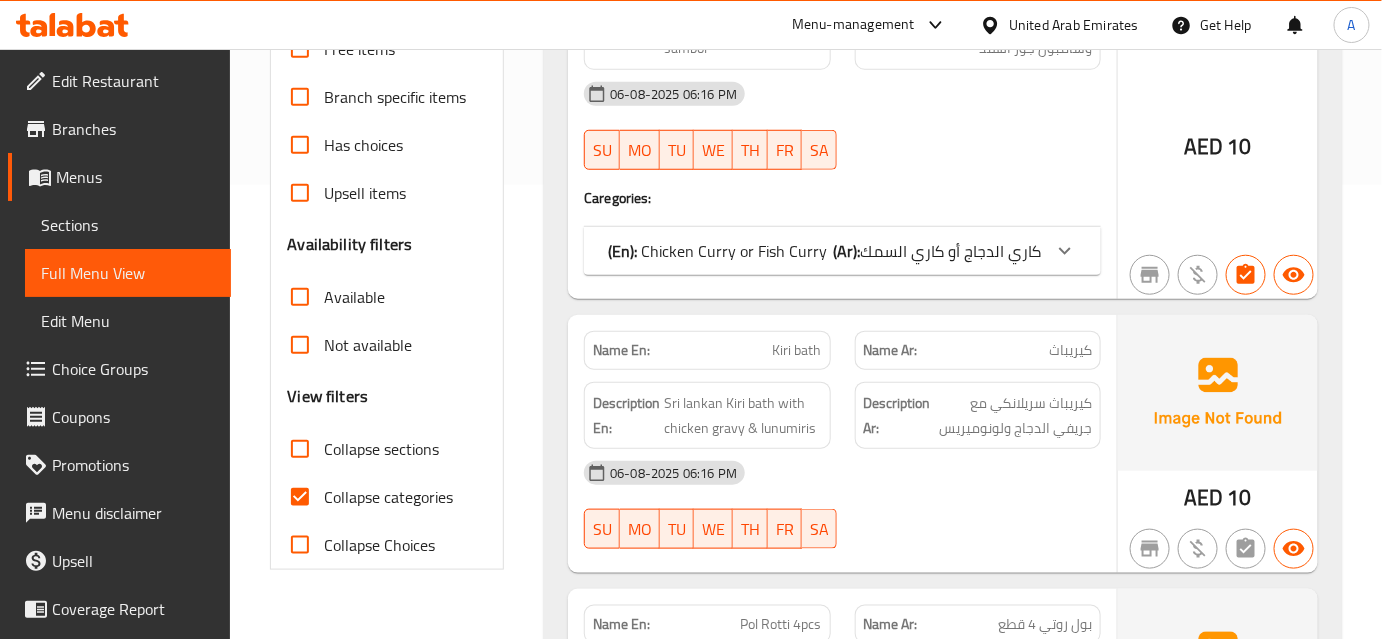 drag, startPoint x: 389, startPoint y: 494, endPoint x: 400, endPoint y: 492, distance: 11.18034 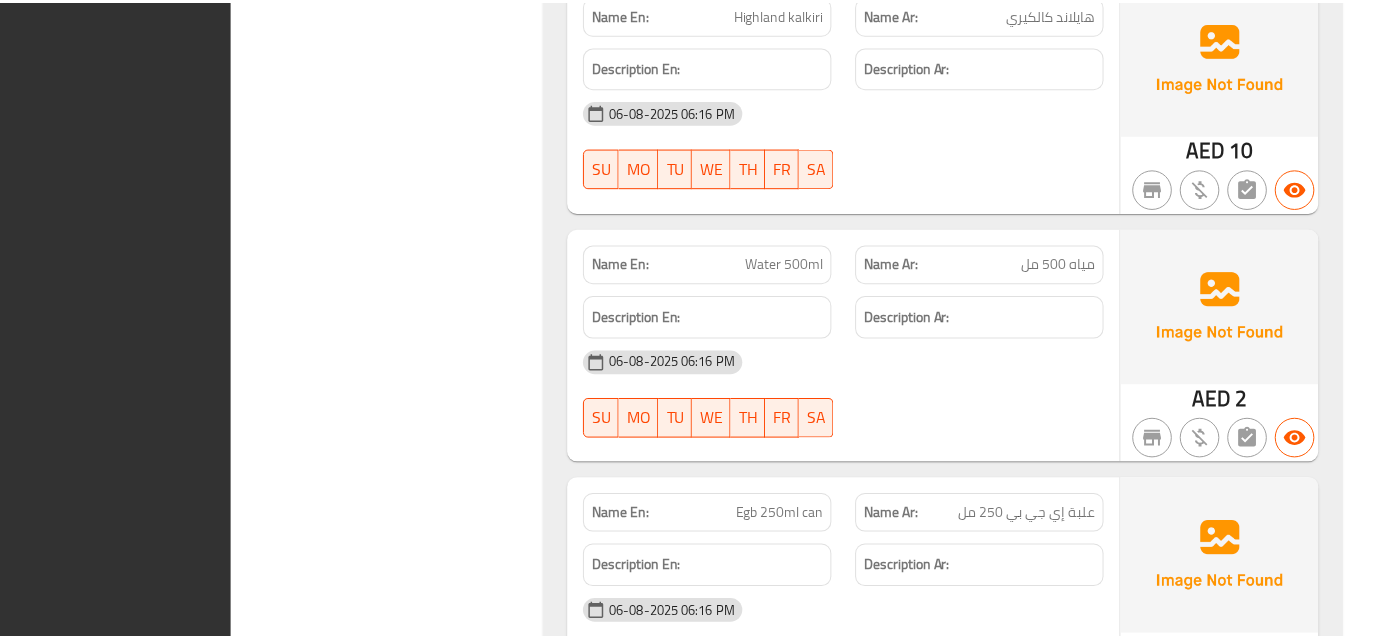scroll, scrollTop: 9050, scrollLeft: 0, axis: vertical 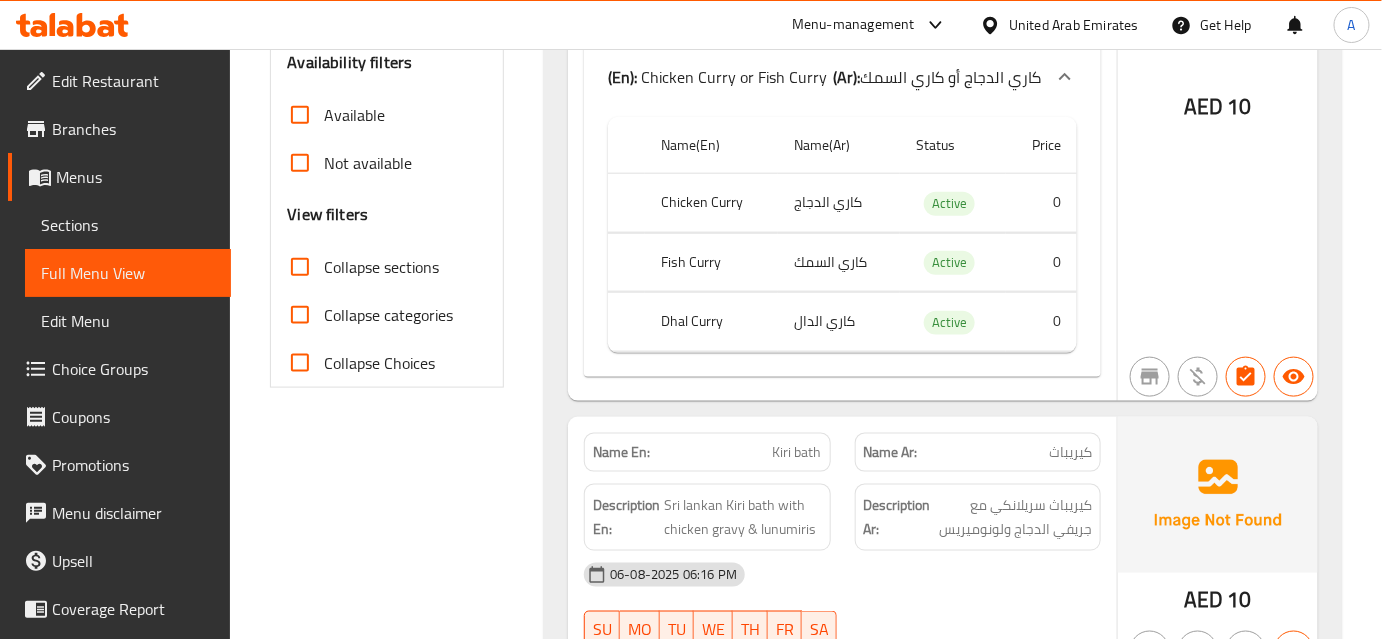 click on "Branches" at bounding box center [133, 129] 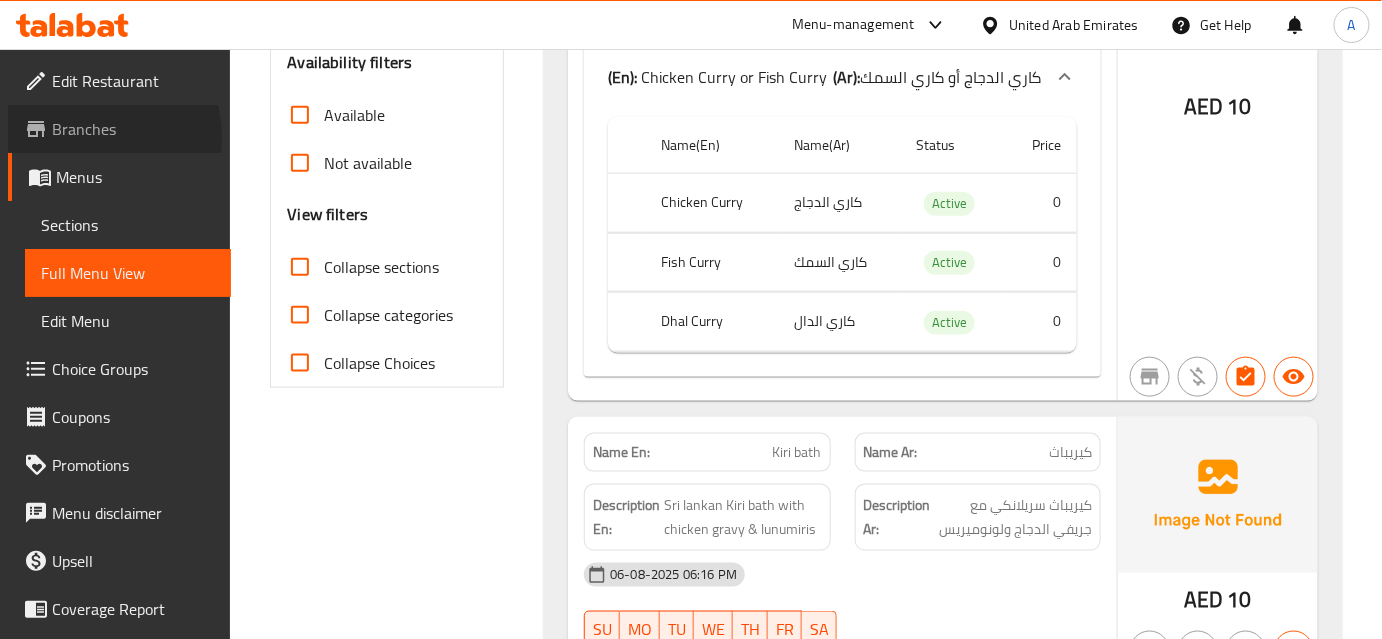 click on "Branches" at bounding box center [133, 129] 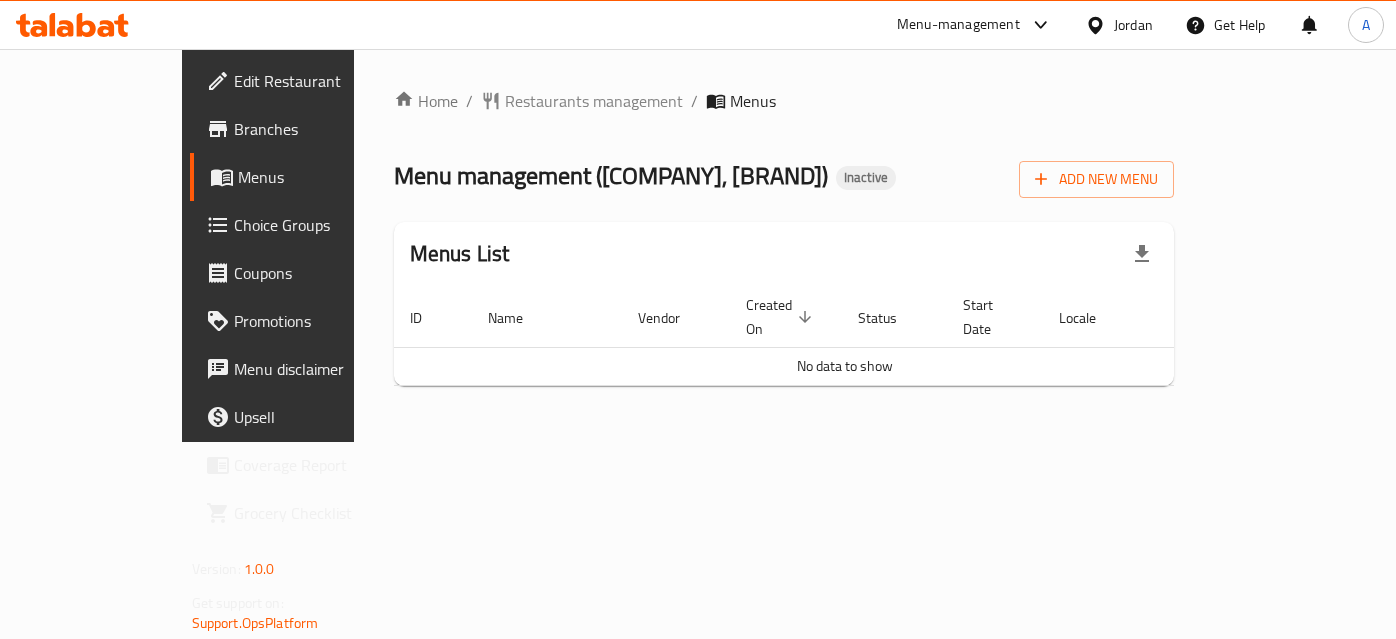 scroll, scrollTop: 0, scrollLeft: 0, axis: both 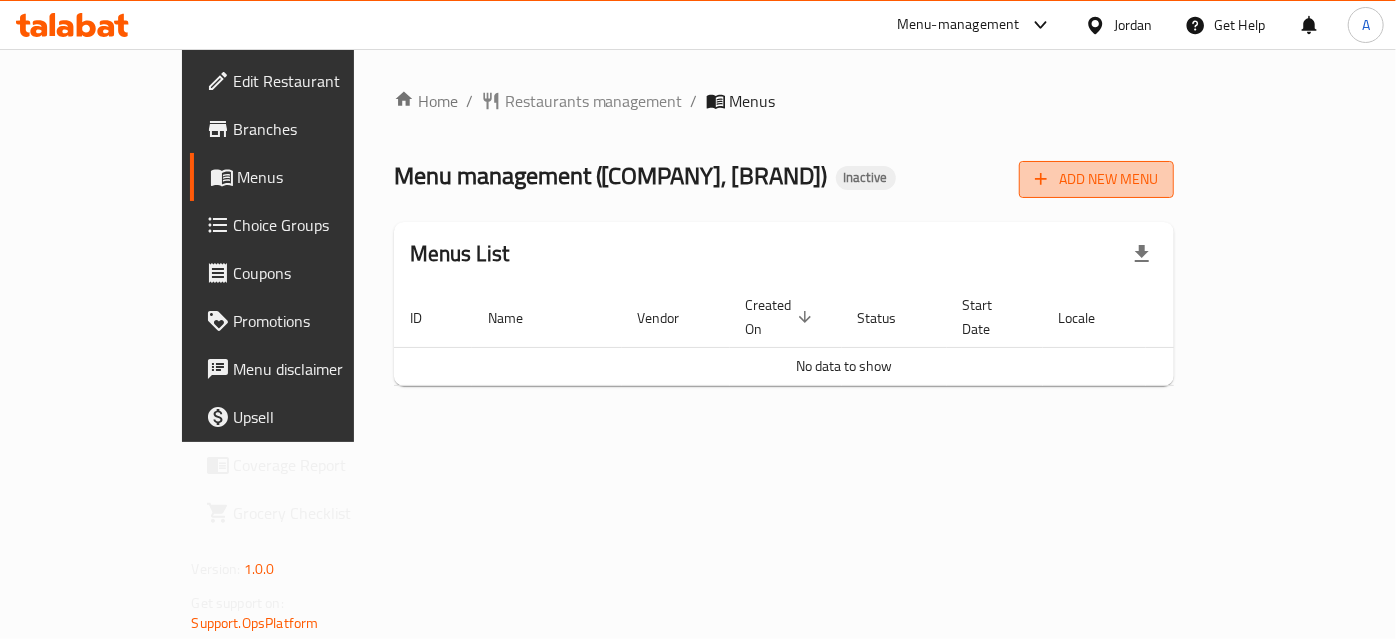 click on "Add New Menu" at bounding box center [1096, 179] 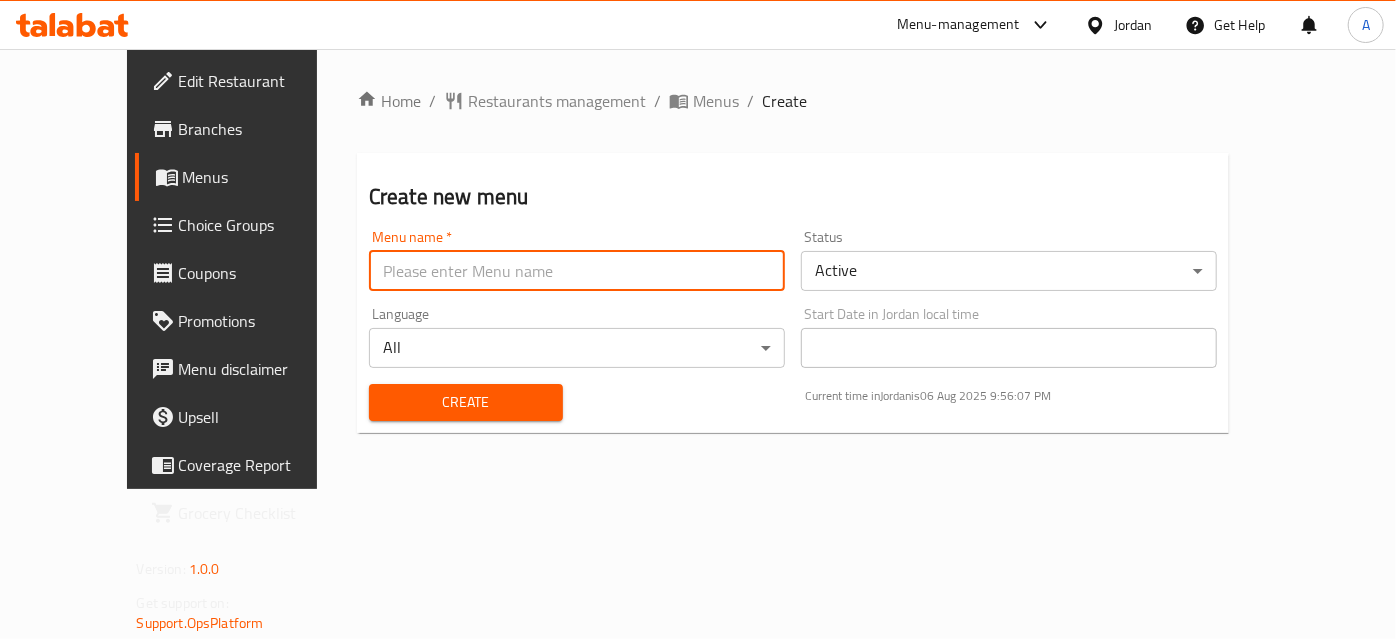click at bounding box center (577, 271) 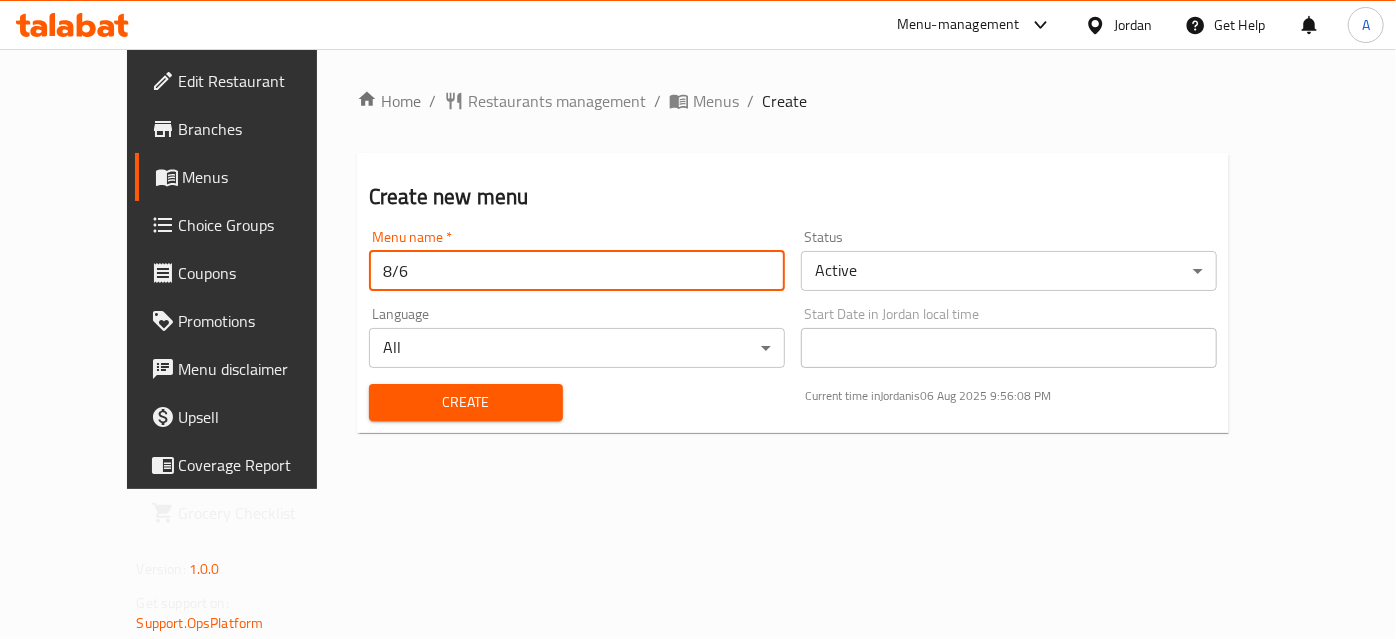 type on "8/6" 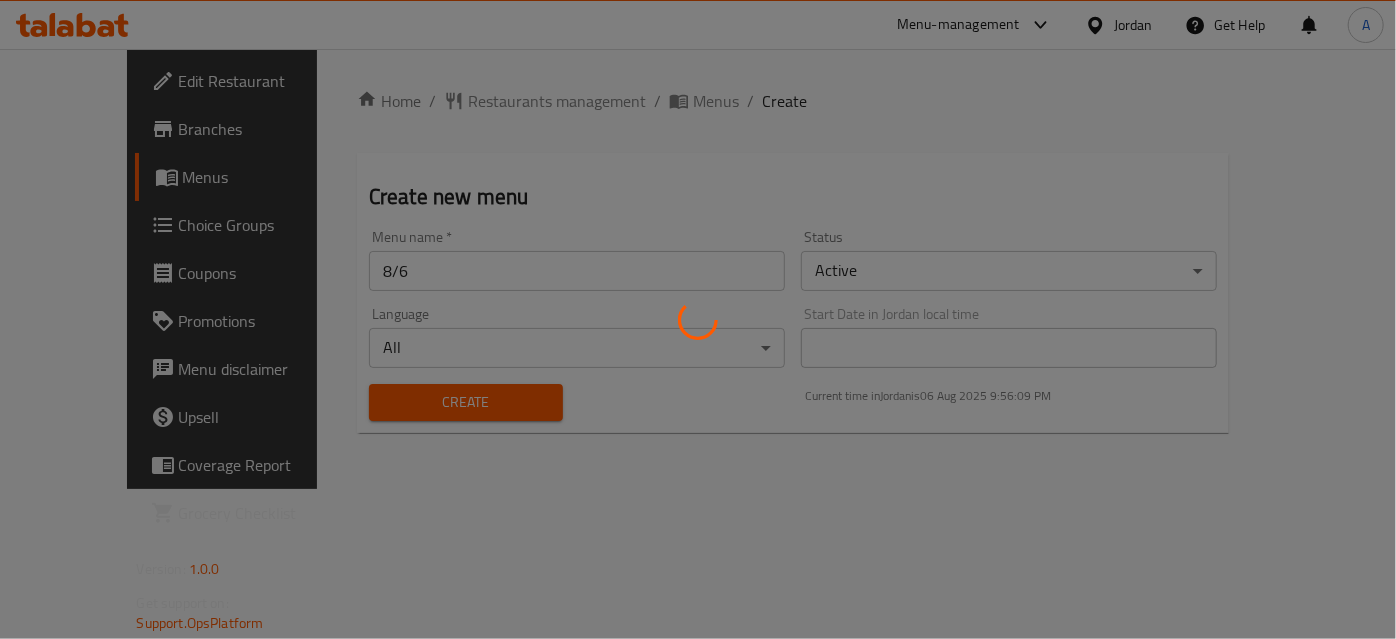 type 